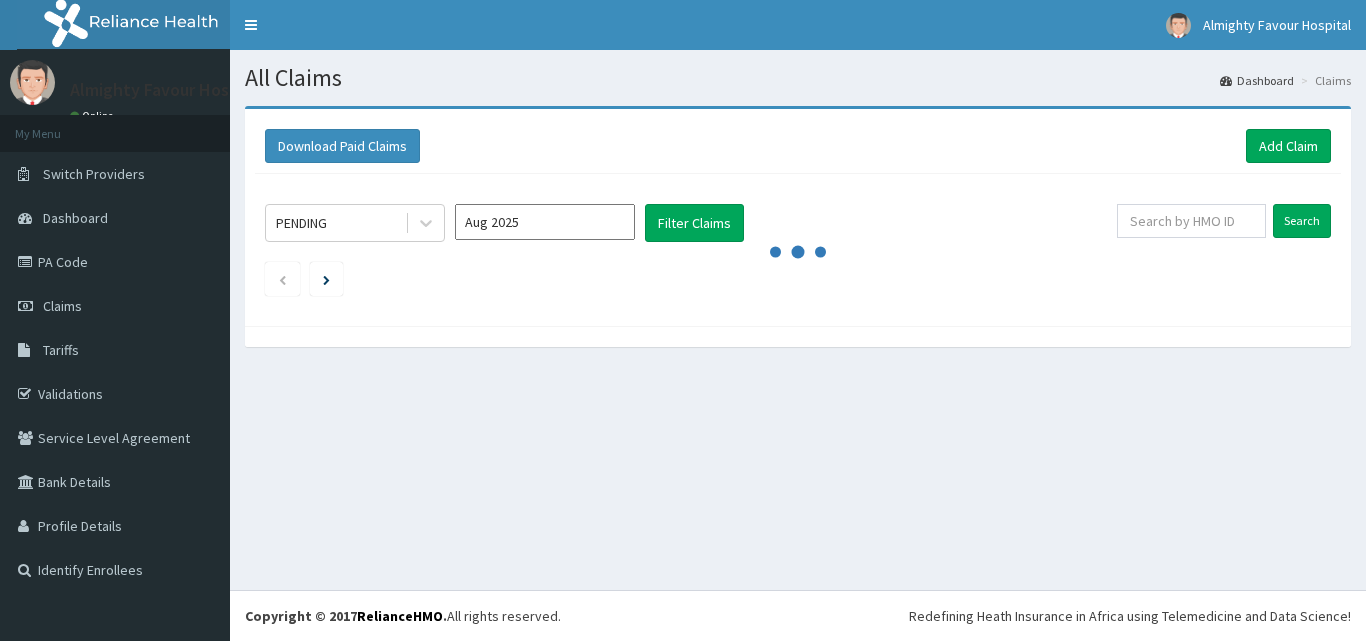 scroll, scrollTop: 0, scrollLeft: 0, axis: both 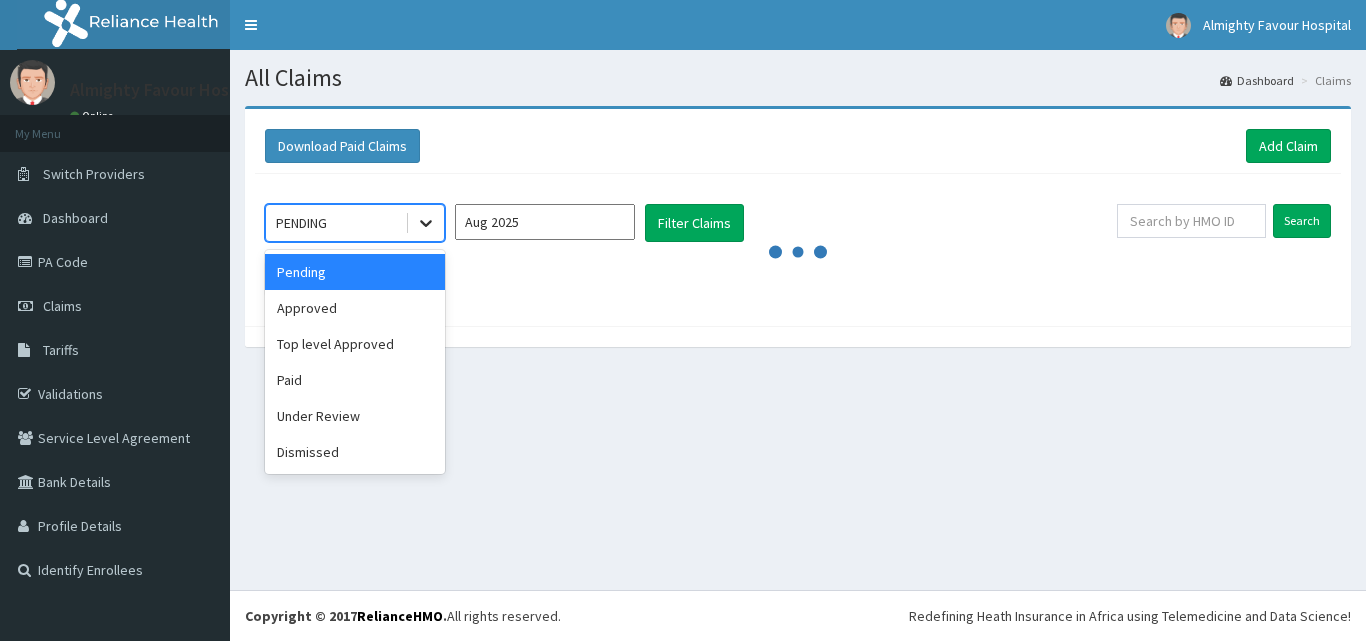 click at bounding box center (426, 223) 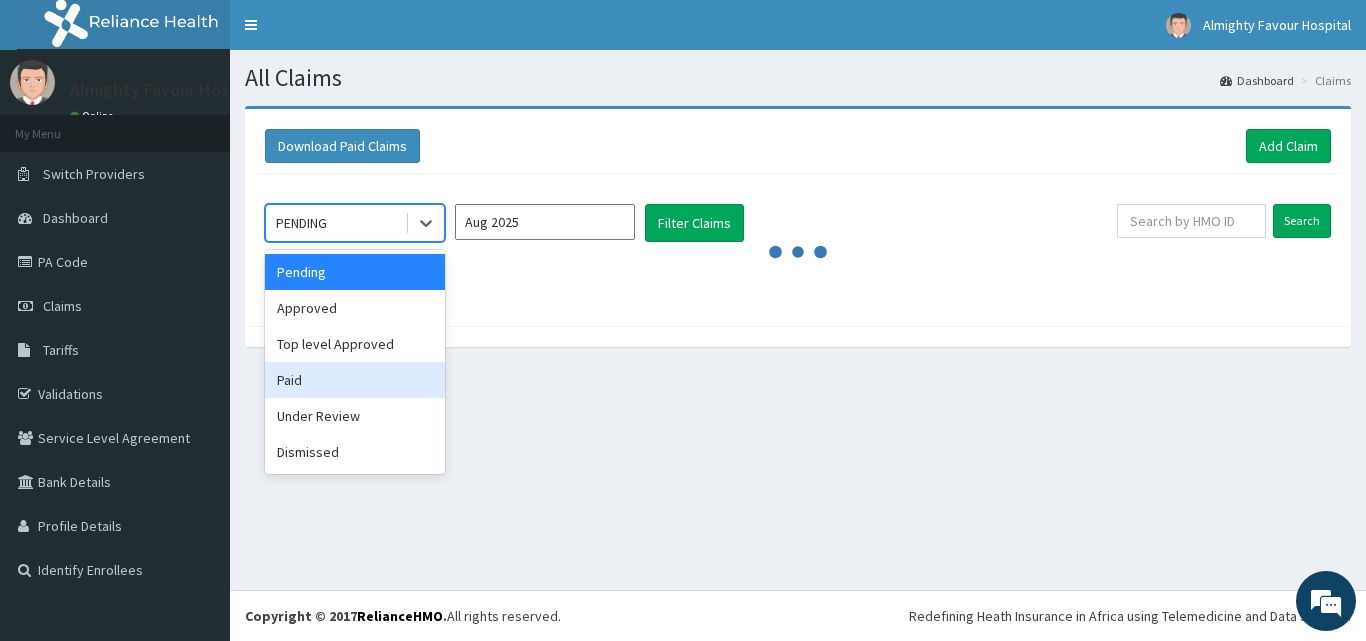 click on "Paid" at bounding box center [355, 380] 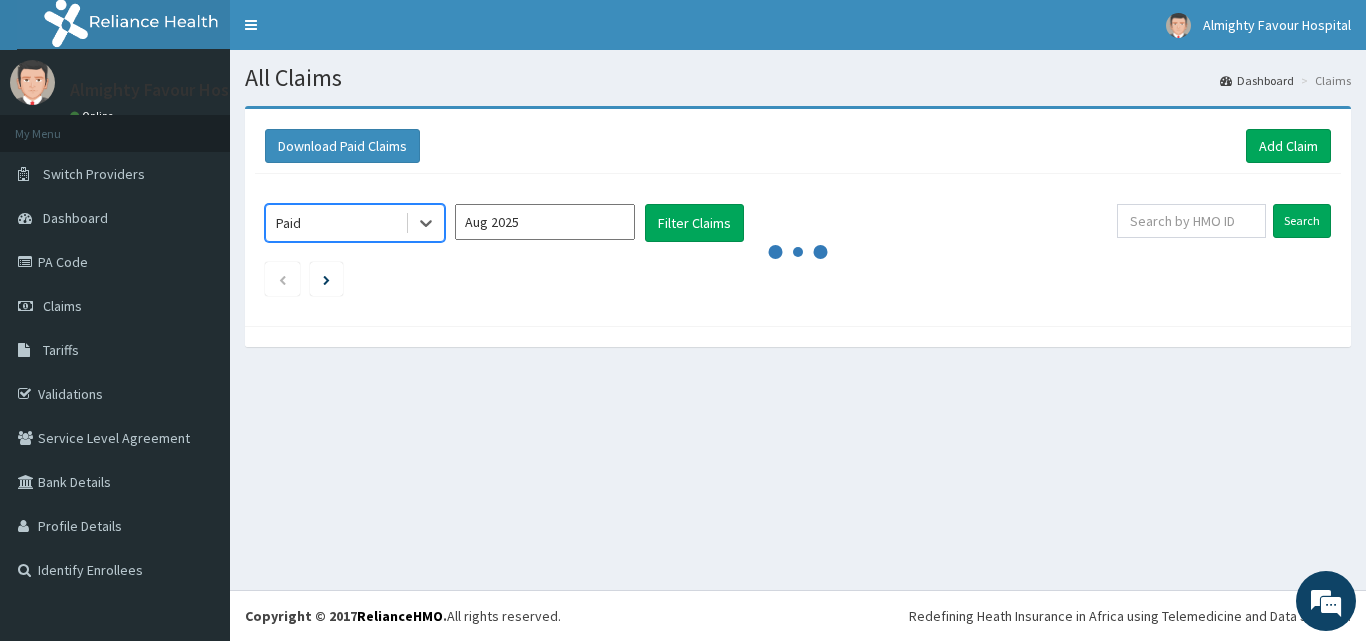 click on "Aug 2025" at bounding box center [545, 222] 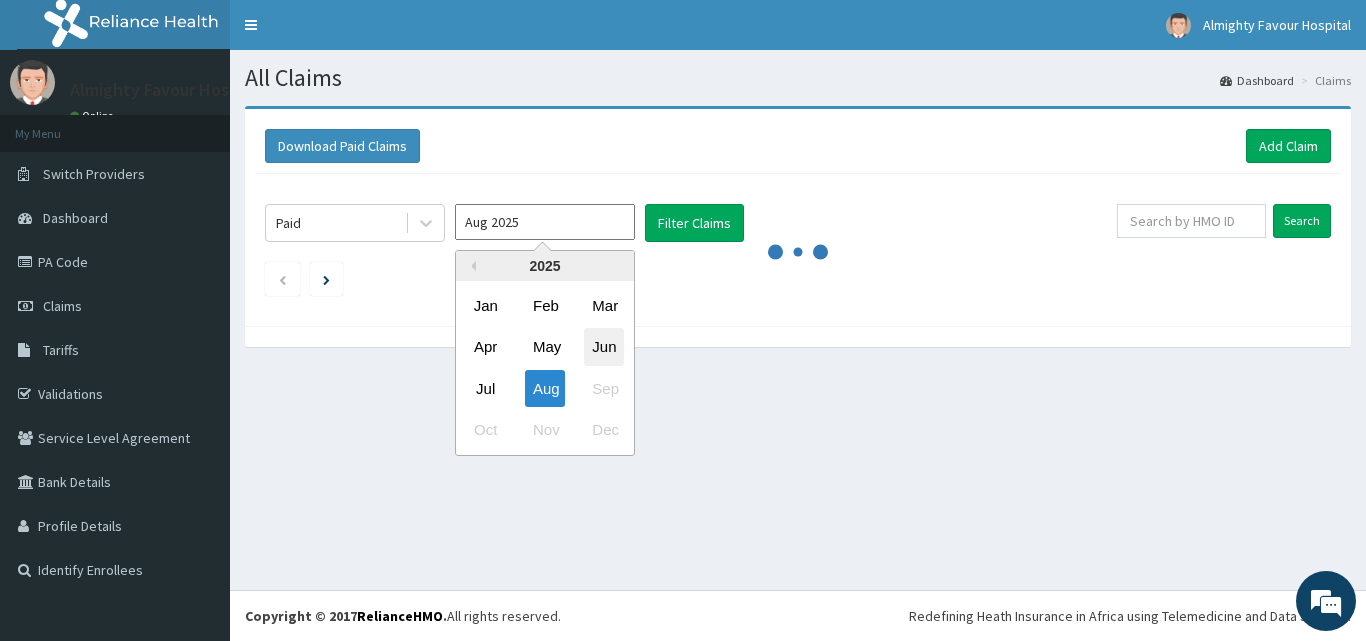 click on "Jun" at bounding box center [604, 347] 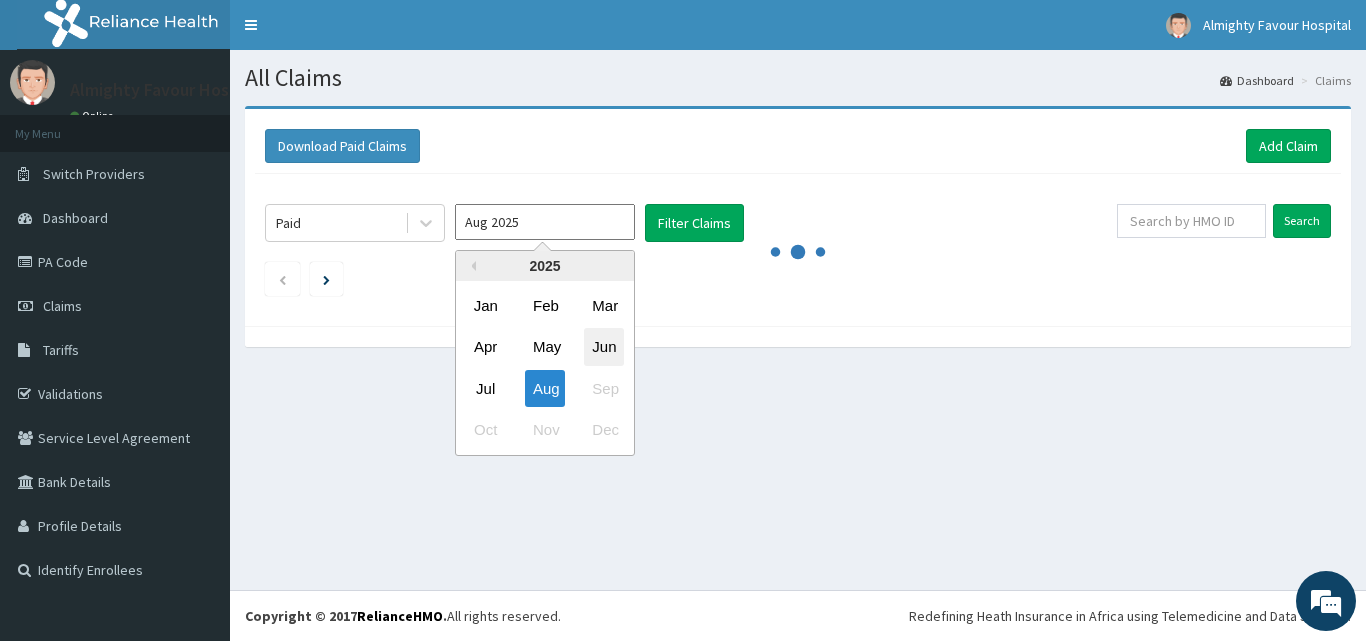 type on "Jun 2025" 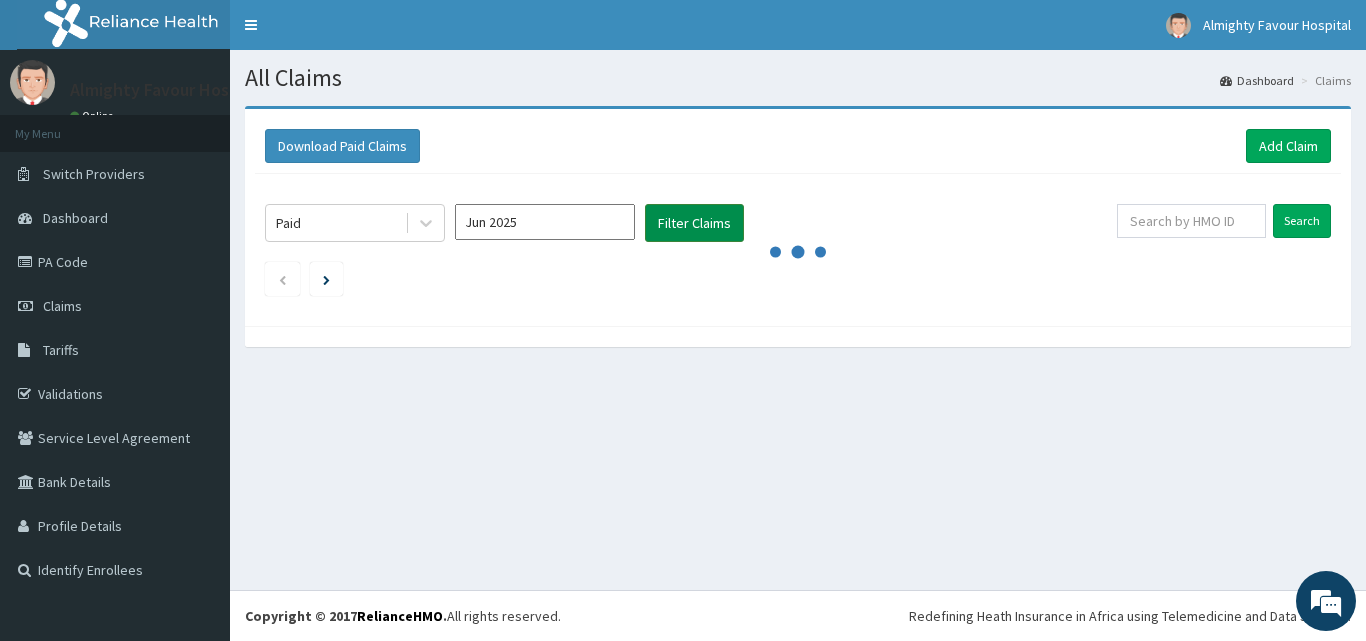 click on "Filter Claims" at bounding box center [694, 223] 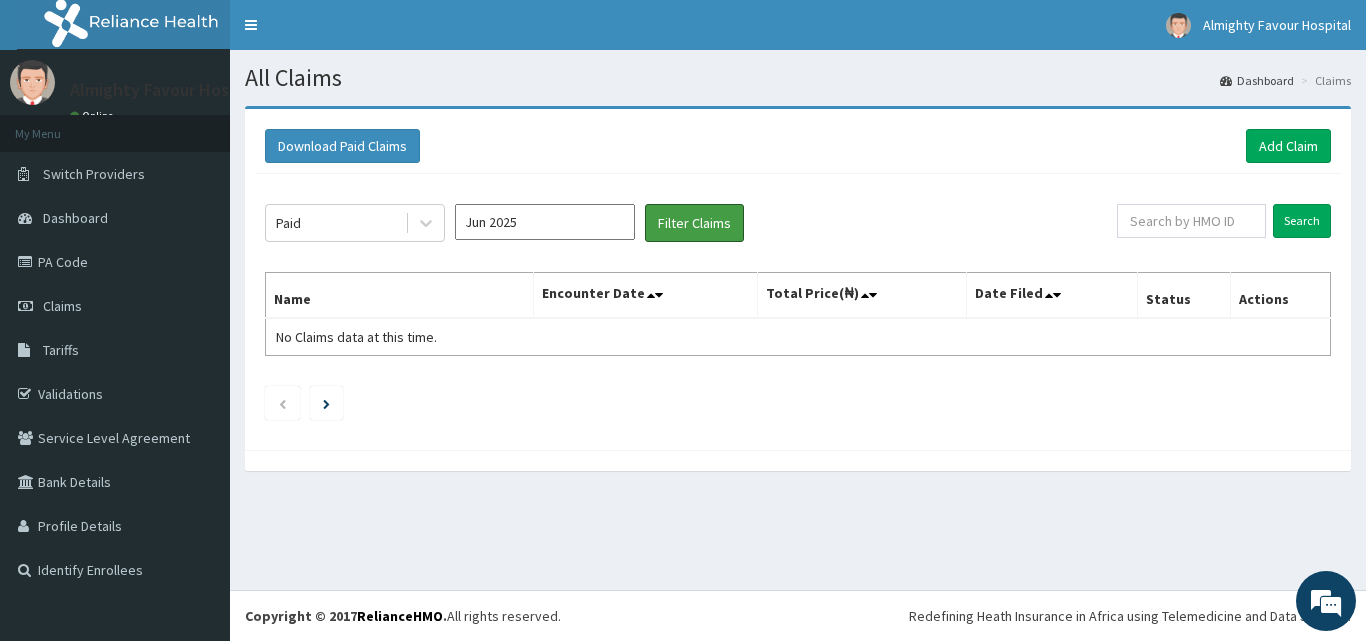 scroll, scrollTop: 0, scrollLeft: 0, axis: both 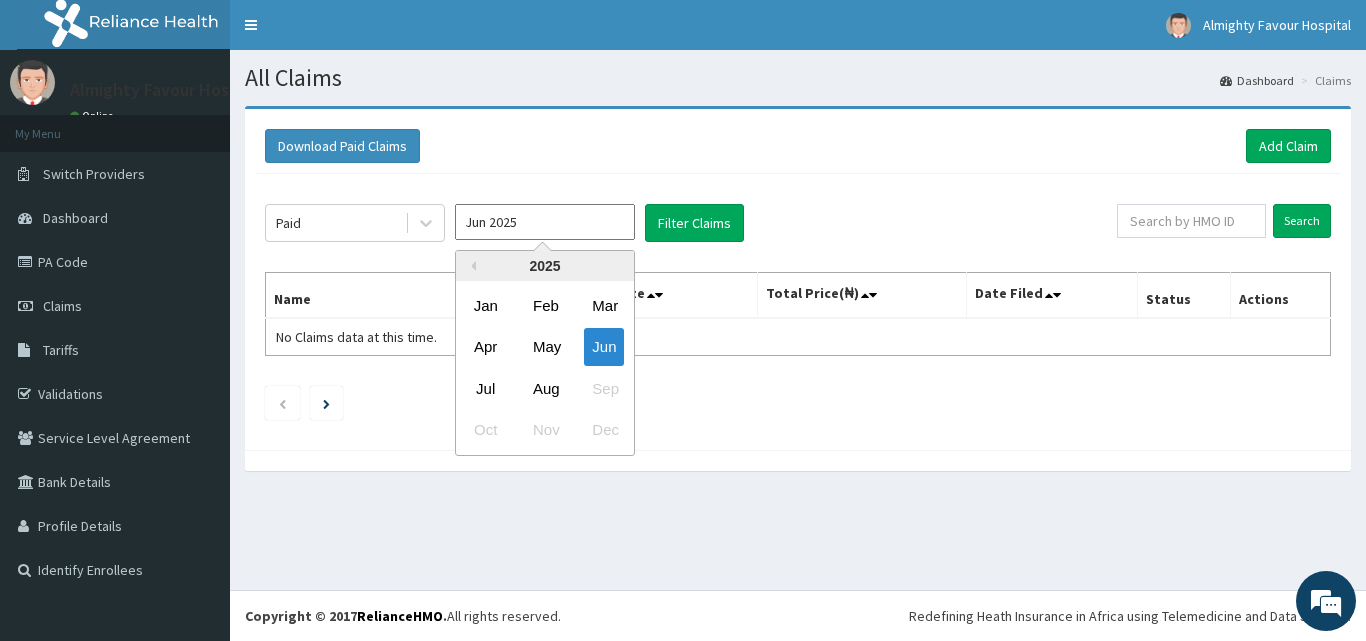 click on "Jun 2025" at bounding box center [545, 222] 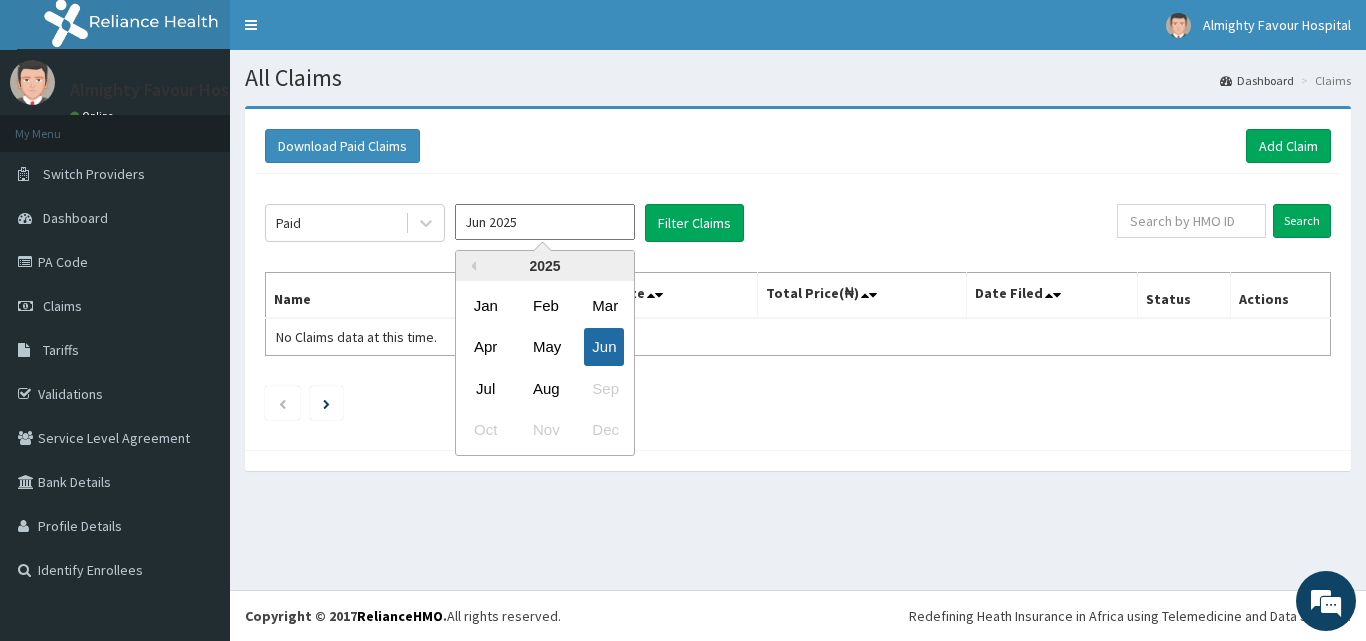 click on "Jun" at bounding box center (604, 347) 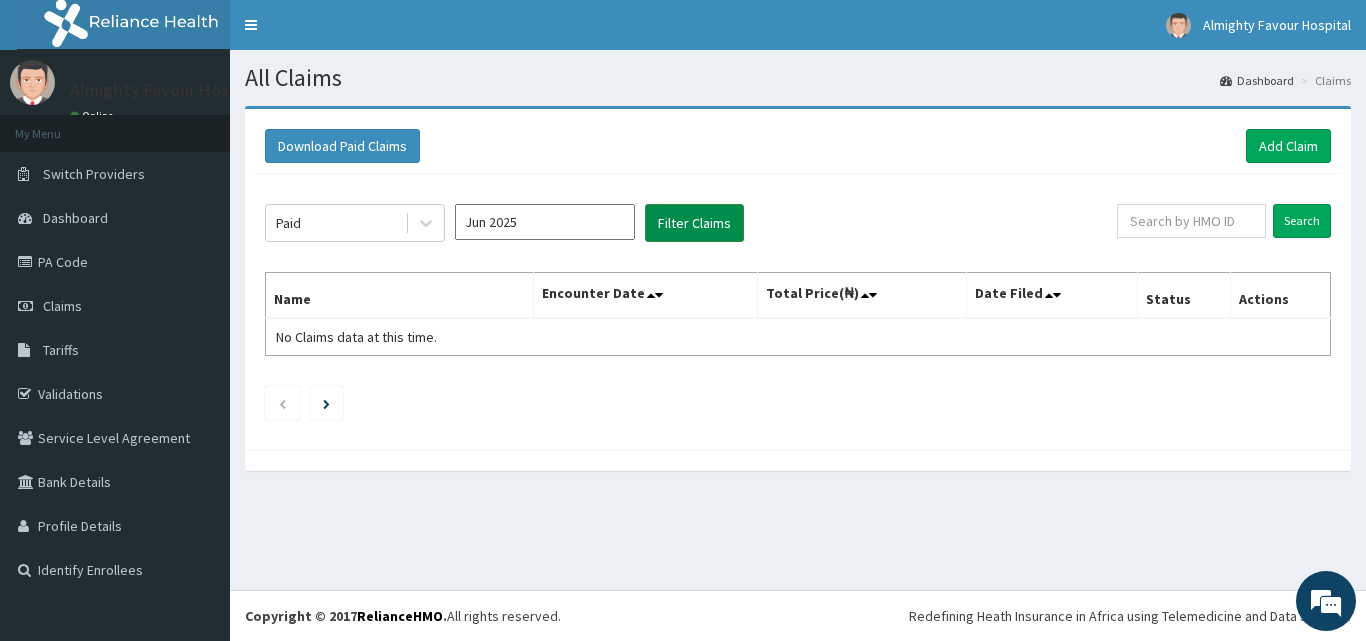 click on "Filter Claims" at bounding box center [694, 223] 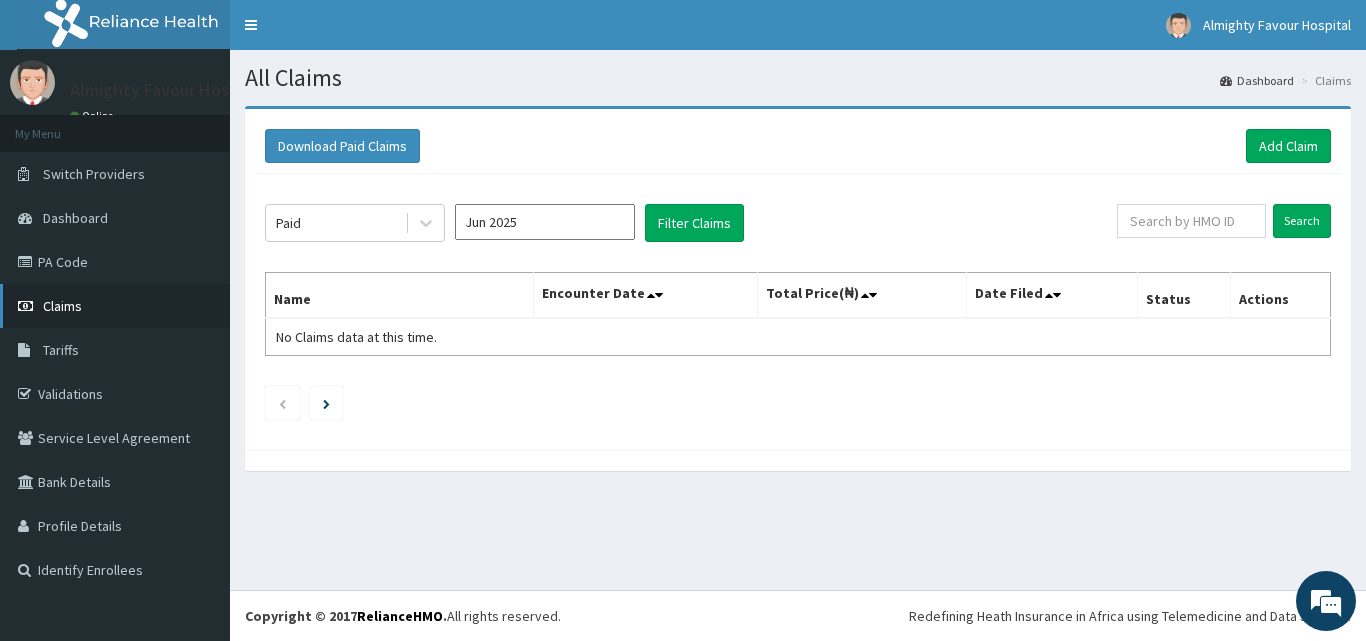 click on "Claims" at bounding box center (115, 306) 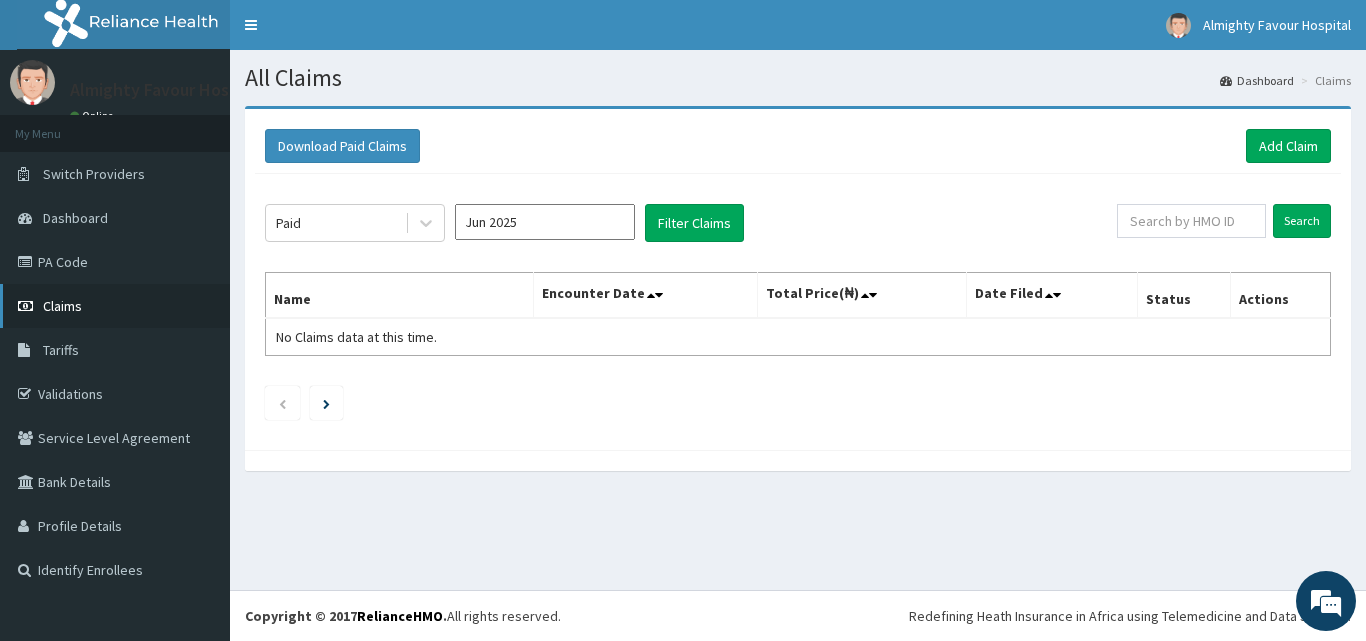 click on "Claims" at bounding box center [115, 306] 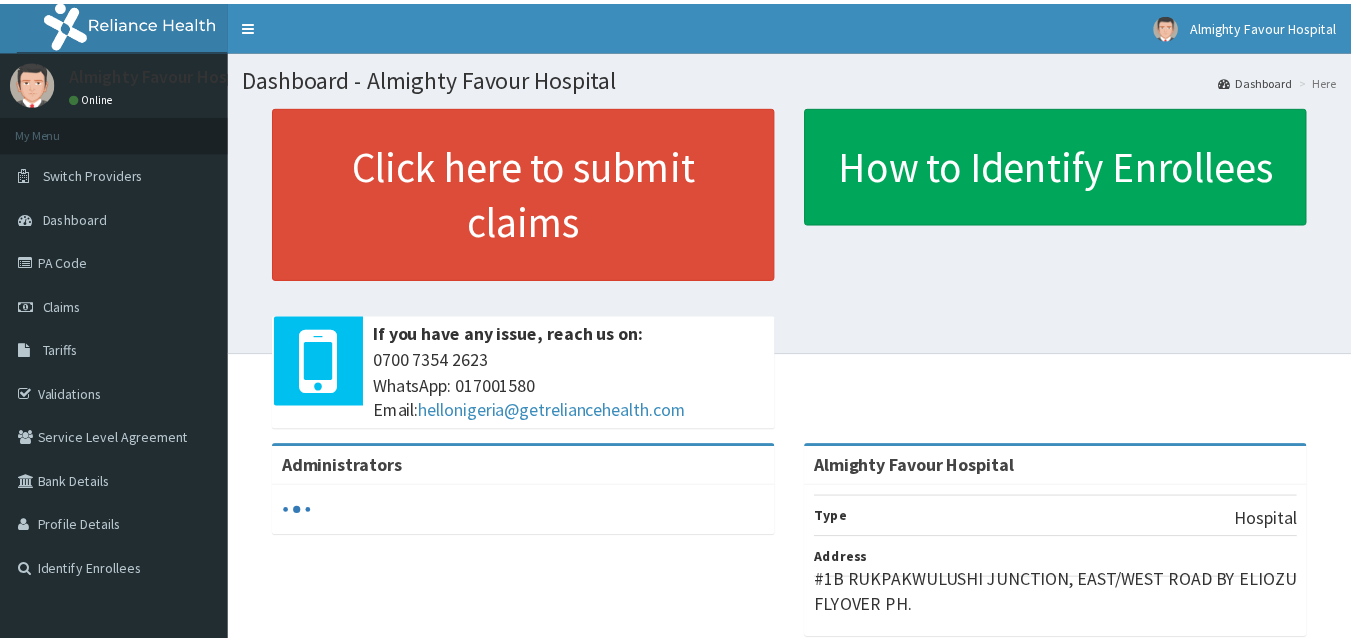 scroll, scrollTop: 0, scrollLeft: 0, axis: both 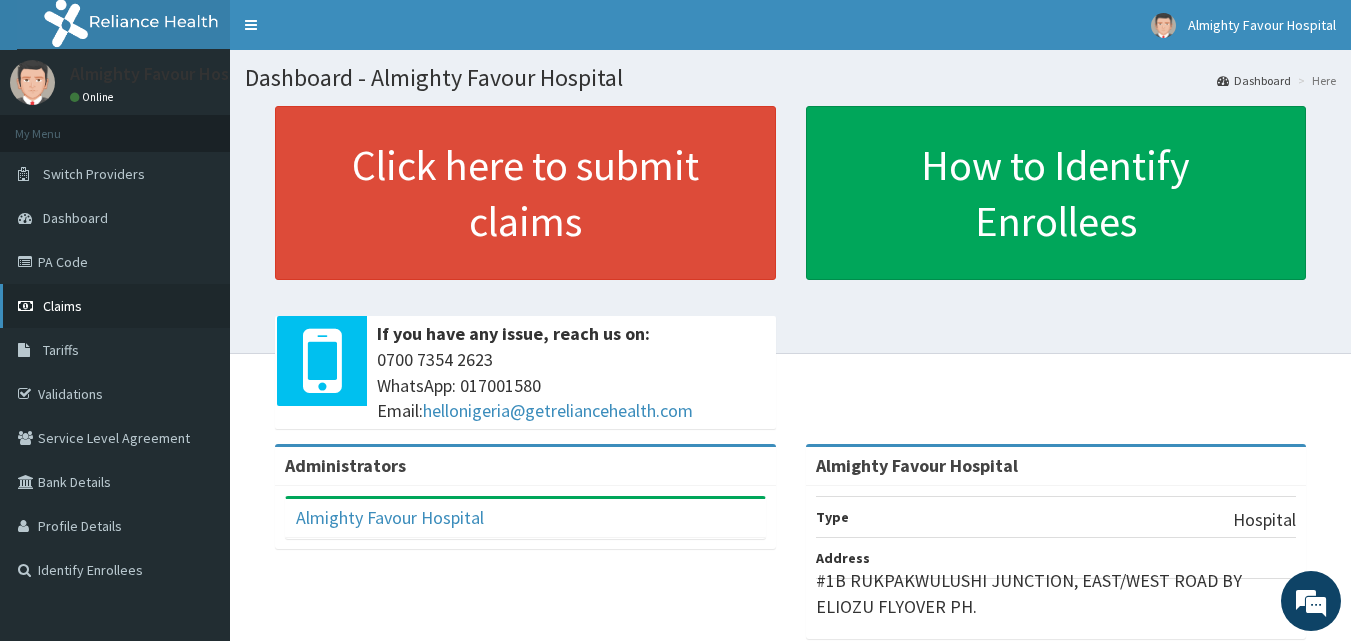 click on "Claims" at bounding box center (62, 306) 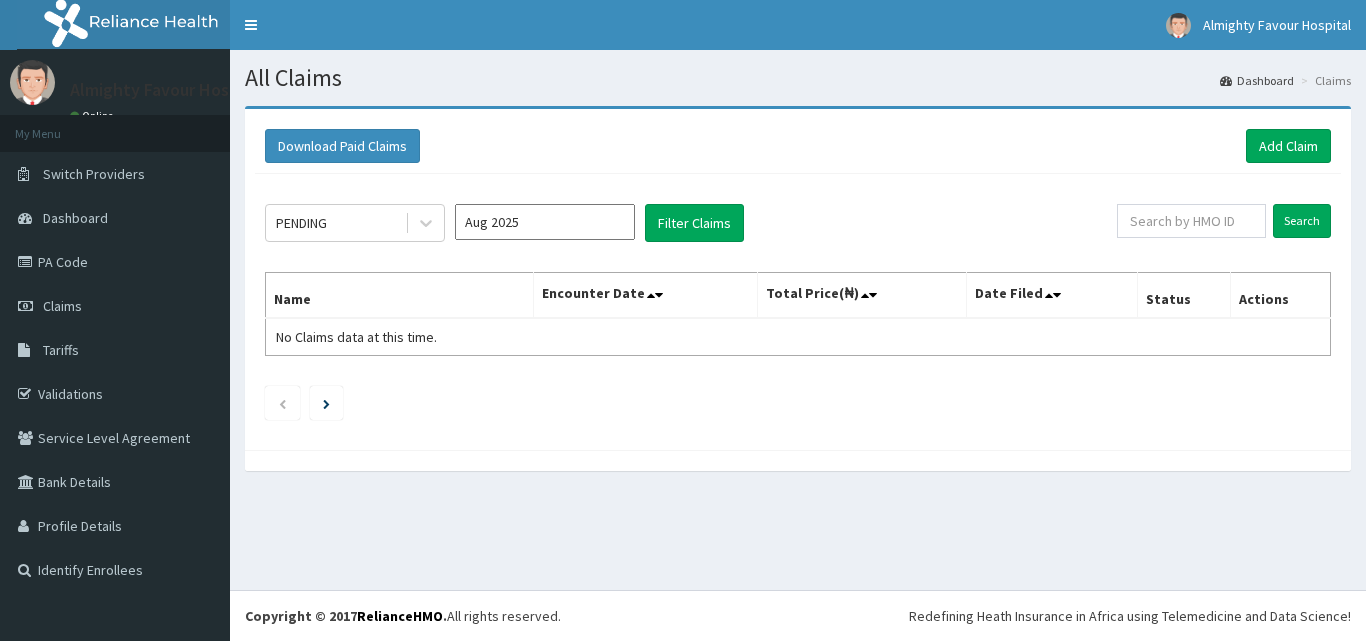 scroll, scrollTop: 0, scrollLeft: 0, axis: both 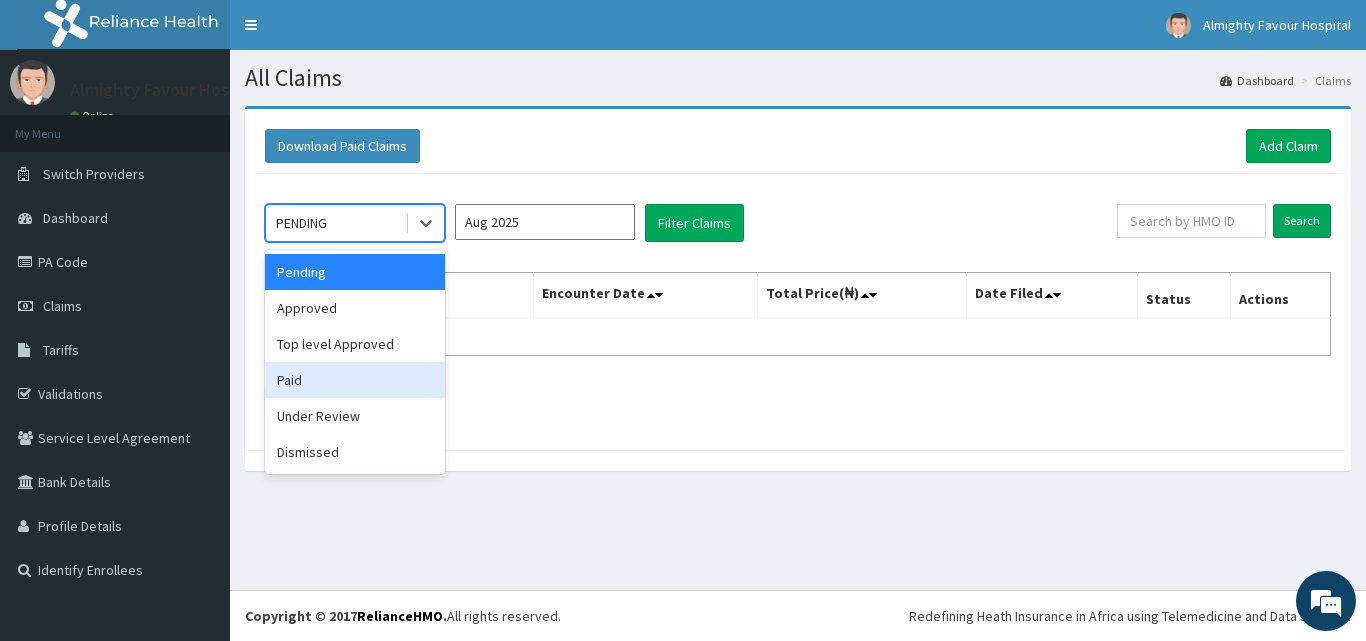 click on "Paid" at bounding box center (355, 380) 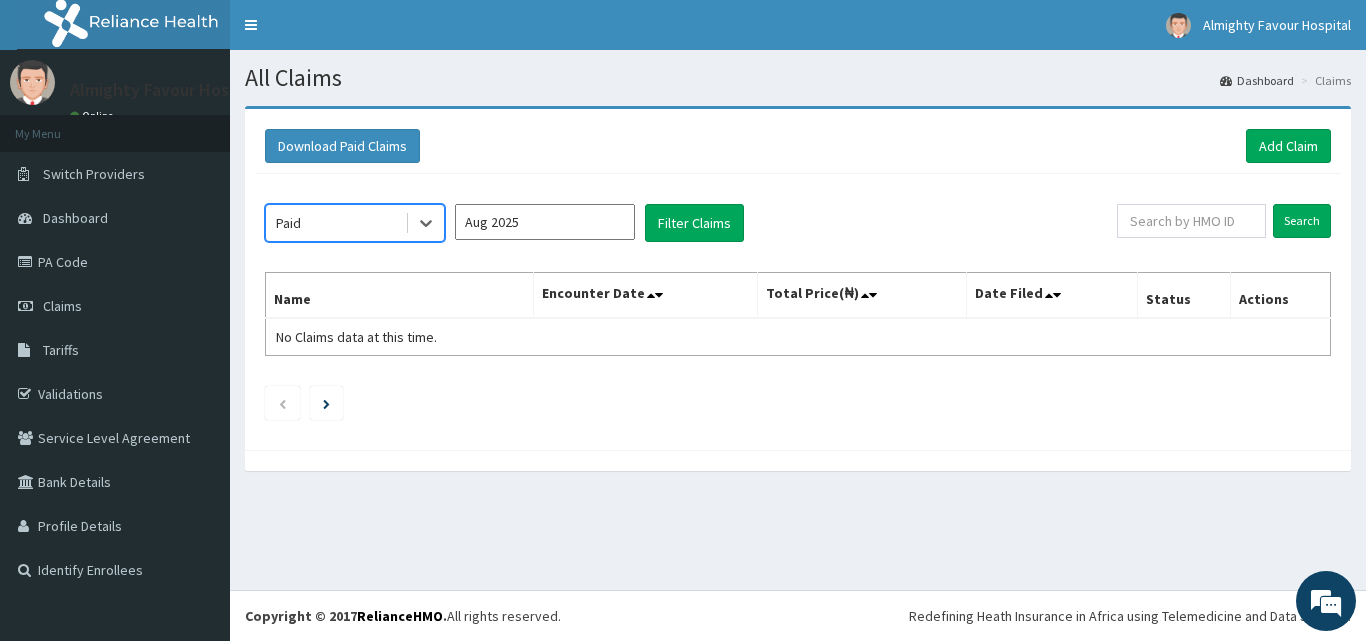 click on "Aug 2025" at bounding box center [545, 222] 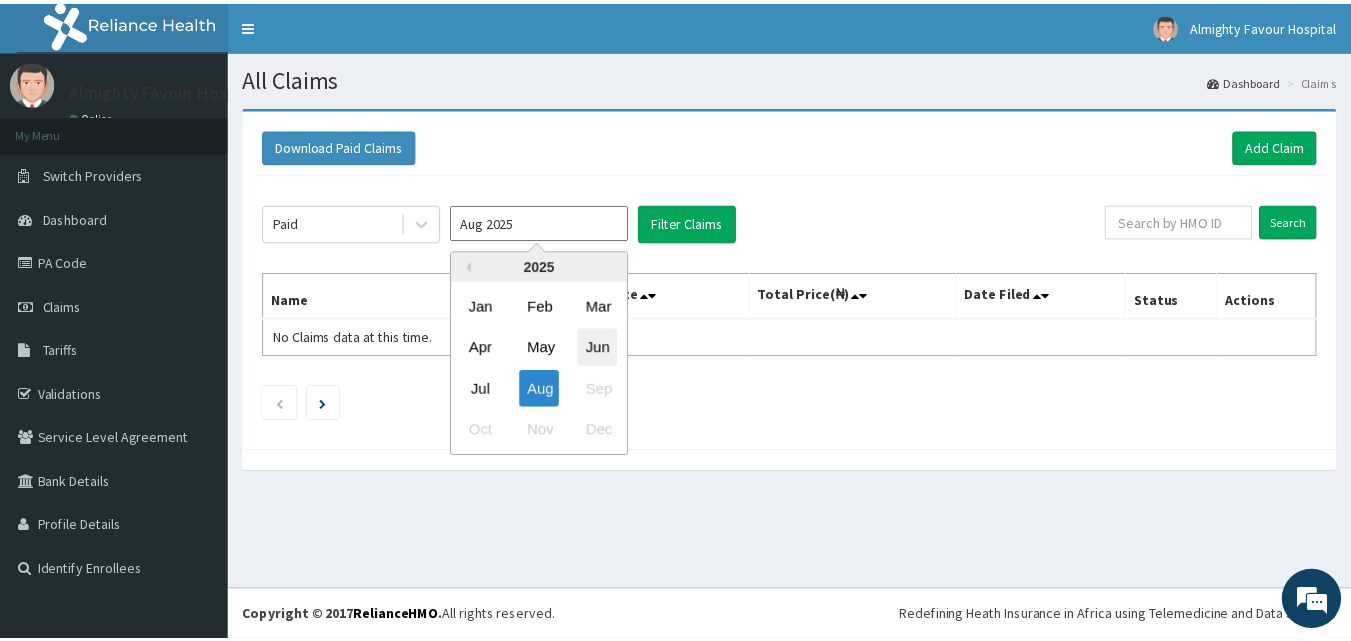 scroll, scrollTop: 0, scrollLeft: 0, axis: both 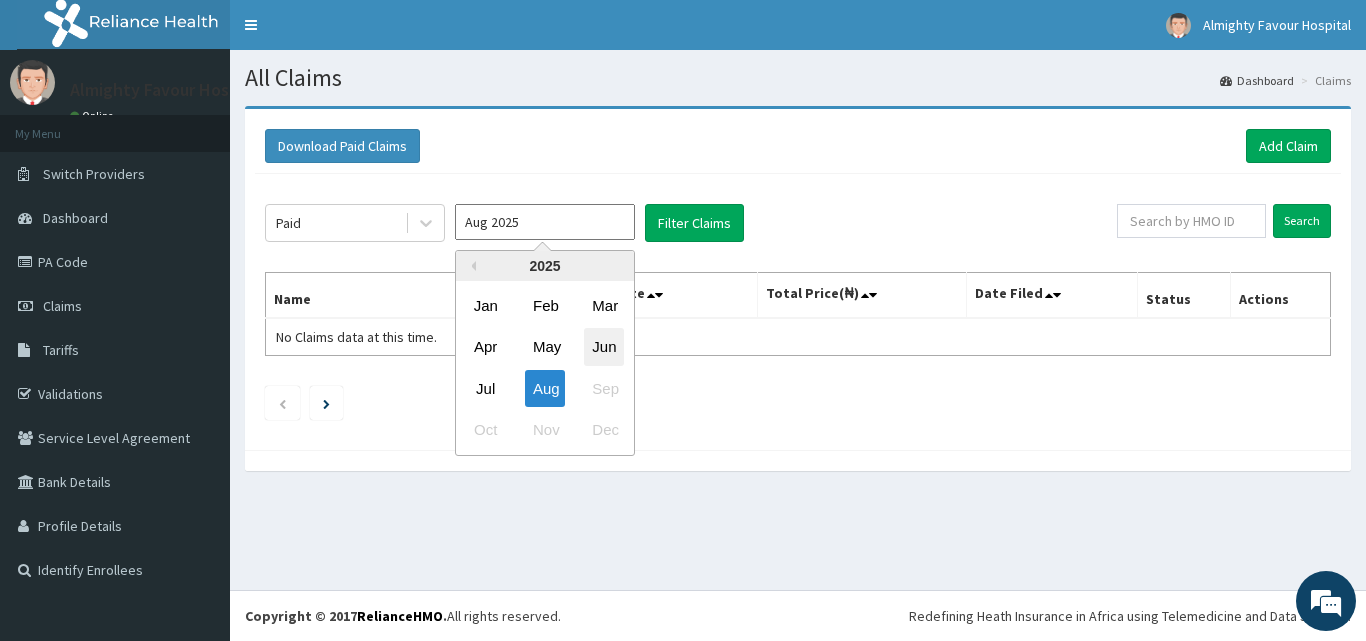 click on "Jun" at bounding box center [604, 347] 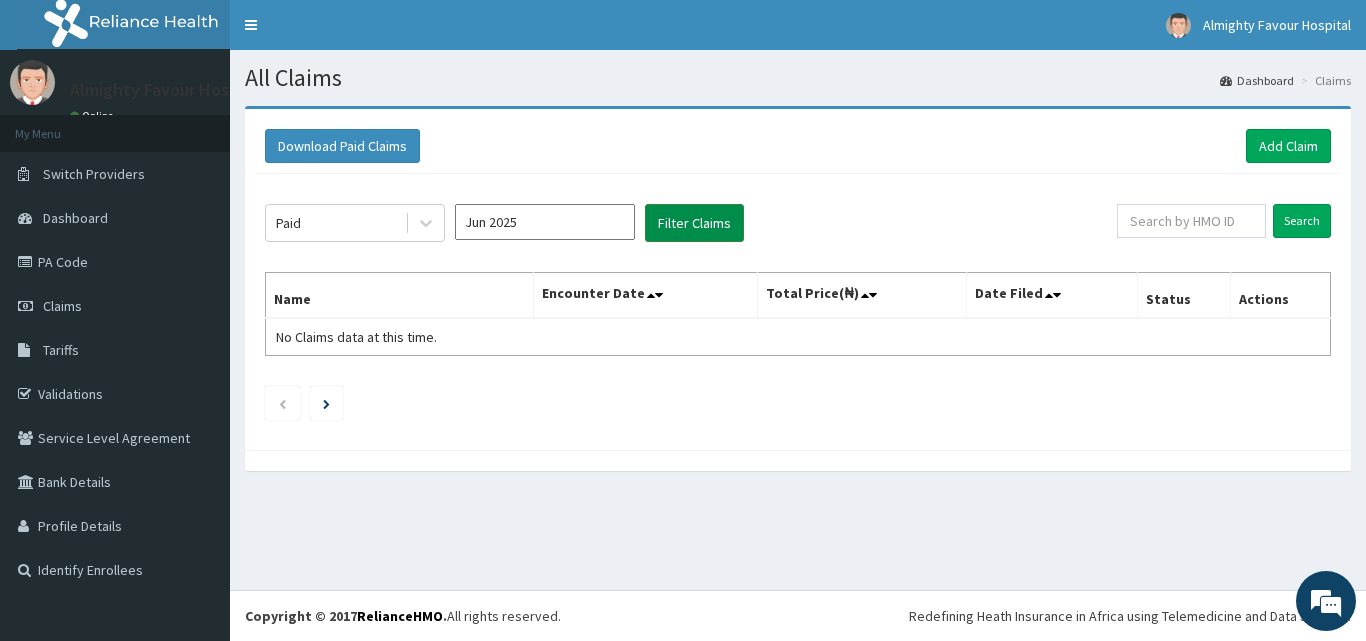 click on "Filter Claims" at bounding box center [694, 223] 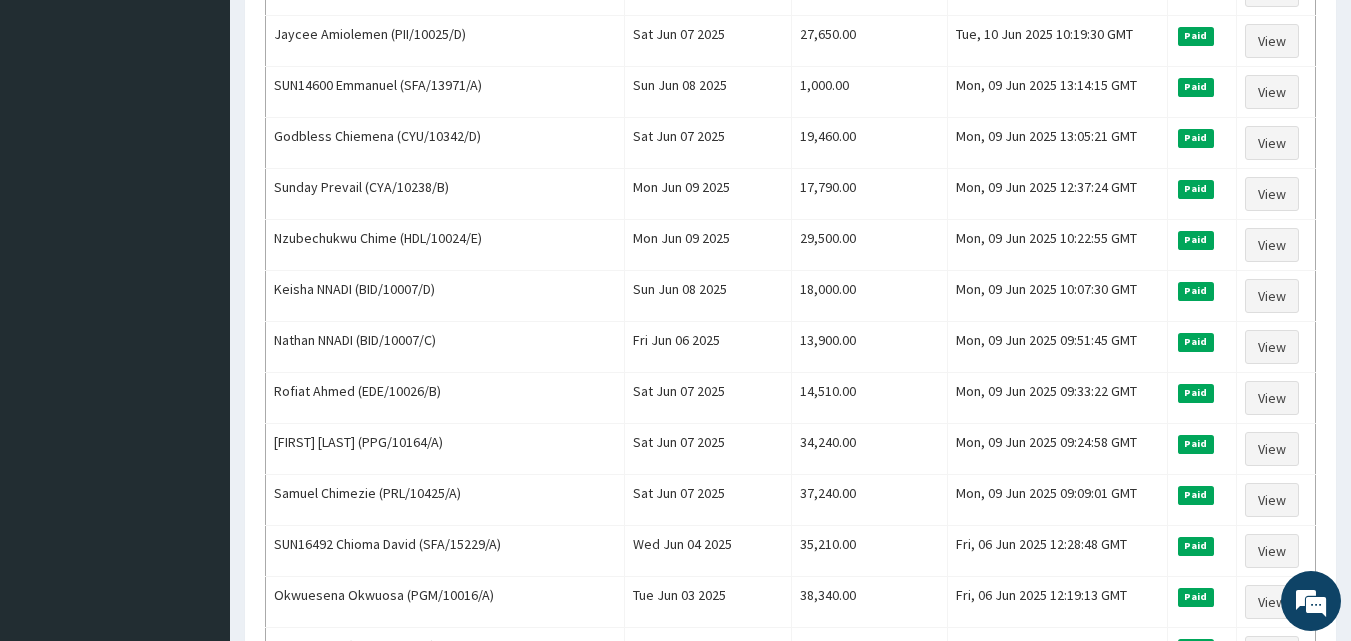 scroll, scrollTop: 2225, scrollLeft: 0, axis: vertical 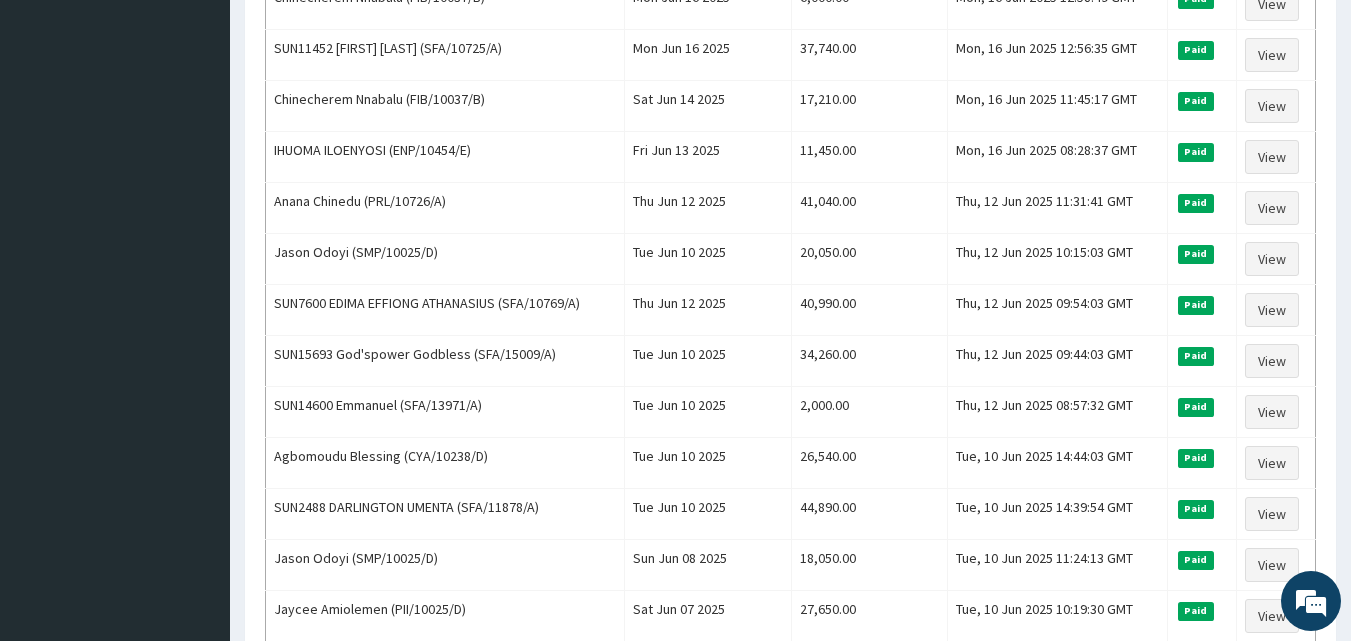 click on "Download Paid Claims Add Claim × Note you can only download claims within a maximum of 1 year and the dates will auto-adjust when you select range that is greater than 1 year From 04-05-2025 To 04-08-2025 Close Download Paid Jun 2025 Filter Claims Search Name Encounter Date Total Price(₦) Date Filed Status Actions Tamunoibim Benjamin Ogolo (FON/10032/D) Sun Jun 22 2025 15,800.00 Fri, 27 Jun 2025 12:22:42 GMT Paid View Chijioke Dennar (DNE/10044/A) Sun Jun 22 2025 39,340.00 Fri, 27 Jun 2025 10:58:18 GMT Paid View Kobani Confidence.B (OQI/10078/A) Mon Jun 23 2025 33,540.00 Fri, 27 Jun 2025 10:44:56 GMT Paid View Amakoromo Domotimi (SMP/10025/B) Sun Jun 22 2025 34,260.00 Fri, 27 Jun 2025 10:36:48 GMT Paid View Kalu Chinedu (CWP/10041/D) Sat Jun 21 2025 37,940.00 Fri, 27 Jun 2025 10:15:03 GMT Paid View Keren Zinabari Confidence (OQI/10078/B) Fri Jun 20 2025 30,300.00 Fri, 27 Jun 2025 09:36:13 GMT Paid View Amen Joseph-Ottah (PGS/10039/B) Thu Jun 26 2025 53,000.00 Thu, 26 Jun 2025 11:23:49 GMT Paid View Paid 1" at bounding box center [790, 348] 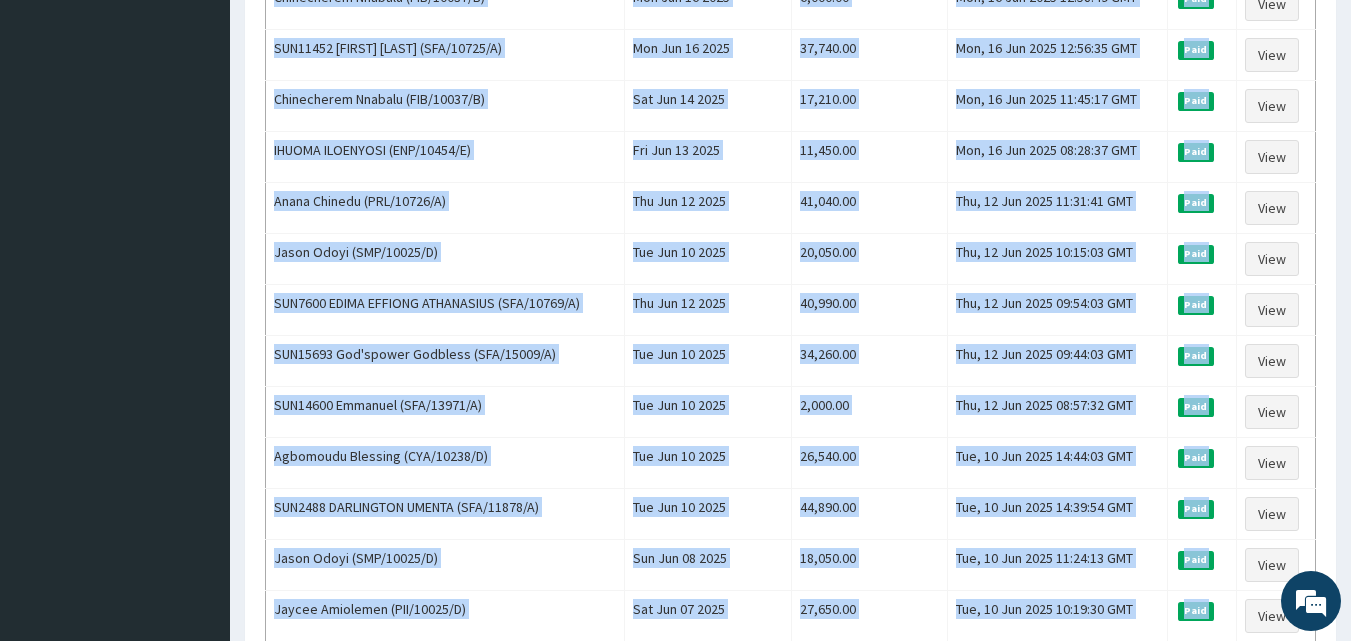 click on "Download Paid Claims Add Claim × Note you can only download claims within a maximum of 1 year and the dates will auto-adjust when you select range that is greater than 1 year From 04-05-2025 To 04-08-2025 Close Download Paid Jun 2025 Filter Claims Search Name Encounter Date Total Price(₦) Date Filed Status Actions Tamunoibim Benjamin Ogolo (FON/10032/D) Sun Jun 22 2025 15,800.00 Fri, 27 Jun 2025 12:22:42 GMT Paid View Chijioke Dennar (DNE/10044/A) Sun Jun 22 2025 39,340.00 Fri, 27 Jun 2025 10:58:18 GMT Paid View Kobani Confidence.B (OQI/10078/A) Mon Jun 23 2025 33,540.00 Fri, 27 Jun 2025 10:44:56 GMT Paid View Amakoromo Domotimi (SMP/10025/B) Sun Jun 22 2025 34,260.00 Fri, 27 Jun 2025 10:36:48 GMT Paid View Kalu Chinedu (CWP/10041/D) Sat Jun 21 2025 37,940.00 Fri, 27 Jun 2025 10:15:03 GMT Paid View Keren Zinabari Confidence (OQI/10078/B) Fri Jun 20 2025 30,300.00 Fri, 27 Jun 2025 09:36:13 GMT Paid View Amen Joseph-Ottah (PGS/10039/B) Thu Jun 26 2025 53,000.00 Thu, 26 Jun 2025 11:23:49 GMT Paid View Paid 1" at bounding box center (790, 348) 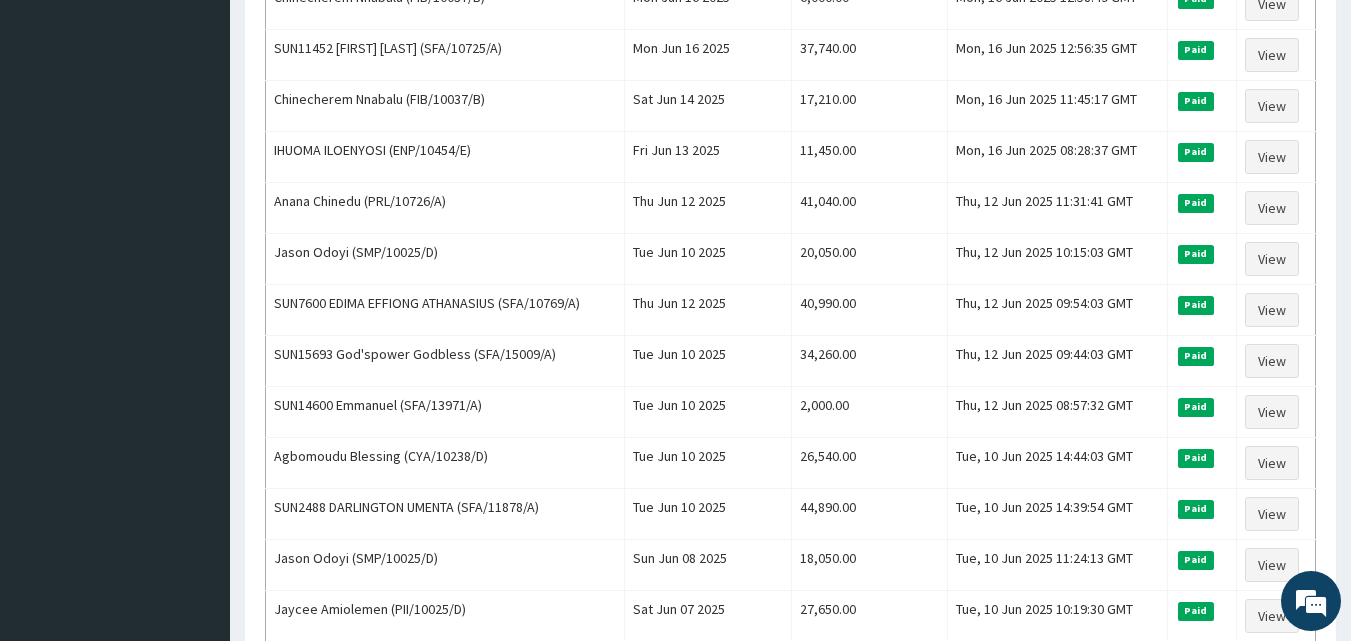 click on "Download Paid Claims Add Claim × Note you can only download claims within a maximum of 1 year and the dates will auto-adjust when you select range that is greater than 1 year From 04-05-2025 To 04-08-2025 Close Download Paid Jun 2025 Filter Claims Search Name Encounter Date Total Price(₦) Date Filed Status Actions Tamunoibim Benjamin Ogolo (FON/10032/D) Sun Jun 22 2025 15,800.00 Fri, 27 Jun 2025 12:22:42 GMT Paid View Chijioke Dennar (DNE/10044/A) Sun Jun 22 2025 39,340.00 Fri, 27 Jun 2025 10:58:18 GMT Paid View Kobani Confidence.B (OQI/10078/A) Mon Jun 23 2025 33,540.00 Fri, 27 Jun 2025 10:44:56 GMT Paid View Amakoromo Domotimi (SMP/10025/B) Sun Jun 22 2025 34,260.00 Fri, 27 Jun 2025 10:36:48 GMT Paid View Kalu Chinedu (CWP/10041/D) Sat Jun 21 2025 37,940.00 Fri, 27 Jun 2025 10:15:03 GMT Paid View Keren Zinabari Confidence (OQI/10078/B) Fri Jun 20 2025 30,300.00 Fri, 27 Jun 2025 09:36:13 GMT Paid View Amen Joseph-Ottah (PGS/10039/B) Thu Jun 26 2025 53,000.00 Thu, 26 Jun 2025 11:23:49 GMT Paid View Paid 1" at bounding box center [790, 348] 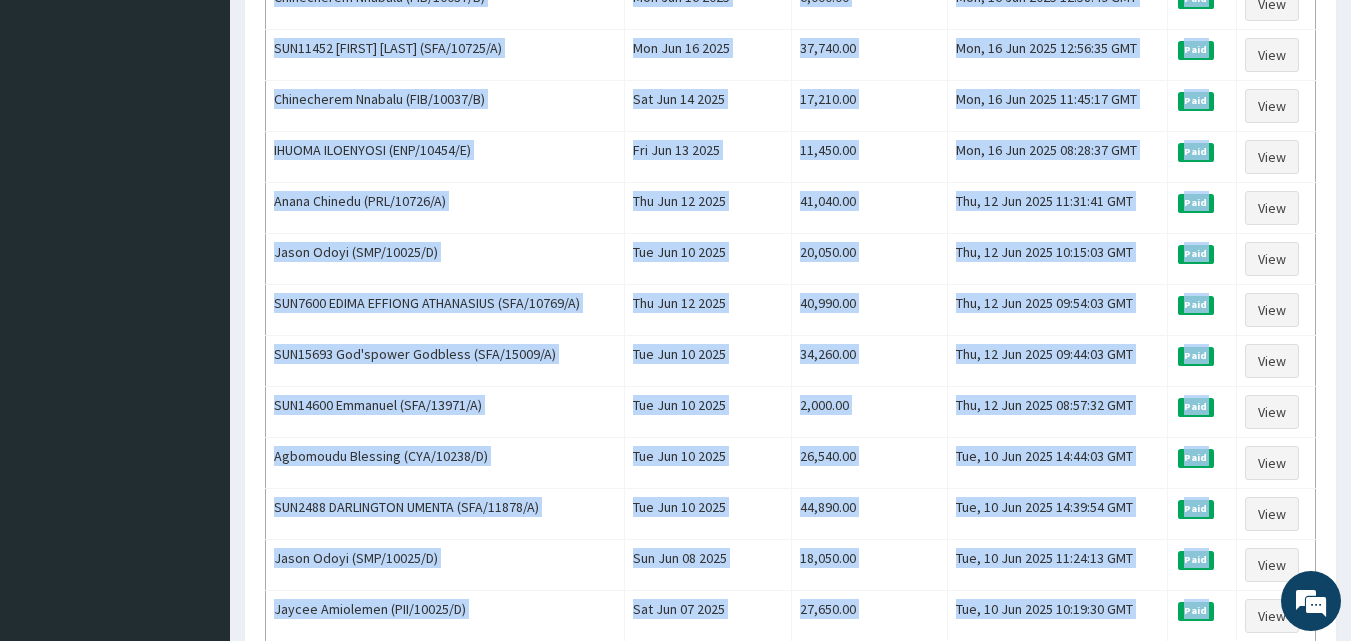 click on "Download Paid Claims Add Claim × Note you can only download claims within a maximum of 1 year and the dates will auto-adjust when you select range that is greater than 1 year From 04-05-2025 To 04-08-2025 Close Download Paid Jun 2025 Filter Claims Search Name Encounter Date Total Price(₦) Date Filed Status Actions Tamunoibim Benjamin Ogolo (FON/10032/D) Sun Jun 22 2025 15,800.00 Fri, 27 Jun 2025 12:22:42 GMT Paid View Chijioke Dennar (DNE/10044/A) Sun Jun 22 2025 39,340.00 Fri, 27 Jun 2025 10:58:18 GMT Paid View Kobani Confidence.B (OQI/10078/A) Mon Jun 23 2025 33,540.00 Fri, 27 Jun 2025 10:44:56 GMT Paid View Amakoromo Domotimi (SMP/10025/B) Sun Jun 22 2025 34,260.00 Fri, 27 Jun 2025 10:36:48 GMT Paid View Kalu Chinedu (CWP/10041/D) Sat Jun 21 2025 37,940.00 Fri, 27 Jun 2025 10:15:03 GMT Paid View Keren Zinabari Confidence (OQI/10078/B) Fri Jun 20 2025 30,300.00 Fri, 27 Jun 2025 09:36:13 GMT Paid View Amen Joseph-Ottah (PGS/10039/B) Thu Jun 26 2025 53,000.00 Thu, 26 Jun 2025 11:23:49 GMT Paid View Paid 1" at bounding box center (790, 348) 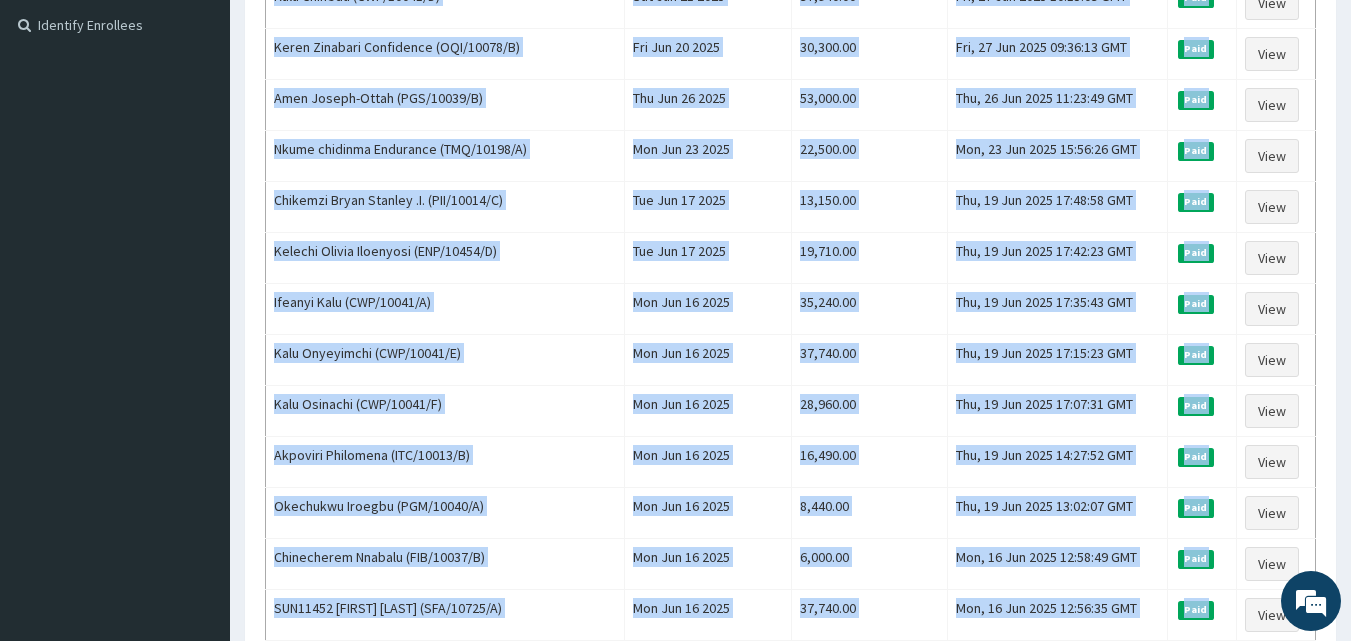 click on "Paid Jun 2025 Filter Claims Search Name Encounter Date Total Price(₦) Date Filed Status Actions Tamunoibim Benjamin Ogolo (FON/10032/D) Sun Jun 22 2025 15,800.00 Fri, 27 Jun 2025 12:22:42 GMT Paid View Chijioke Dennar (DNE/10044/A) Sun Jun 22 2025 39,340.00 Fri, 27 Jun 2025 10:58:18 GMT Paid View Kobani Confidence.B (OQI/10078/A) Mon Jun 23 2025 33,540.00 Fri, 27 Jun 2025 10:44:56 GMT Paid View Amakoromo Domotimi (SMP/10025/B) Sun Jun 22 2025 34,260.00 Fri, 27 Jun 2025 10:36:48 GMT Paid View Kalu Chinedu (CWP/10041/D) Sat Jun 21 2025 37,940.00 Fri, 27 Jun 2025 10:15:03 GMT Paid View Keren Zinabari Confidence (OQI/10078/B) Fri Jun 20 2025 30,300.00 Fri, 27 Jun 2025 09:36:13 GMT Paid View Amen Joseph-Ottah (PGS/10039/B) Thu Jun 26 2025 53,000.00 Thu, 26 Jun 2025 11:23:49 GMT Paid View Nkume   chidinma Endurance (TMQ/10198/A) Mon Jun 23 2025 22,500.00 Mon, 23 Jun 2025 15:56:26 GMT Paid View Chikemzi Bryan Stanley .I. (PII/10014/C) Tue Jun 17 2025 13,150.00 Thu, 19 Jun 2025 17:48:58 GMT Paid View 19,710.00 Paid" 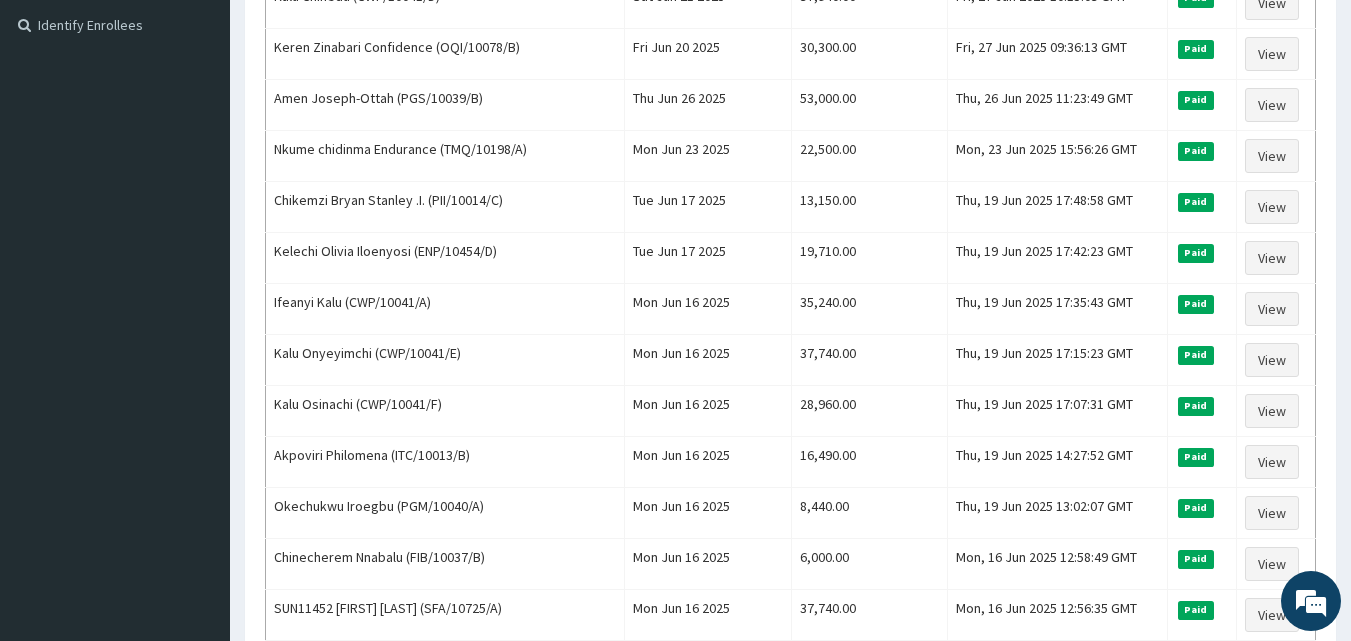click on "Paid Jun 2025 Filter Claims Search Name Encounter Date Total Price(₦) Date Filed Status Actions Tamunoibim Benjamin Ogolo (FON/10032/D) Sun Jun 22 2025 15,800.00 Fri, 27 Jun 2025 12:22:42 GMT Paid View Chijioke Dennar (DNE/10044/A) Sun Jun 22 2025 39,340.00 Fri, 27 Jun 2025 10:58:18 GMT Paid View Kobani Confidence.B (OQI/10078/A) Mon Jun 23 2025 33,540.00 Fri, 27 Jun 2025 10:44:56 GMT Paid View Amakoromo Domotimi (SMP/10025/B) Sun Jun 22 2025 34,260.00 Fri, 27 Jun 2025 10:36:48 GMT Paid View Kalu Chinedu (CWP/10041/D) Sat Jun 21 2025 37,940.00 Fri, 27 Jun 2025 10:15:03 GMT Paid View Keren Zinabari Confidence (OQI/10078/B) Fri Jun 20 2025 30,300.00 Fri, 27 Jun 2025 09:36:13 GMT Paid View Amen Joseph-Ottah (PGS/10039/B) Thu Jun 26 2025 53,000.00 Thu, 26 Jun 2025 11:23:49 GMT Paid View Nkume   chidinma Endurance (TMQ/10198/A) Mon Jun 23 2025 22,500.00 Mon, 23 Jun 2025 15:56:26 GMT Paid View Chikemzi Bryan Stanley .I. (PII/10014/C) Tue Jun 17 2025 13,150.00 Thu, 19 Jun 2025 17:48:58 GMT Paid View 19,710.00 Paid" 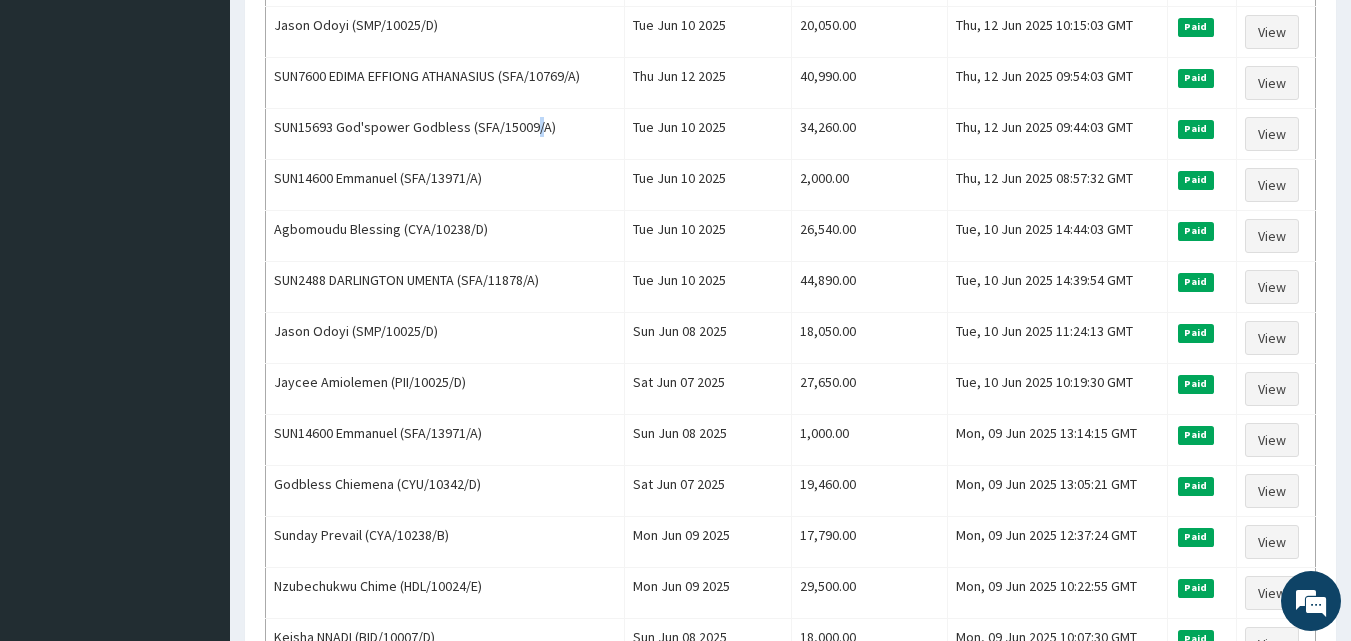 scroll, scrollTop: 1340, scrollLeft: 0, axis: vertical 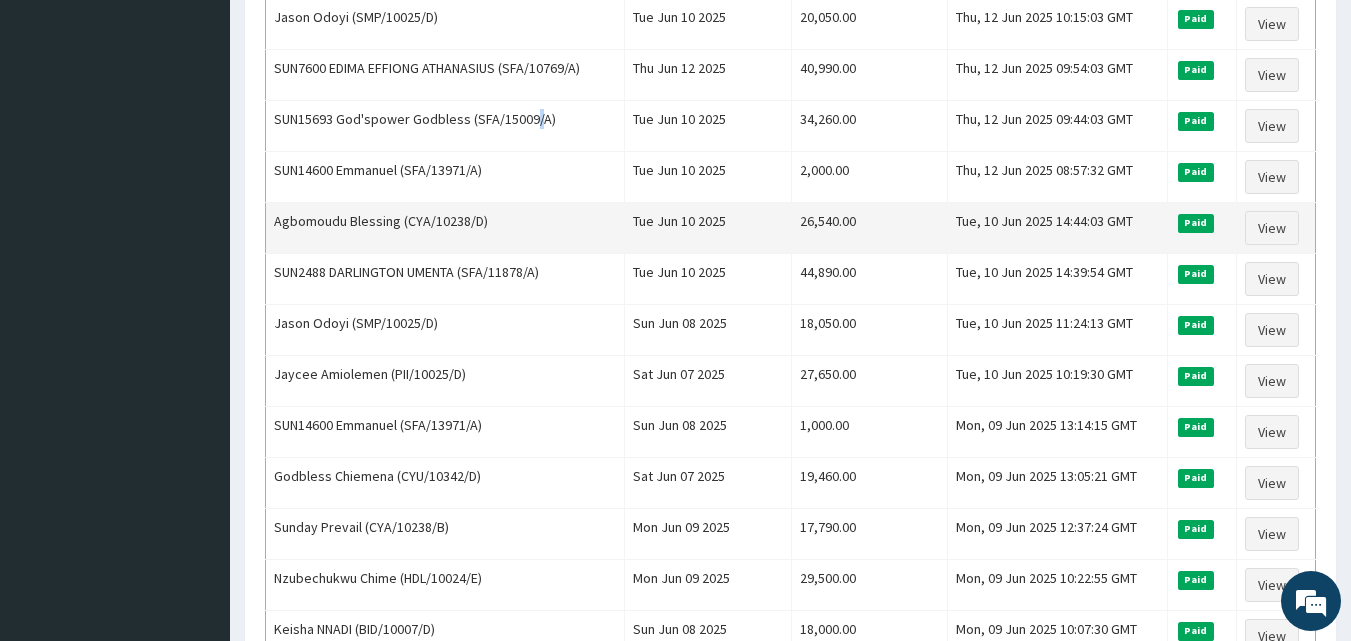 click on "Agbomoudu Blessing (CYA/10238/D)" at bounding box center [445, 228] 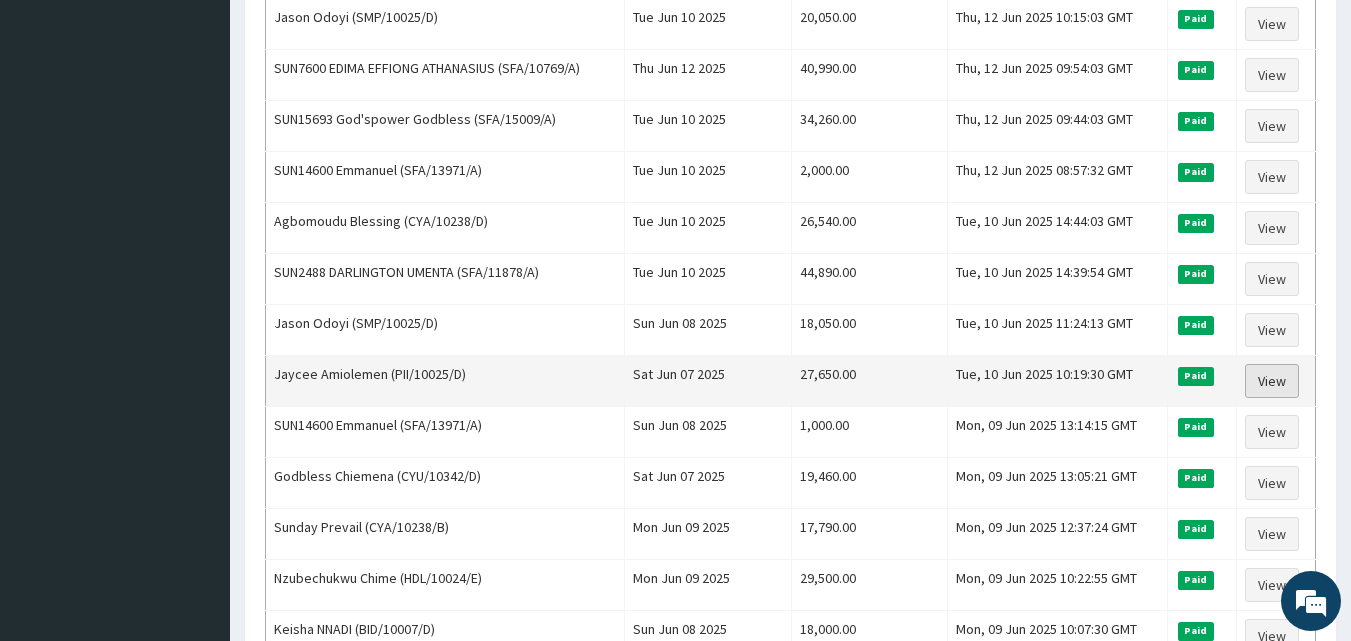 click on "View" at bounding box center (1272, 381) 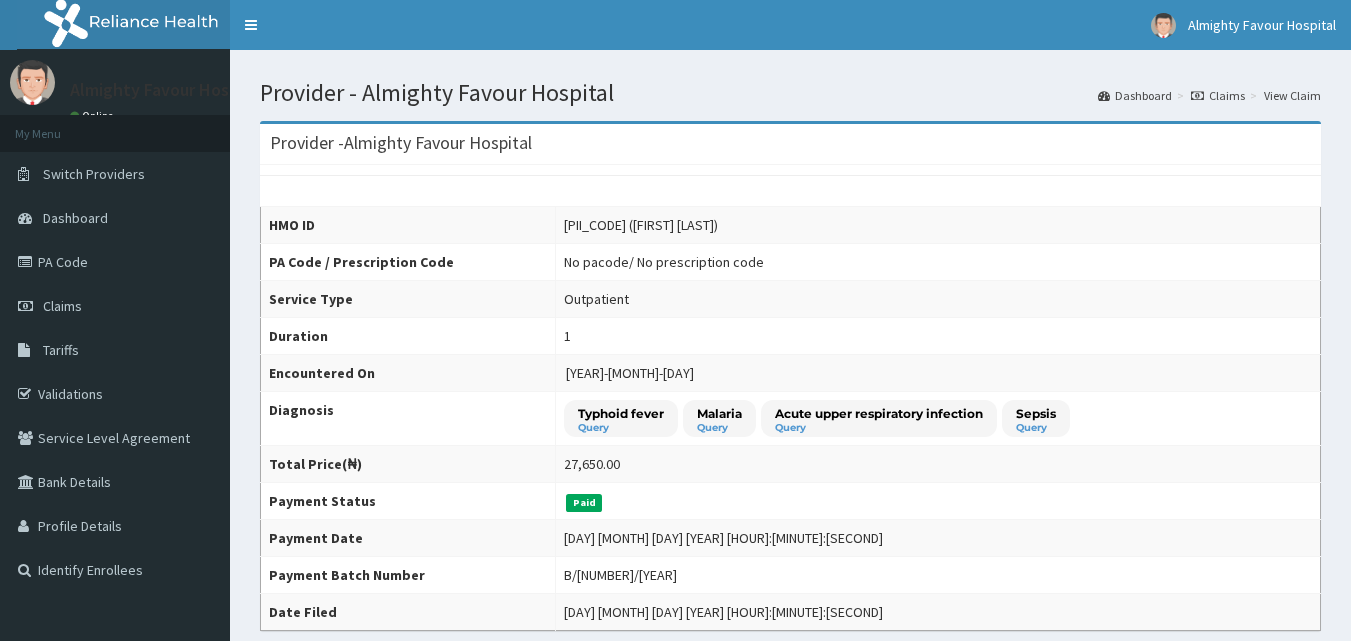 scroll, scrollTop: 0, scrollLeft: 0, axis: both 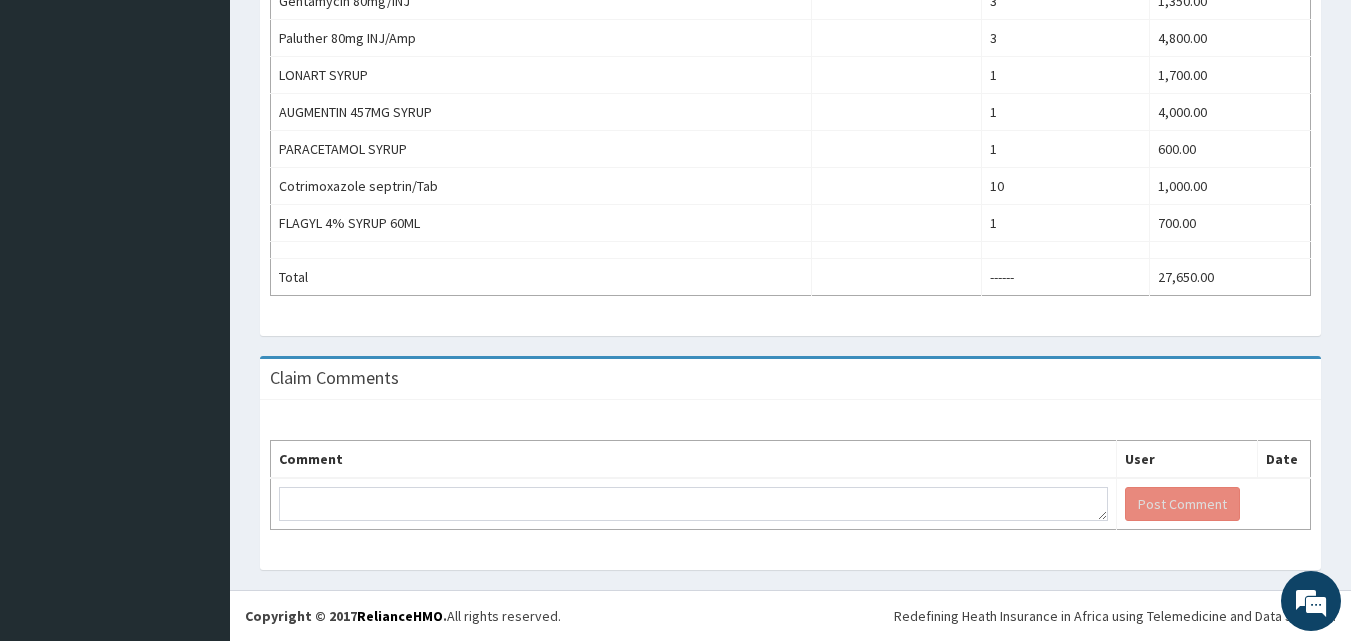 click on "Almighty Favour Hospital
Online
My Menu
Switch Providers
Dashboard
PA Code
Claims
Tariffs
Validations
Service Level Agreement
Bank Details
Profile Details
Identify Enrollees" at bounding box center [115, -173] 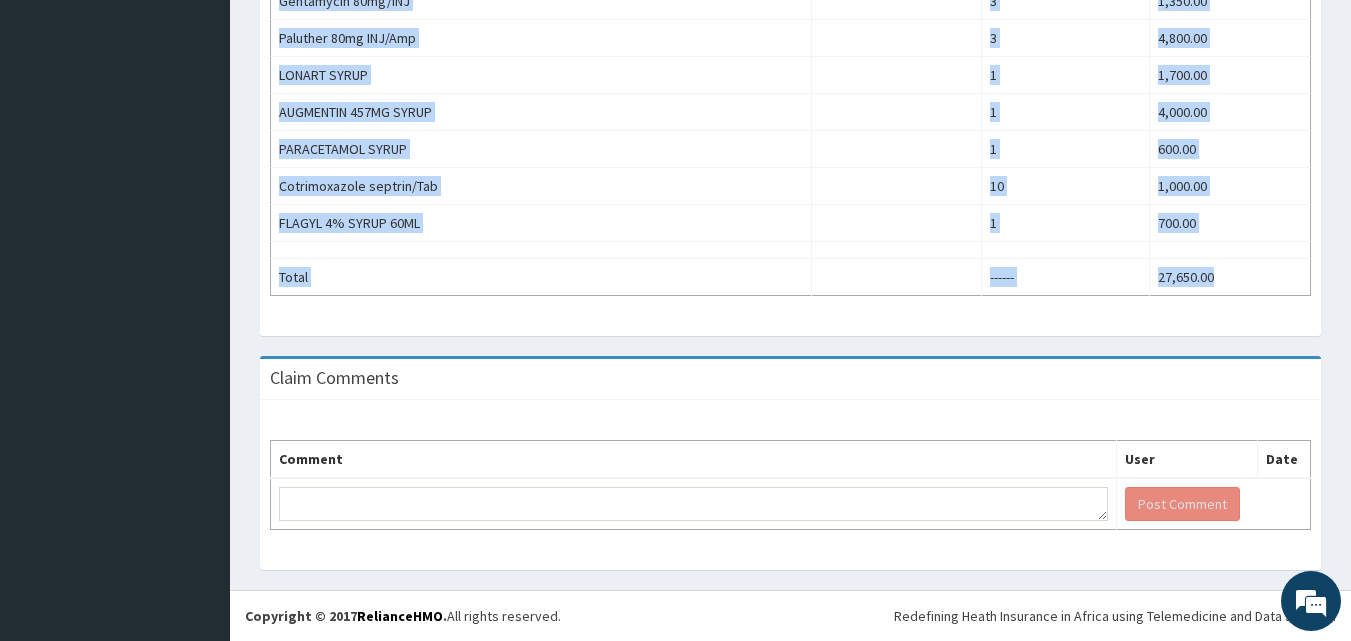 scroll, scrollTop: 697, scrollLeft: 0, axis: vertical 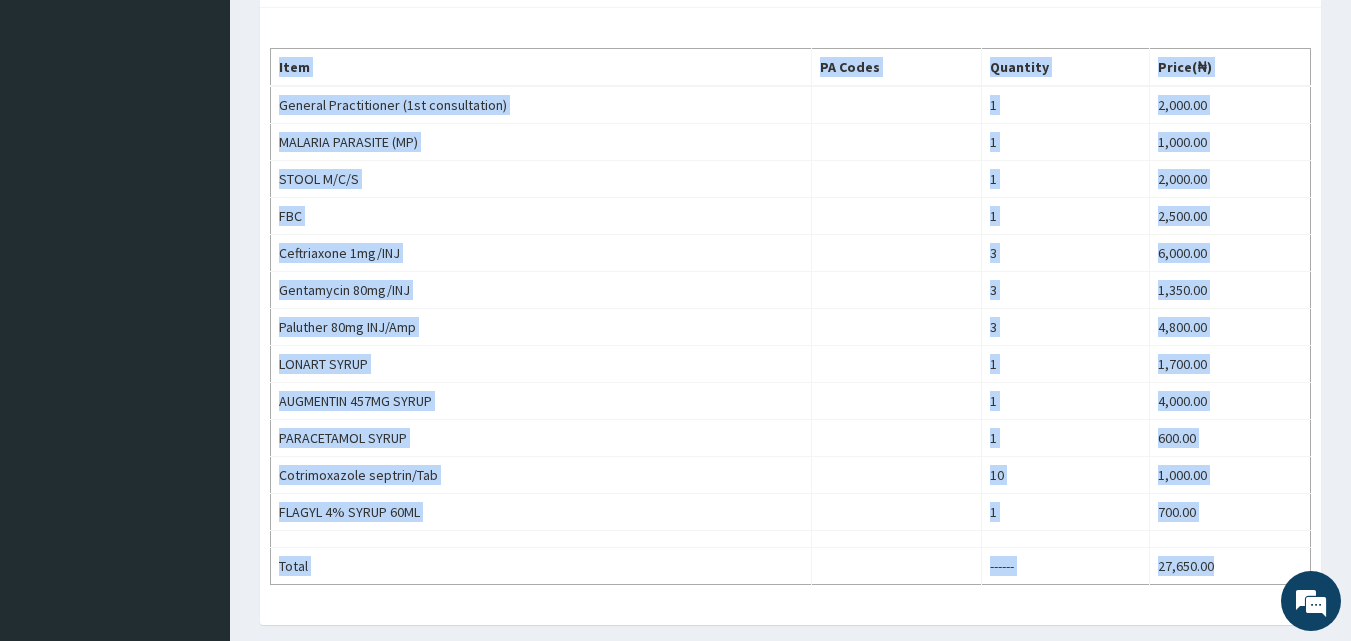 click on "Item PA Codes Quantity Price(₦) General Practitioner (1st consultation) 1 2,000.00 MALARIA PARASITE (MP) 1 1,000.00 STOOL M/C/S 1 2,000.00 FBC 1 2,500.00 Ceftriaxone 1mg/INJ 3 6,000.00 Gentamycin 80mg/INJ 3 1,350.00 Paluther 80mg INJ/Amp 3 4,800.00 LONART SYRUP 1 1,700.00 AUGMENTIN 457MG SYRUP 1 4,000.00 PARACETAMOL SYRUP 1 600.00 Cotrimoxazole septrin/Tab 10 1,000.00 FLAGYL 4% SYRUP 60ML 1 700.00 Total ------ 27,650.00" at bounding box center [790, 316] 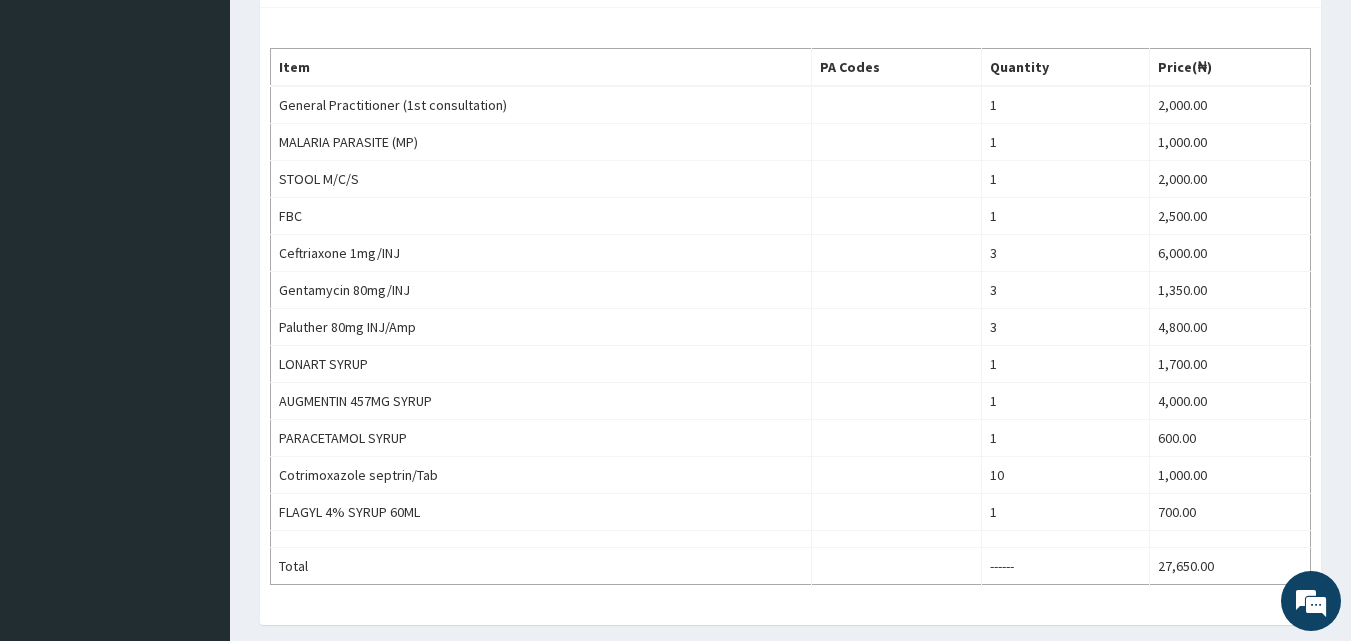 scroll, scrollTop: 137, scrollLeft: 0, axis: vertical 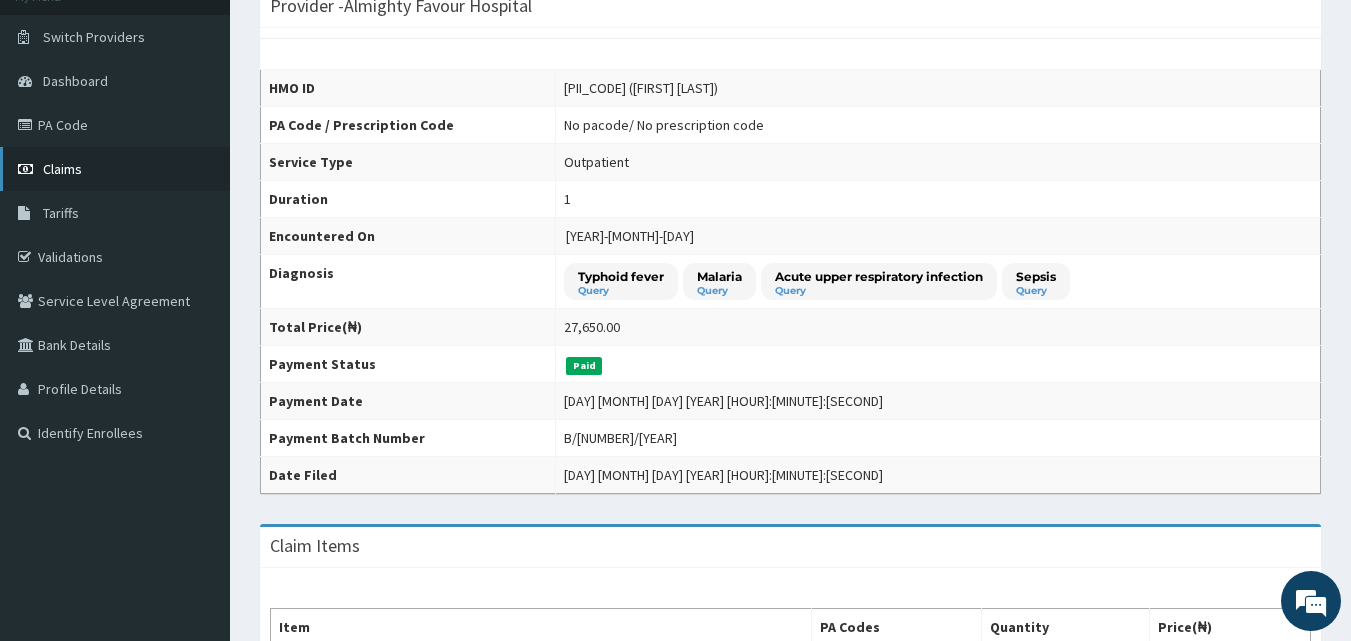 click on "Claims" at bounding box center (115, 169) 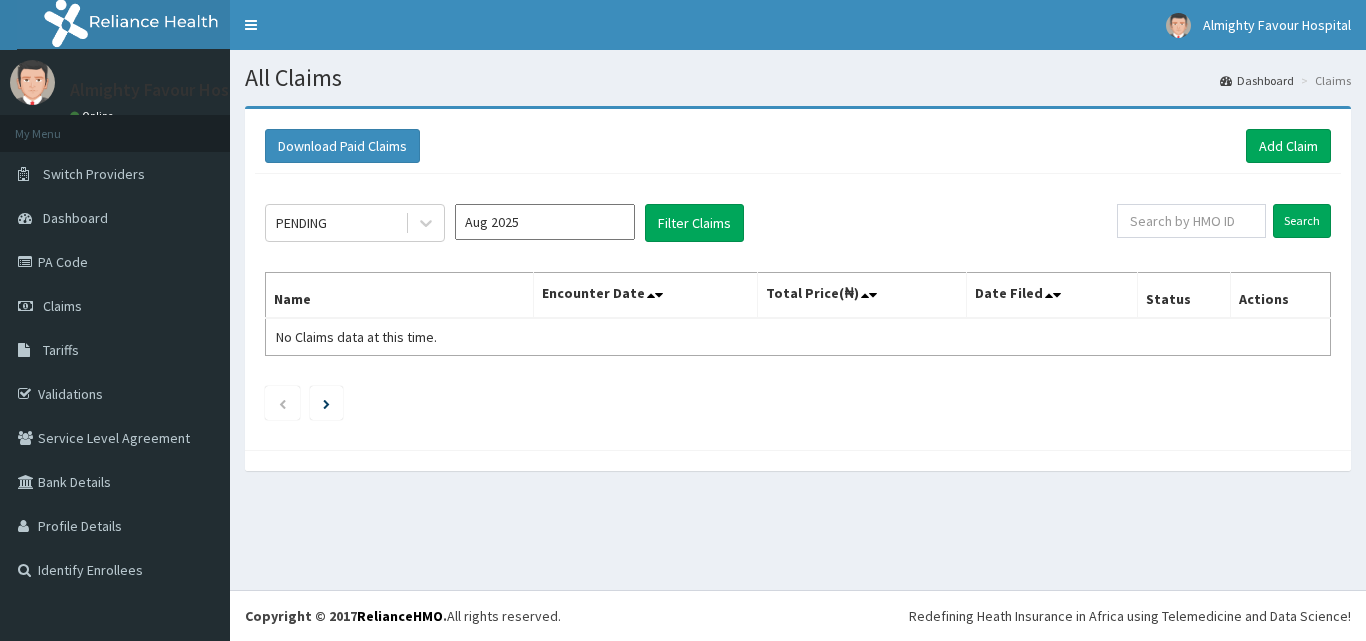 scroll, scrollTop: 0, scrollLeft: 0, axis: both 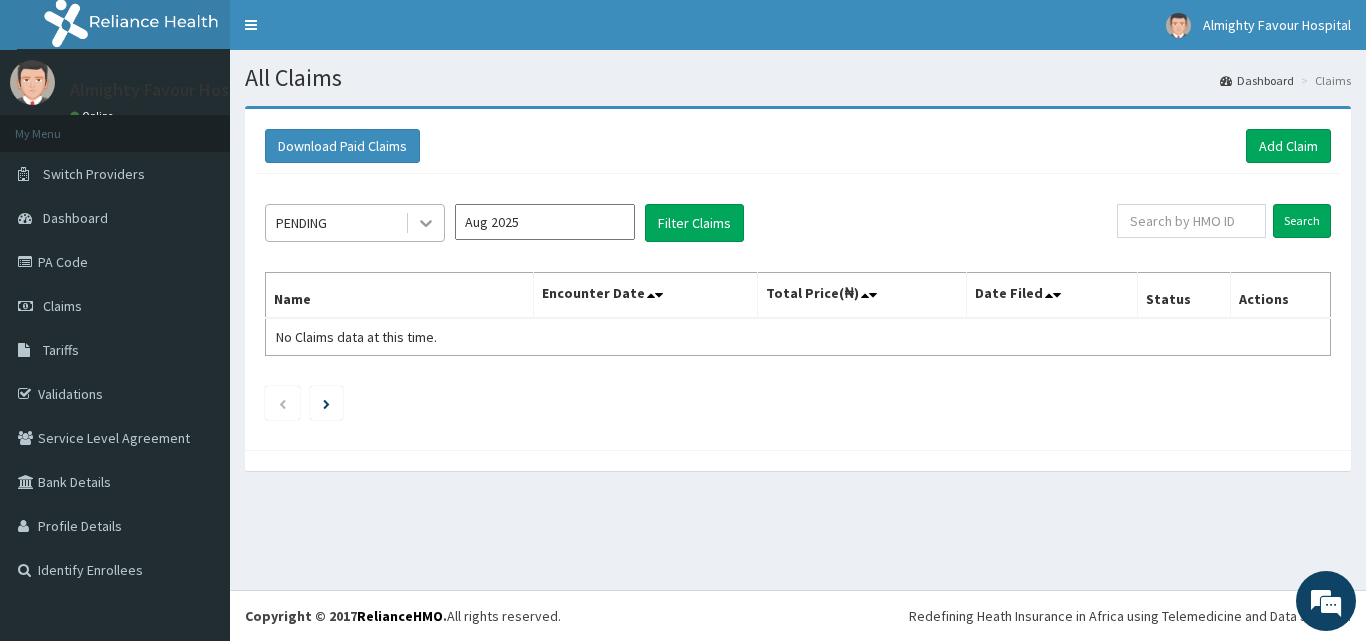 click 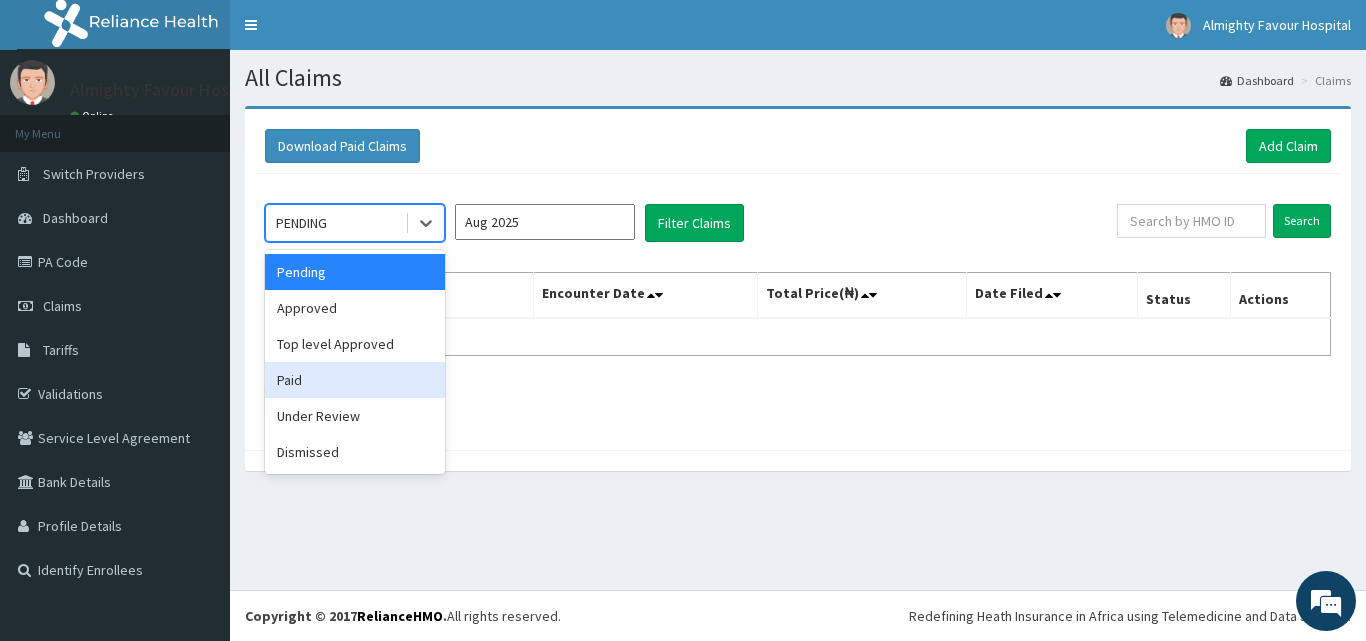 click on "Paid" at bounding box center [355, 380] 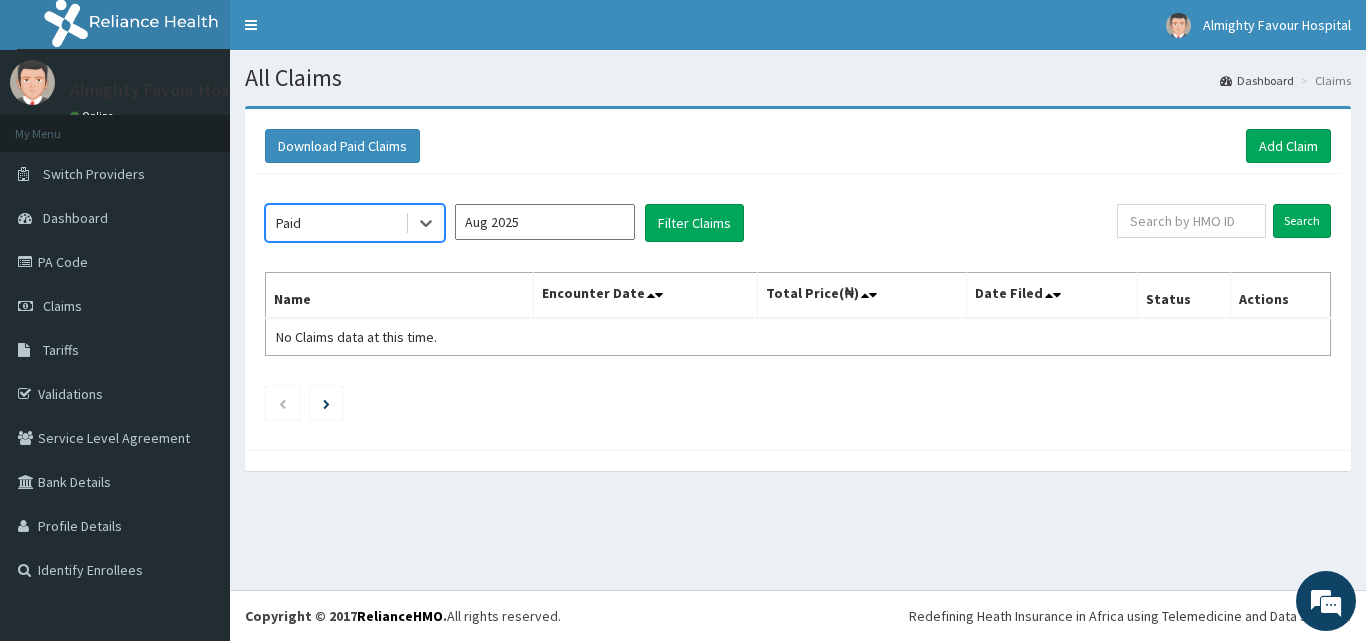 click on "Aug 2025" at bounding box center [545, 222] 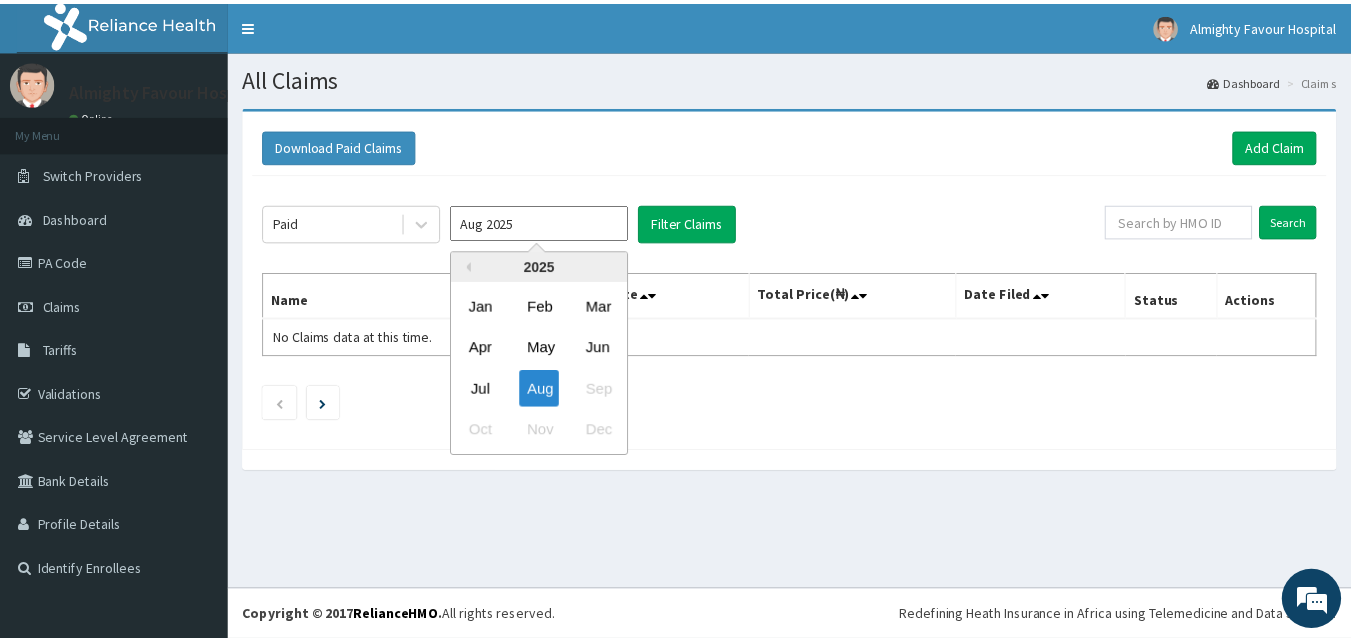 scroll, scrollTop: 0, scrollLeft: 0, axis: both 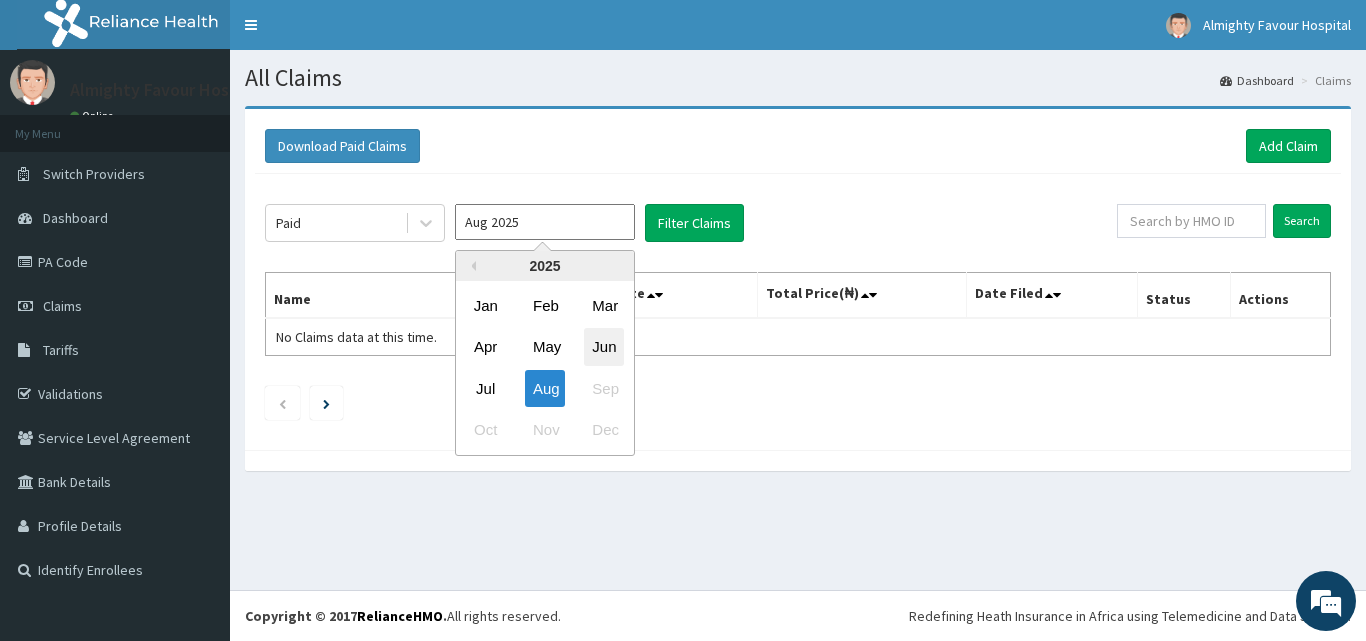 click on "Jun" at bounding box center [604, 347] 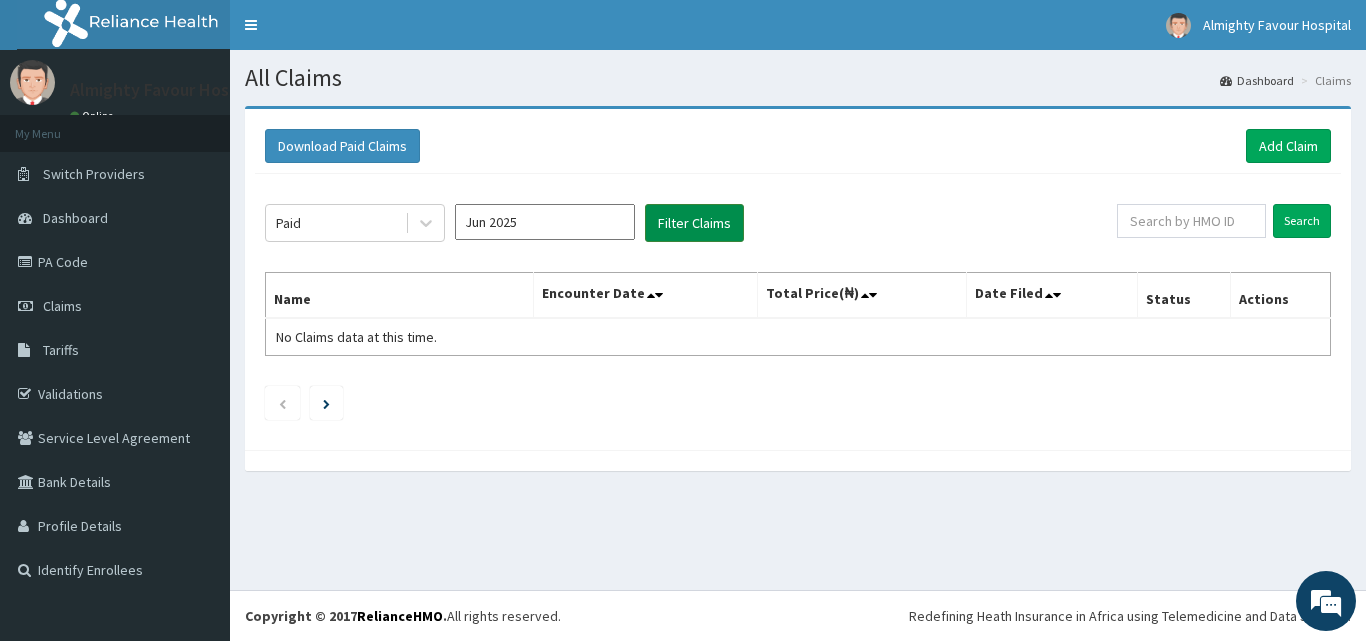 click on "Filter Claims" at bounding box center [694, 223] 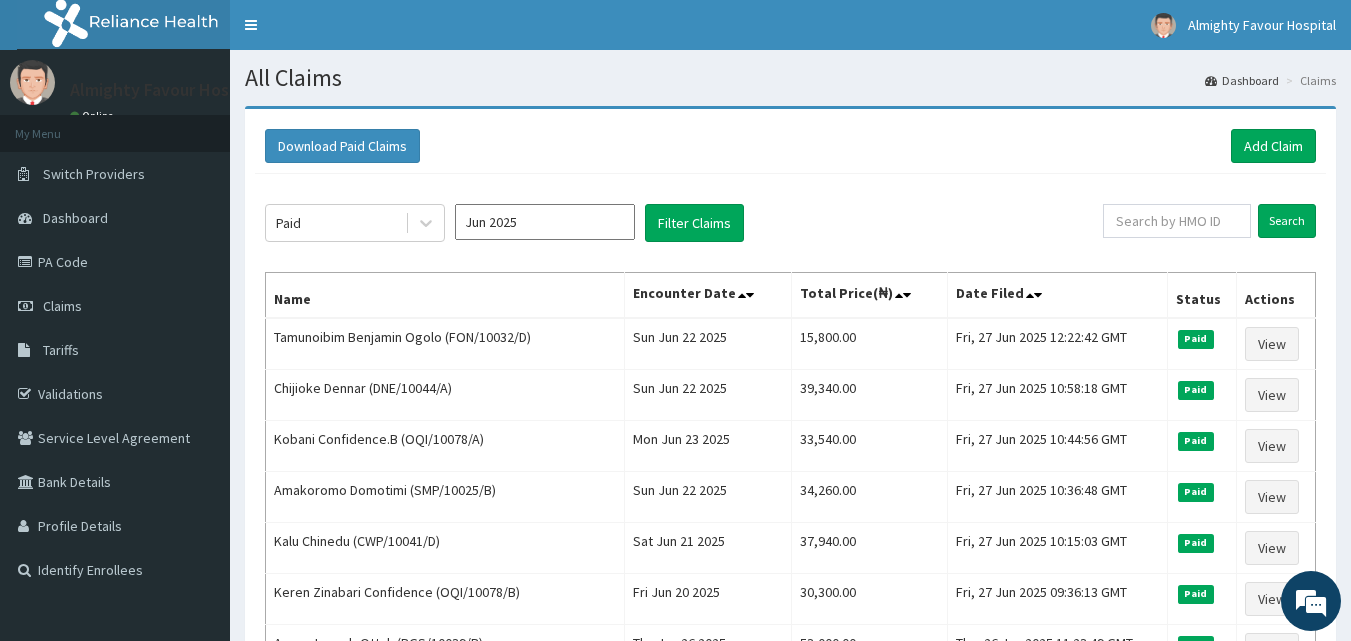 click on "Download Paid Claims Add Claim × Note you can only download claims within a maximum of 1 year and the dates will auto-adjust when you select range that is greater than 1 year From 04-05-2025 To 04-08-2025 Close Download Paid Jun 2025 Filter Claims Search Name Encounter Date Total Price(₦) Date Filed Status Actions Tamunoibim Benjamin Ogolo (FON/10032/D) Sun Jun 22 2025 15,800.00 Fri, 27 Jun 2025 12:22:42 GMT Paid View Chijioke Dennar (DNE/10044/A) Sun Jun 22 2025 39,340.00 Fri, 27 Jun 2025 10:58:18 GMT Paid View Kobani Confidence.B (OQI/10078/A) Mon Jun 23 2025 33,540.00 Fri, 27 Jun 2025 10:44:56 GMT Paid View Amakoromo Domotimi (SMP/10025/B) Sun Jun 22 2025 34,260.00 Fri, 27 Jun 2025 10:36:48 GMT Paid View Kalu Chinedu (CWP/10041/D) Sat Jun 21 2025 37,940.00 Fri, 27 Jun 2025 10:15:03 GMT Paid View Keren Zinabari Confidence (OQI/10078/B) Fri Jun 20 2025 30,300.00 Fri, 27 Jun 2025 09:36:13 GMT Paid View Amen Joseph-Ottah (PGS/10039/B) Thu Jun 26 2025 53,000.00 Thu, 26 Jun 2025 11:23:49 GMT Paid View Paid 1" at bounding box center [790, 1453] 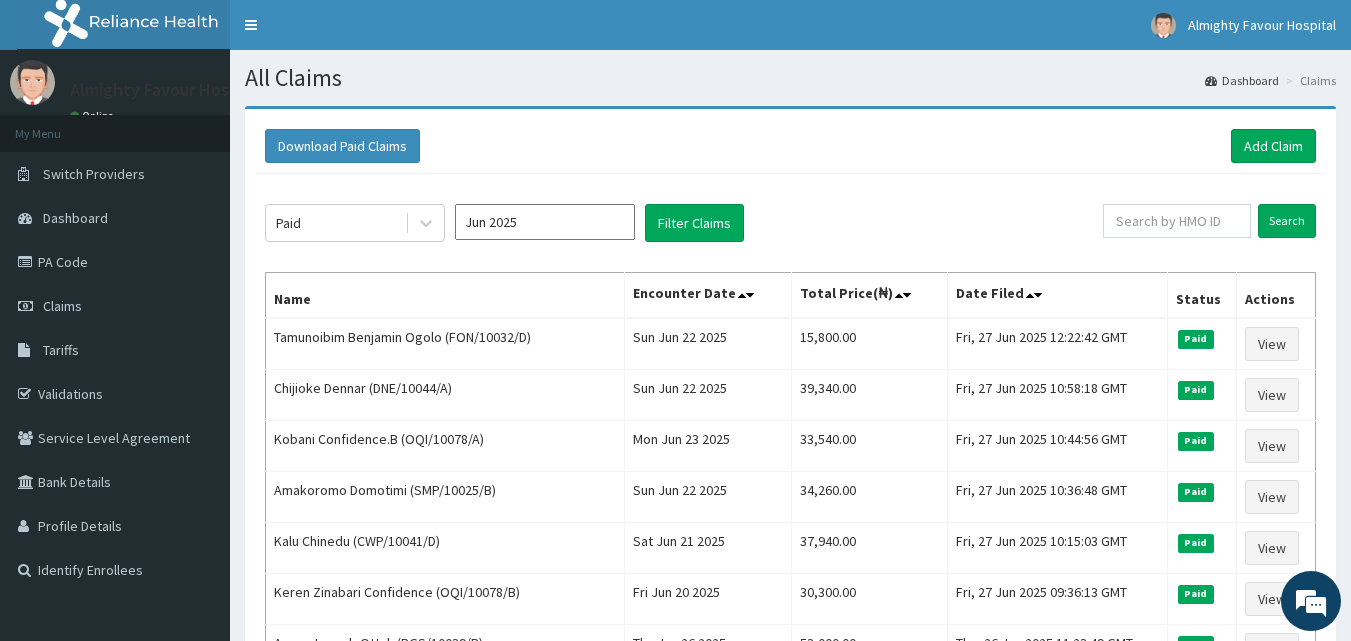 scroll, scrollTop: 560, scrollLeft: 0, axis: vertical 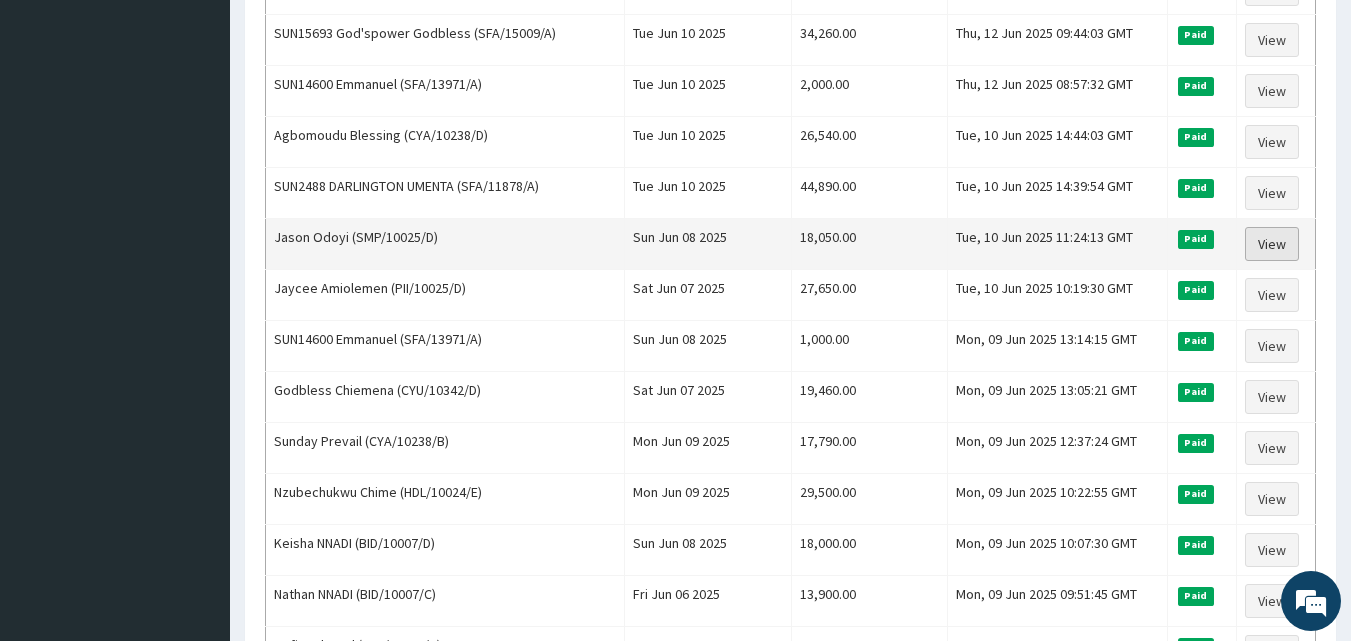 click on "View" at bounding box center [1272, 244] 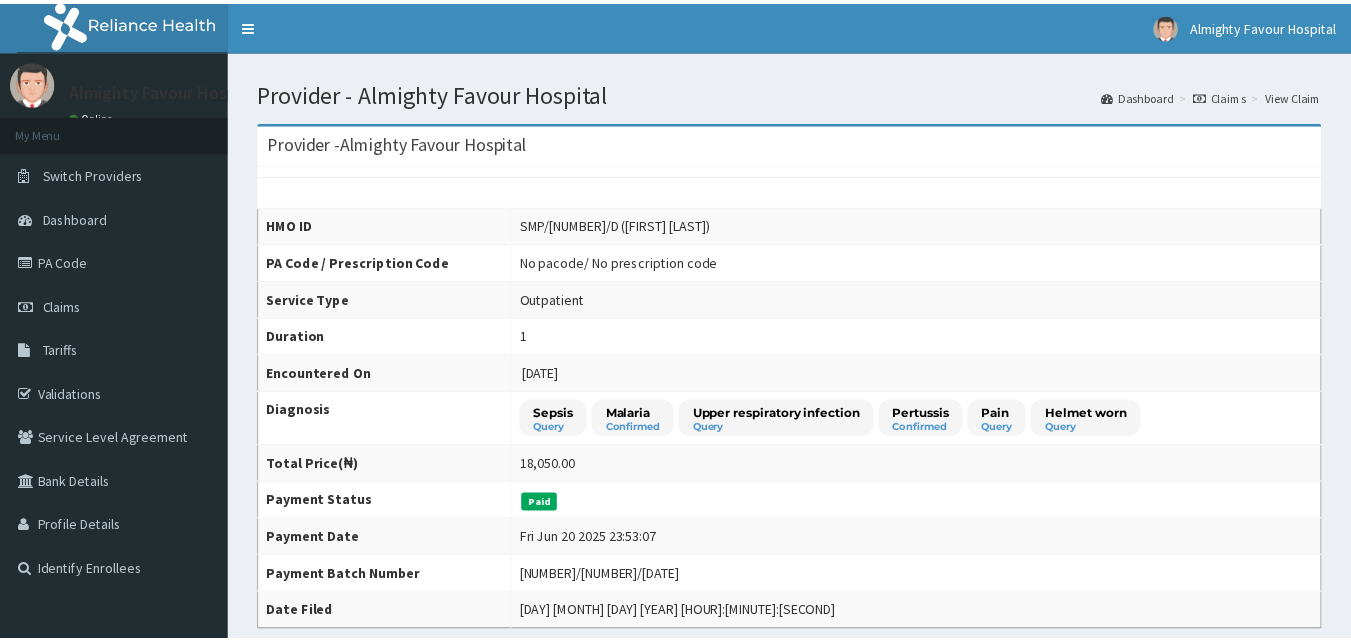 scroll, scrollTop: 0, scrollLeft: 0, axis: both 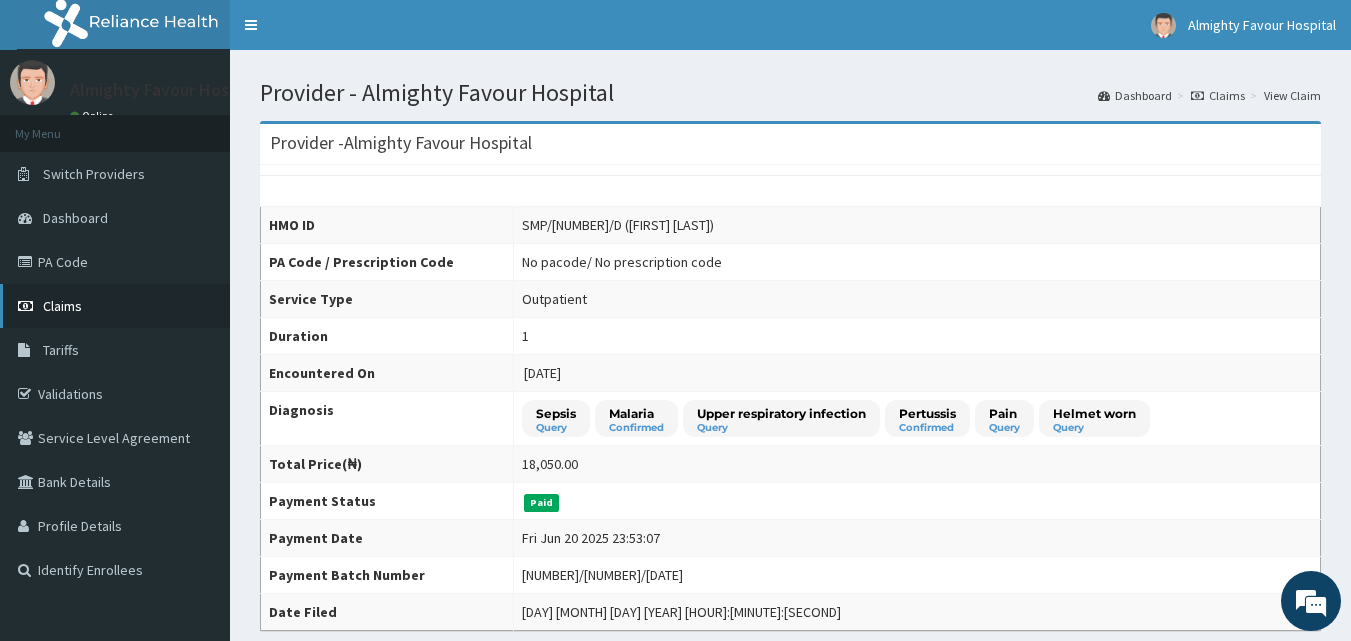 click on "Claims" at bounding box center [115, 306] 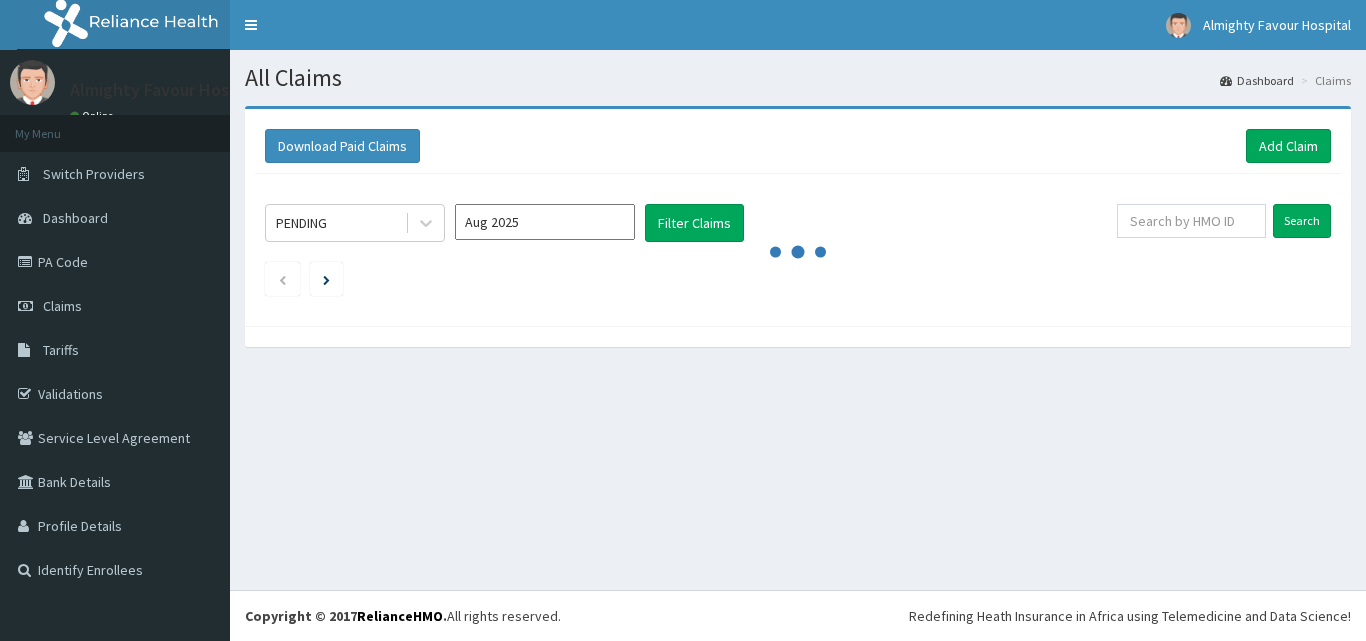 scroll, scrollTop: 0, scrollLeft: 0, axis: both 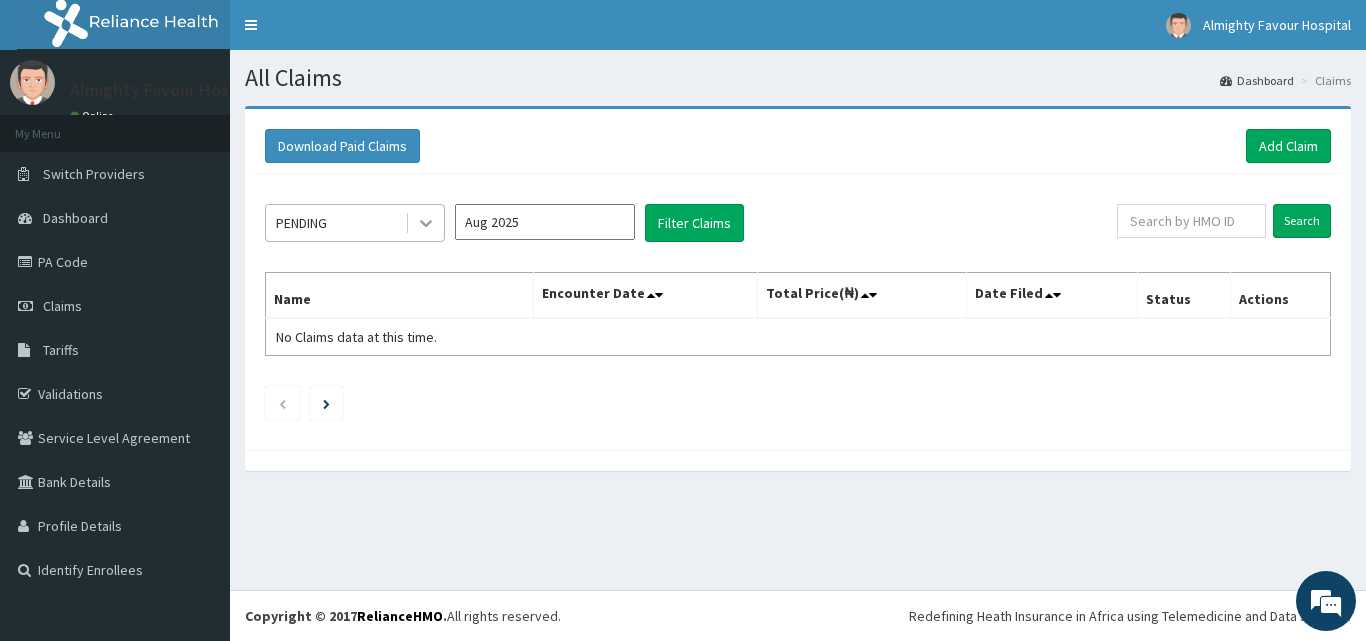 click 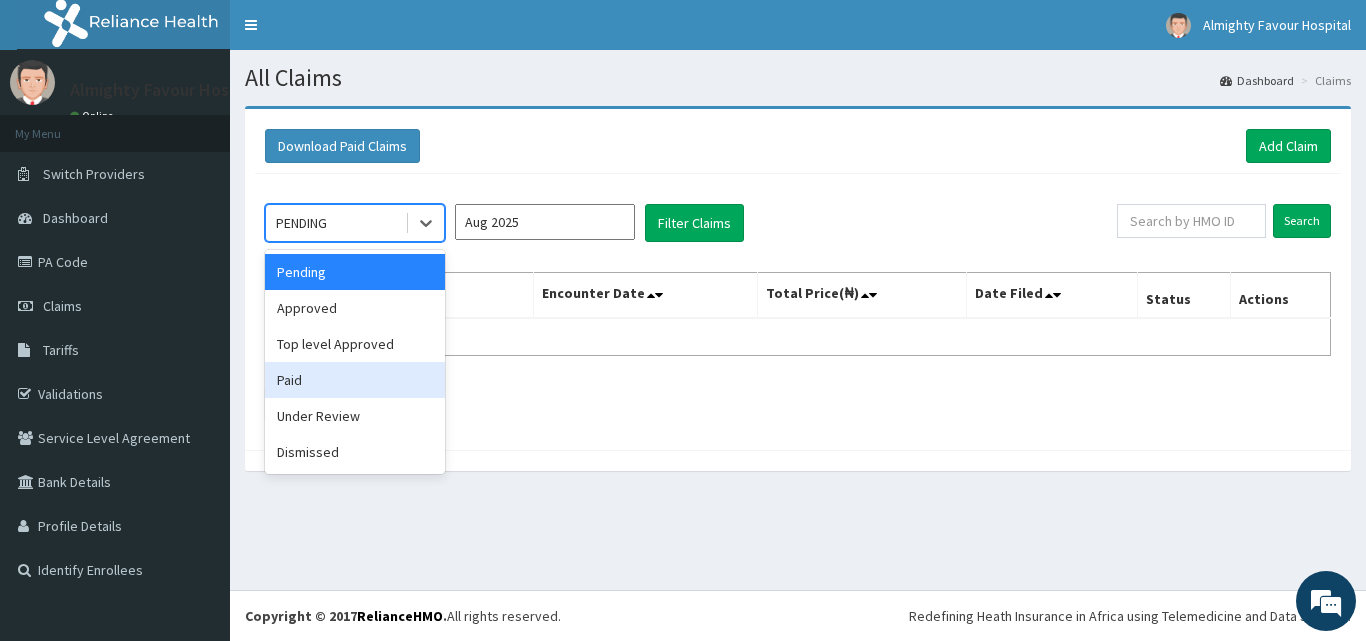 click on "Paid" at bounding box center [355, 380] 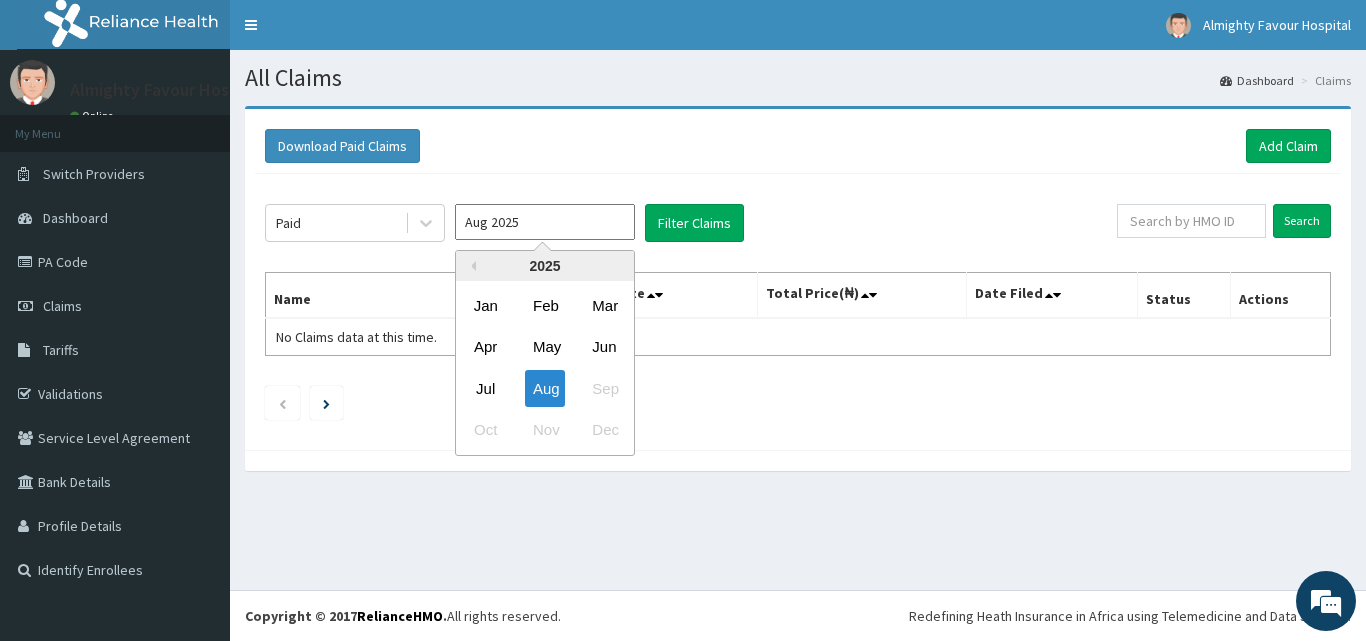 click on "Aug 2025" at bounding box center (545, 222) 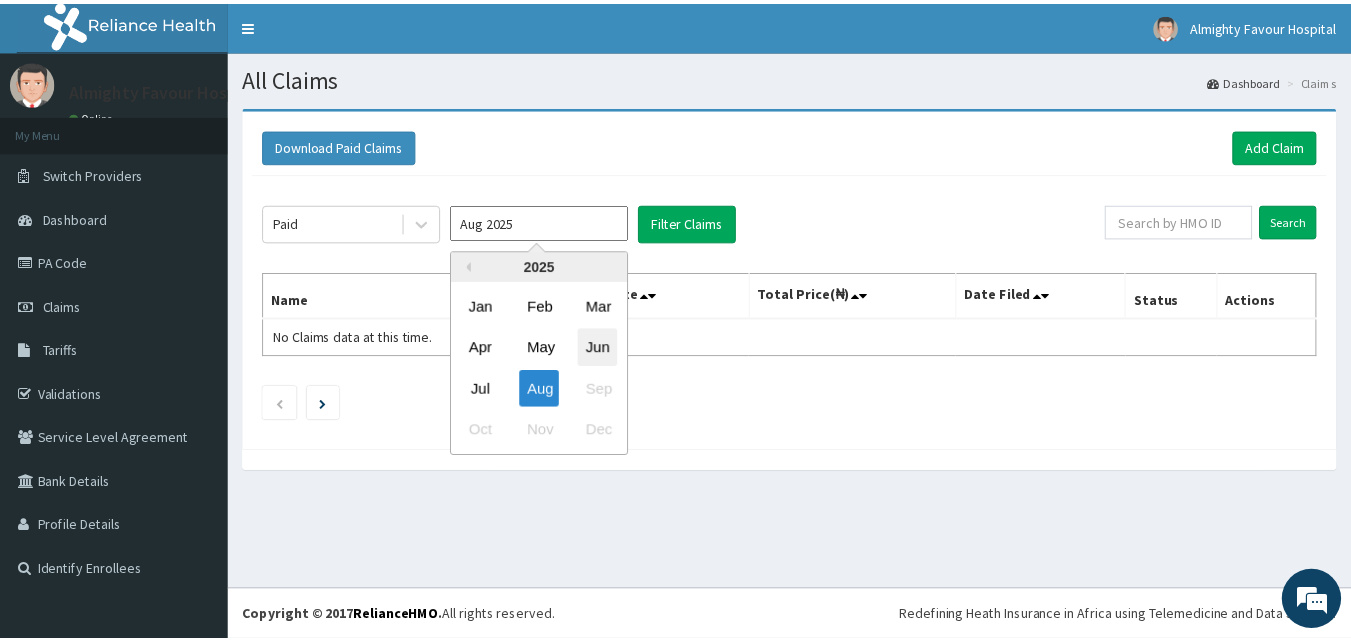 scroll, scrollTop: 0, scrollLeft: 0, axis: both 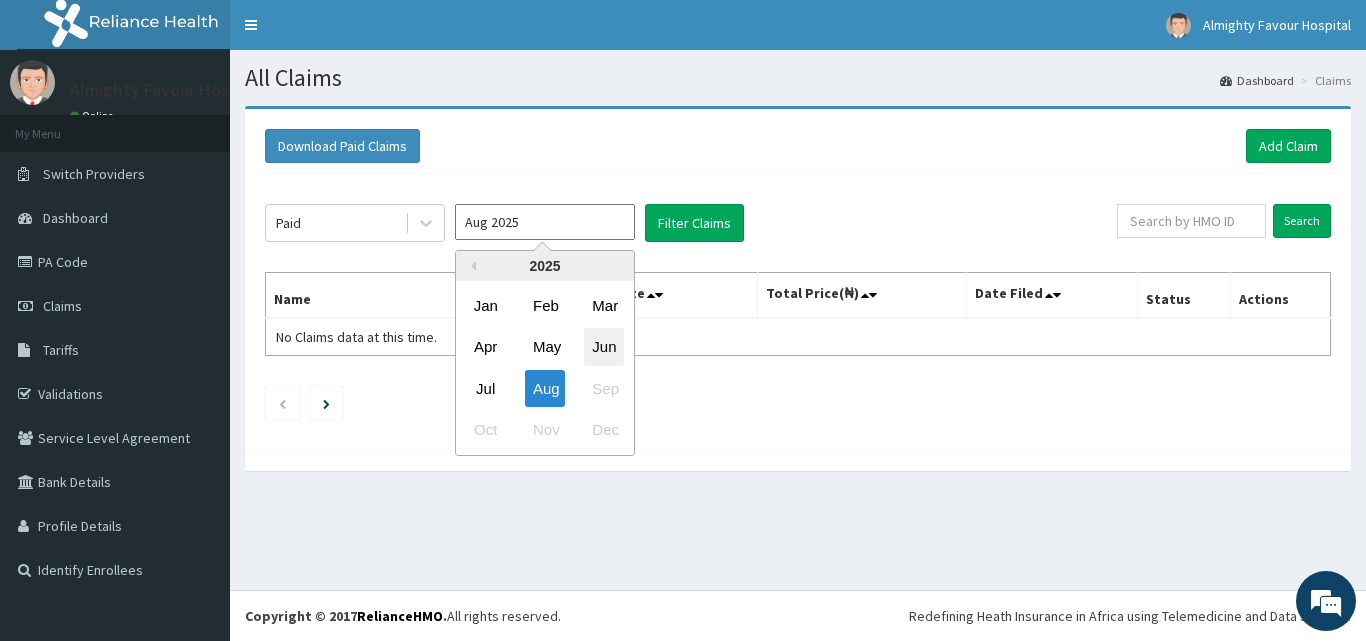 click on "Jun" at bounding box center (604, 347) 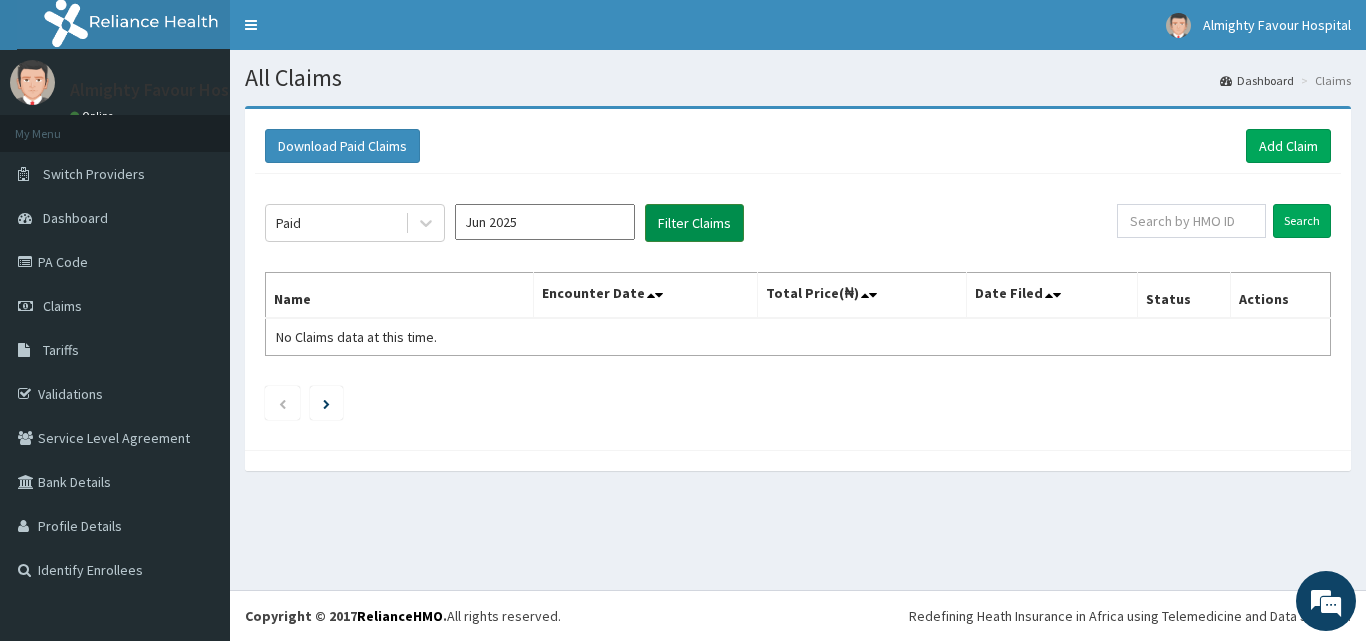 click on "Filter Claims" at bounding box center (694, 223) 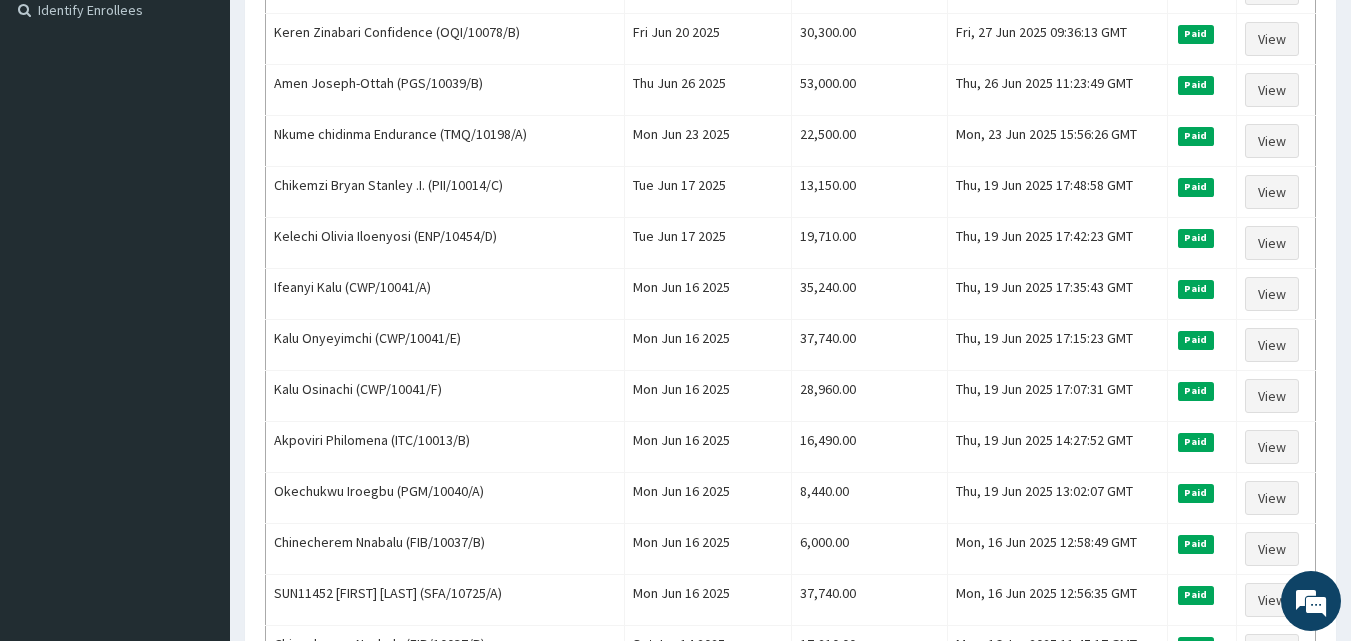 scroll, scrollTop: 1120, scrollLeft: 0, axis: vertical 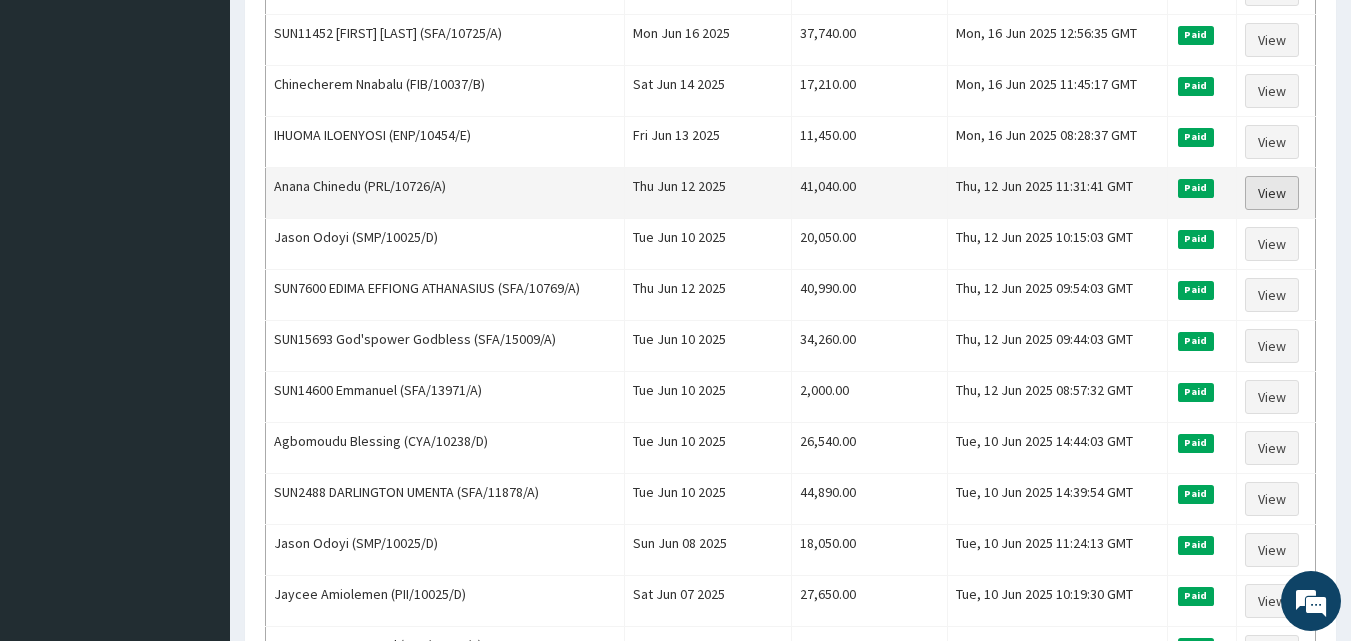 click on "View" at bounding box center (1272, 193) 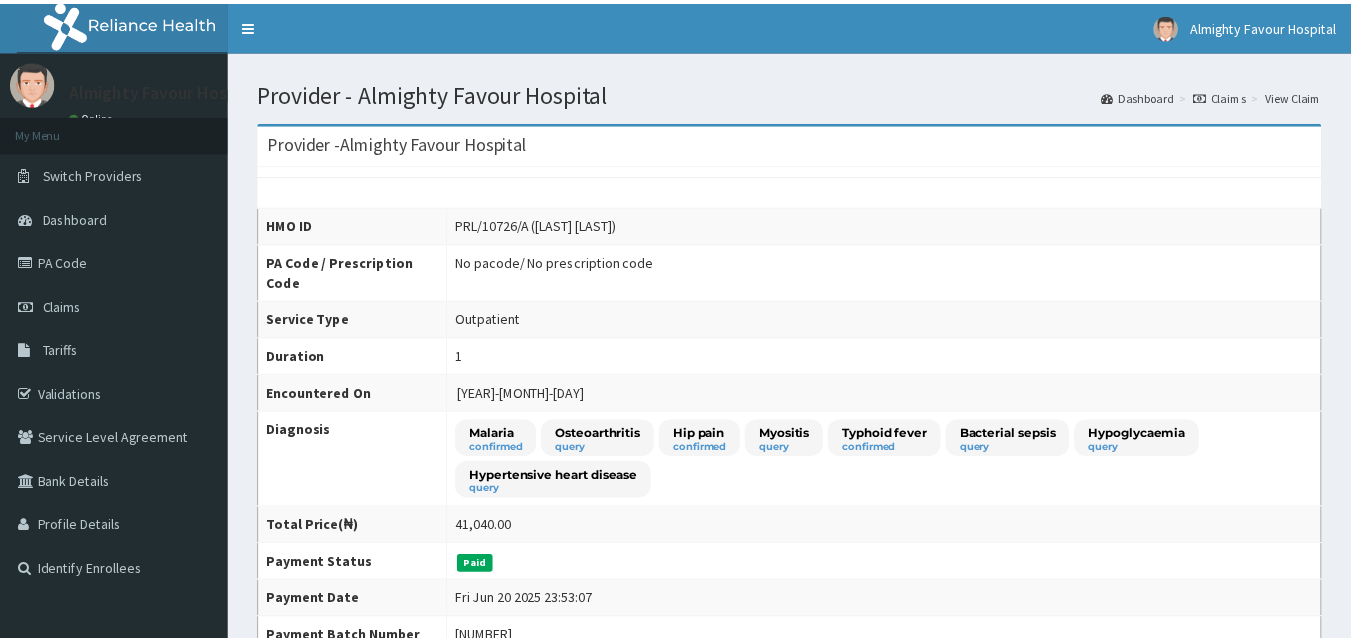 scroll, scrollTop: 0, scrollLeft: 0, axis: both 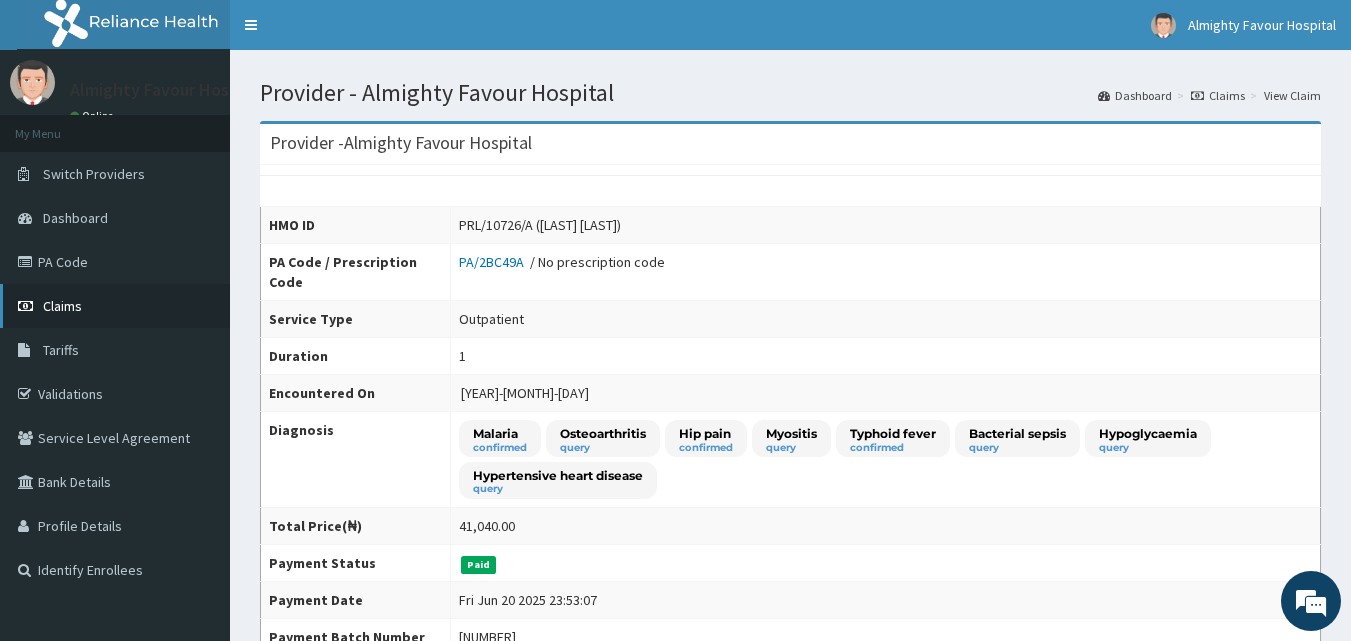 click on "Claims" at bounding box center [115, 306] 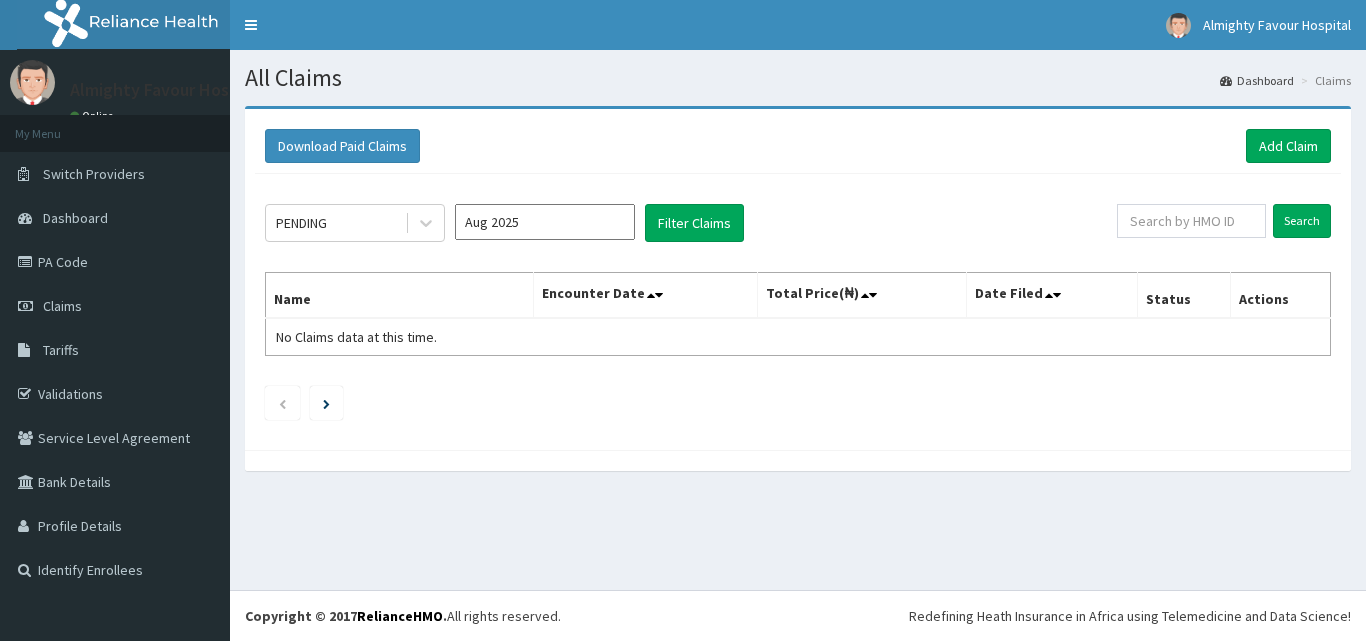 scroll, scrollTop: 0, scrollLeft: 0, axis: both 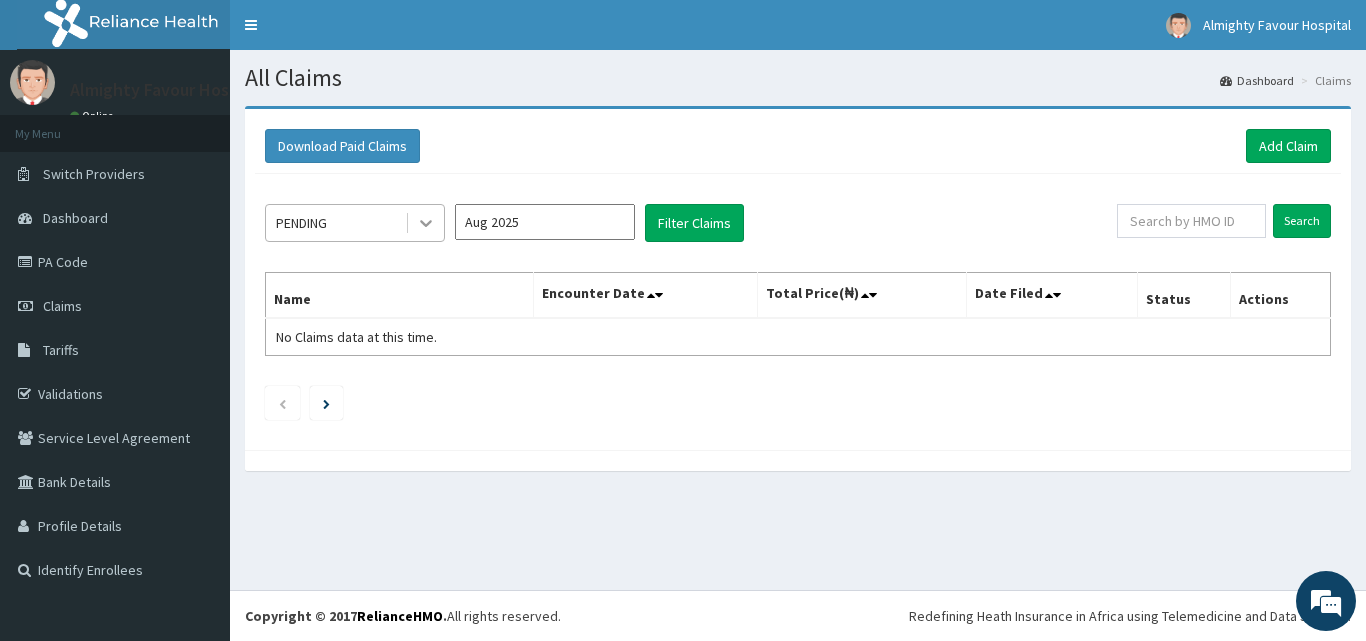click 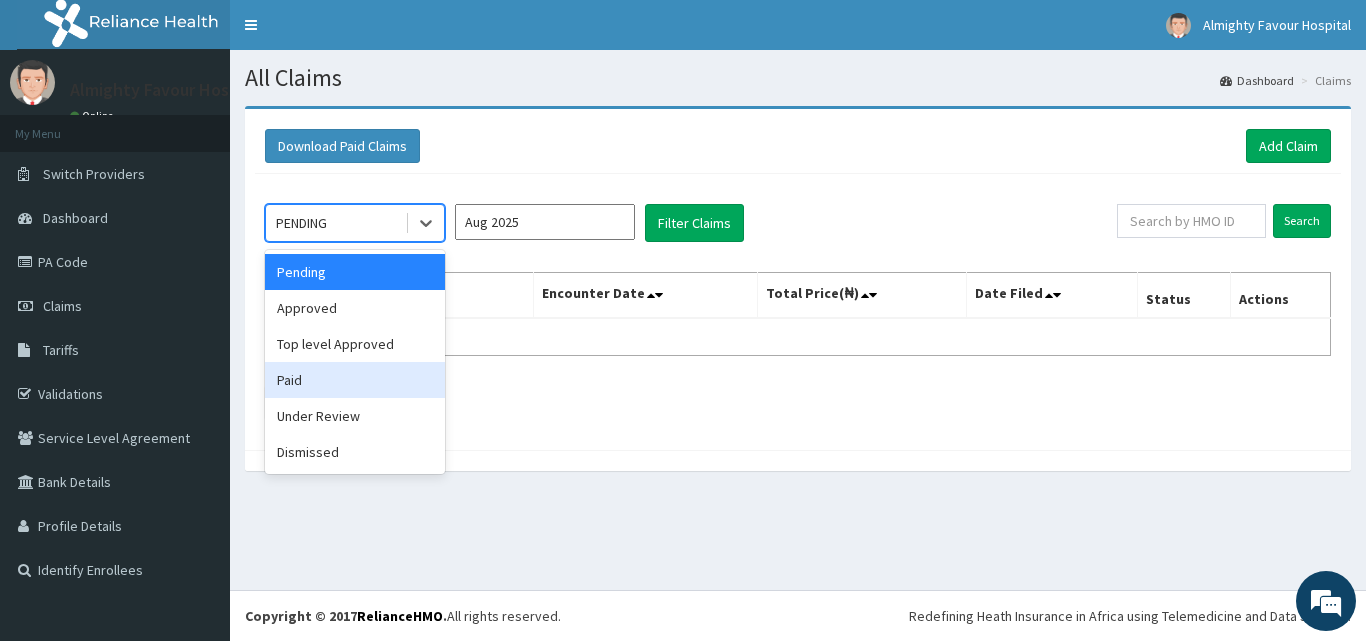 click on "Paid" at bounding box center [355, 380] 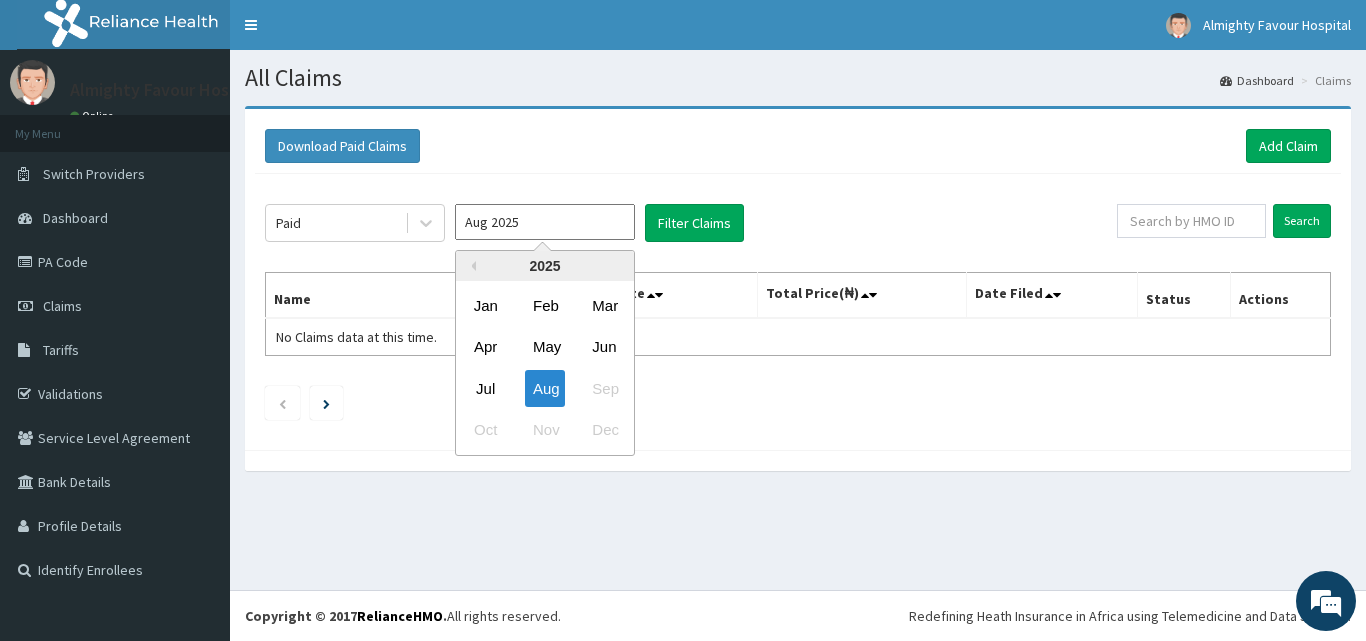 click on "Aug 2025" at bounding box center (545, 222) 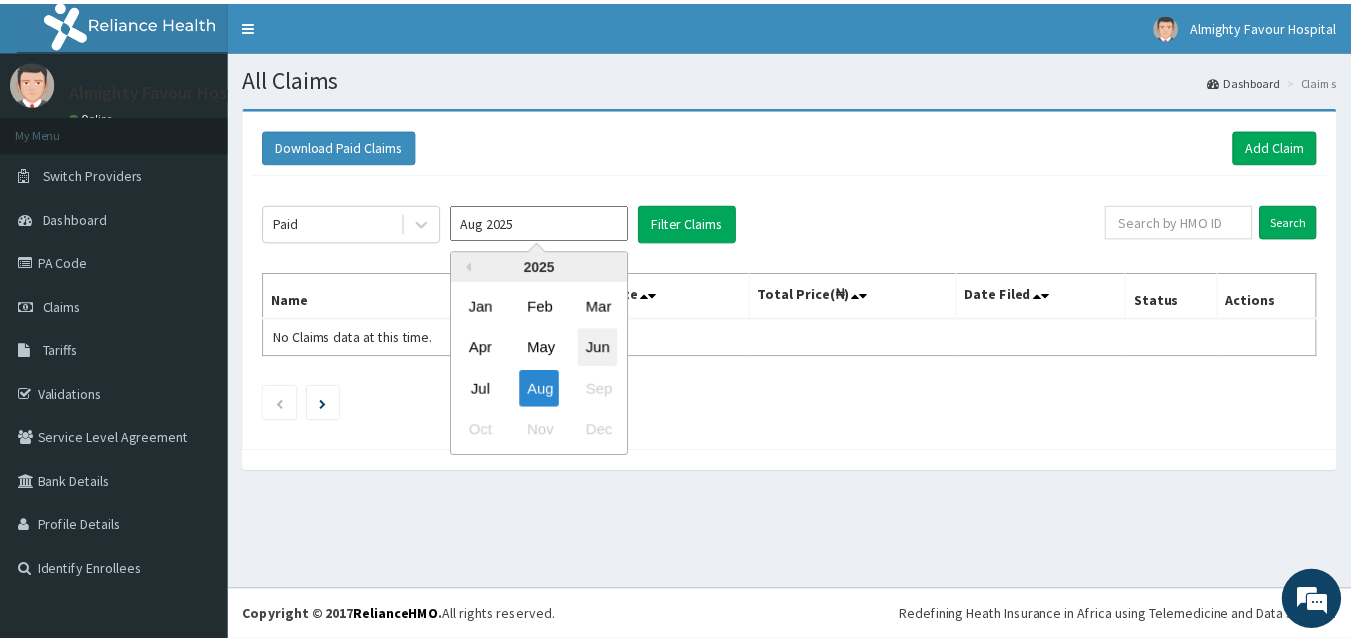 scroll, scrollTop: 0, scrollLeft: 0, axis: both 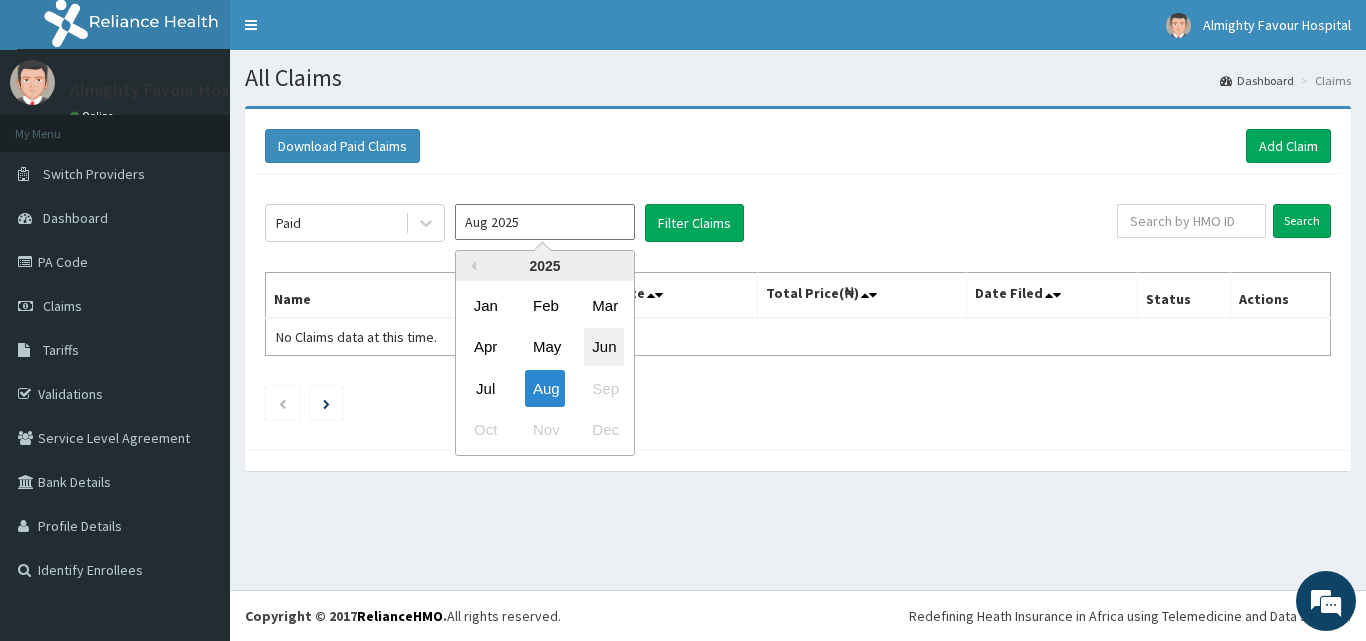 click on "Jun" at bounding box center [604, 347] 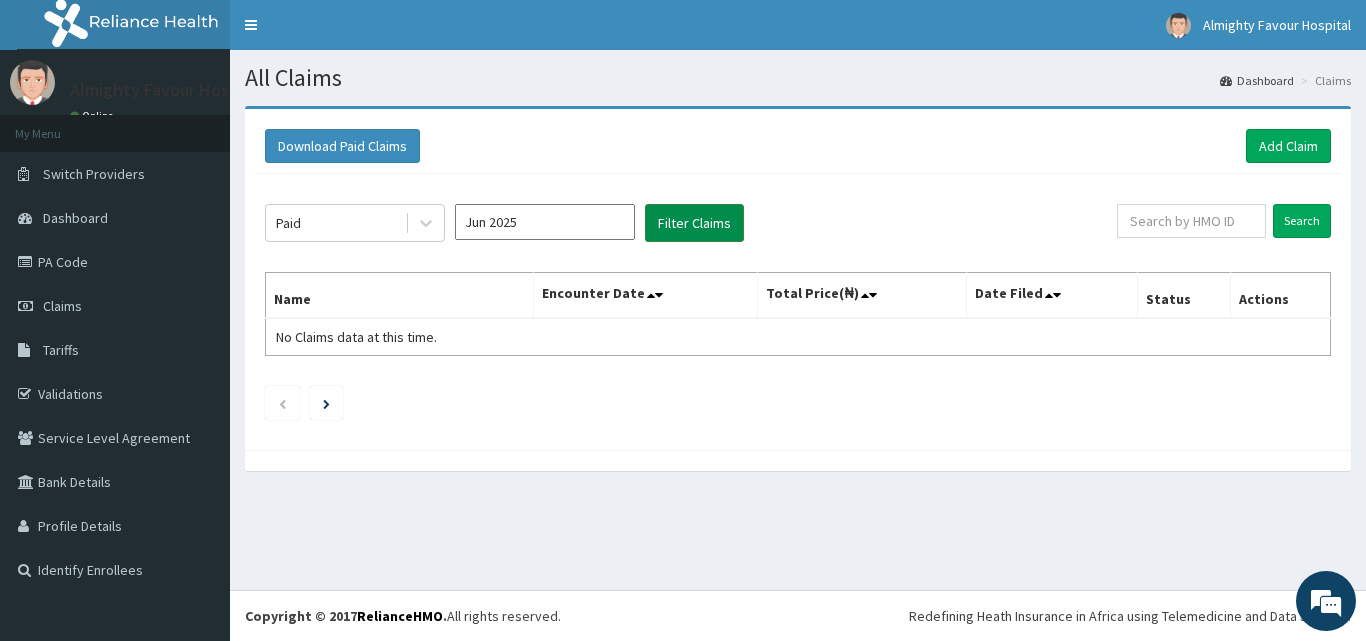 click on "Filter Claims" at bounding box center [694, 223] 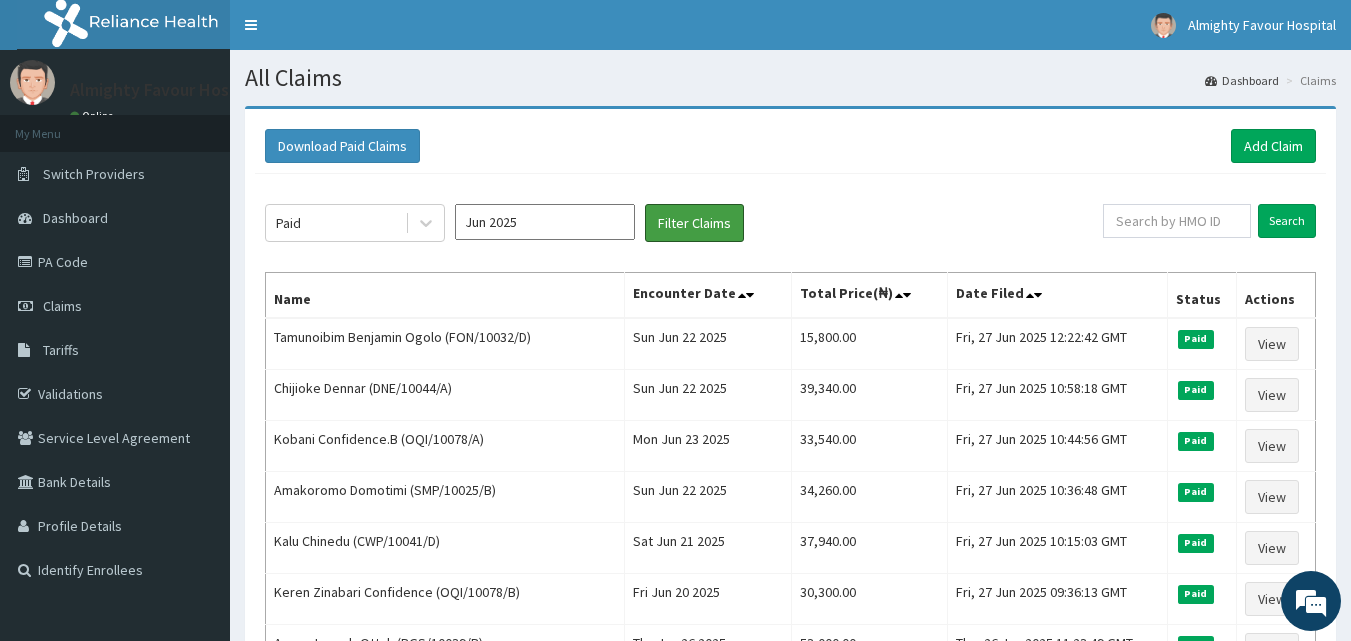scroll, scrollTop: 560, scrollLeft: 0, axis: vertical 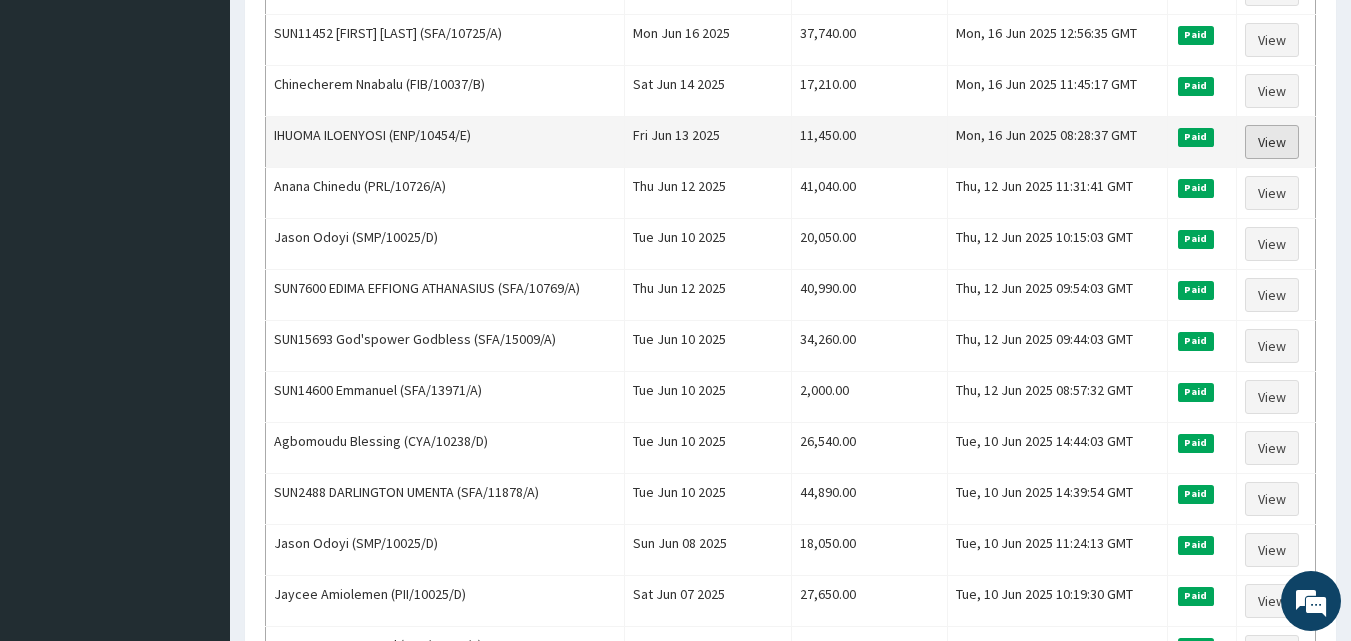 click on "View" at bounding box center [1272, 142] 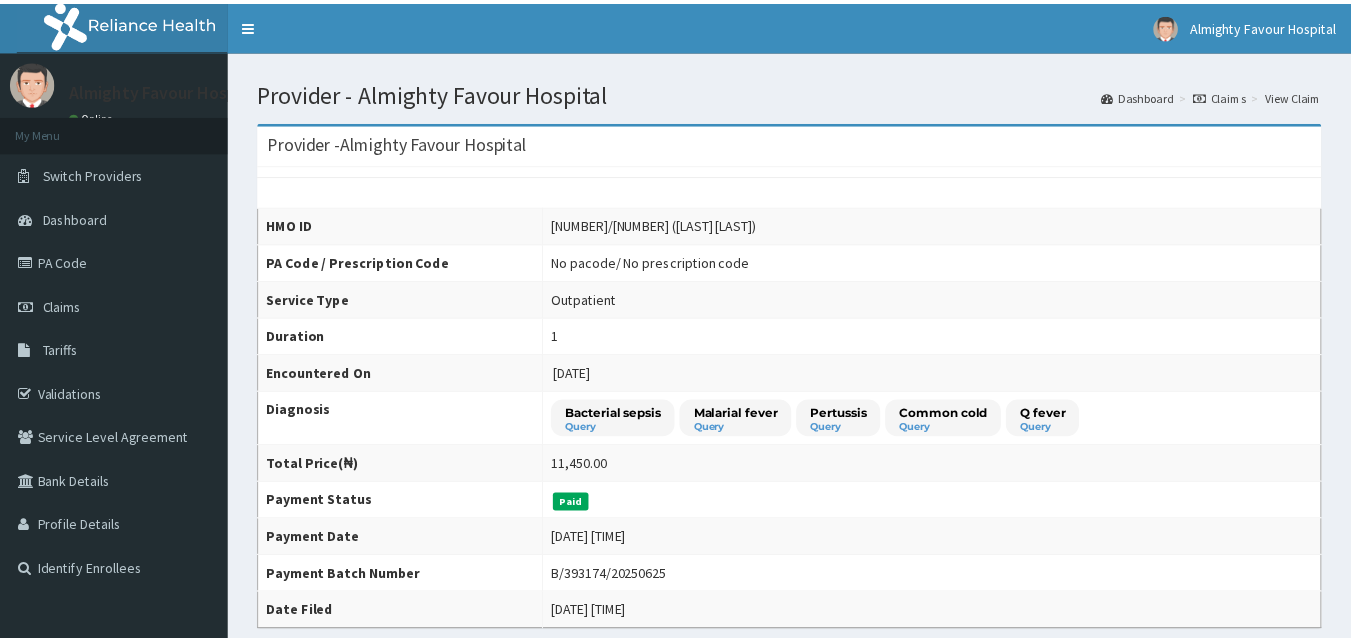 scroll, scrollTop: 0, scrollLeft: 0, axis: both 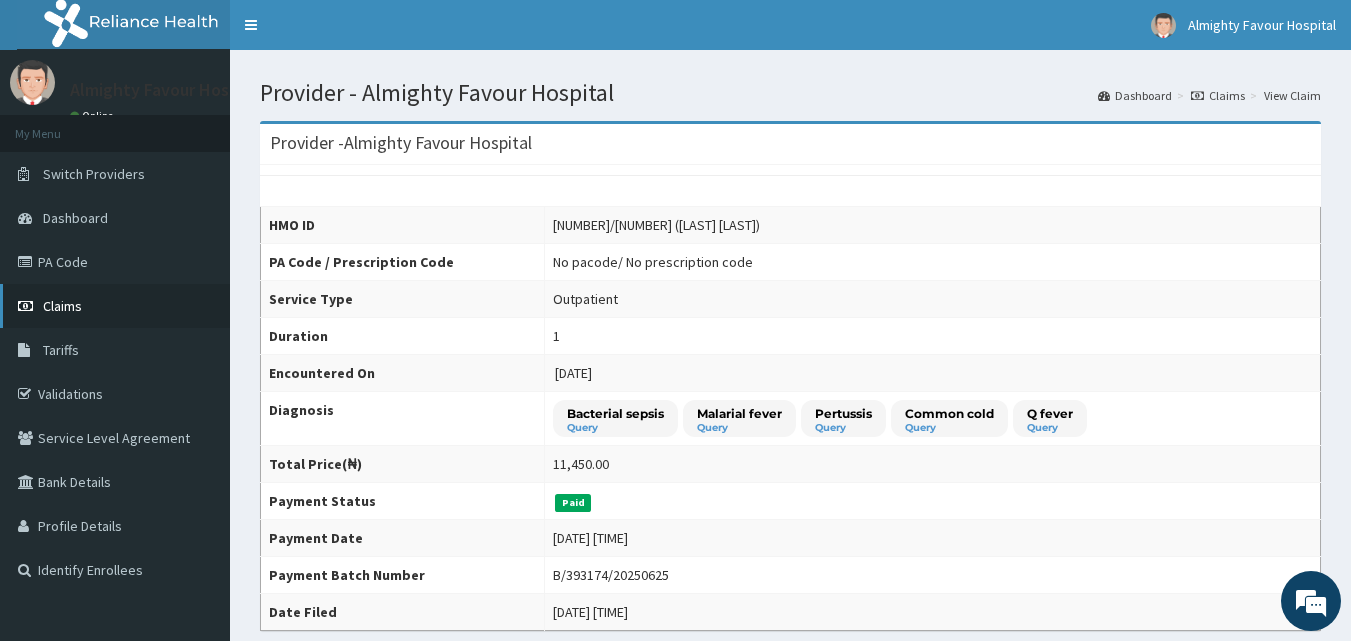 click on "Claims" at bounding box center [62, 306] 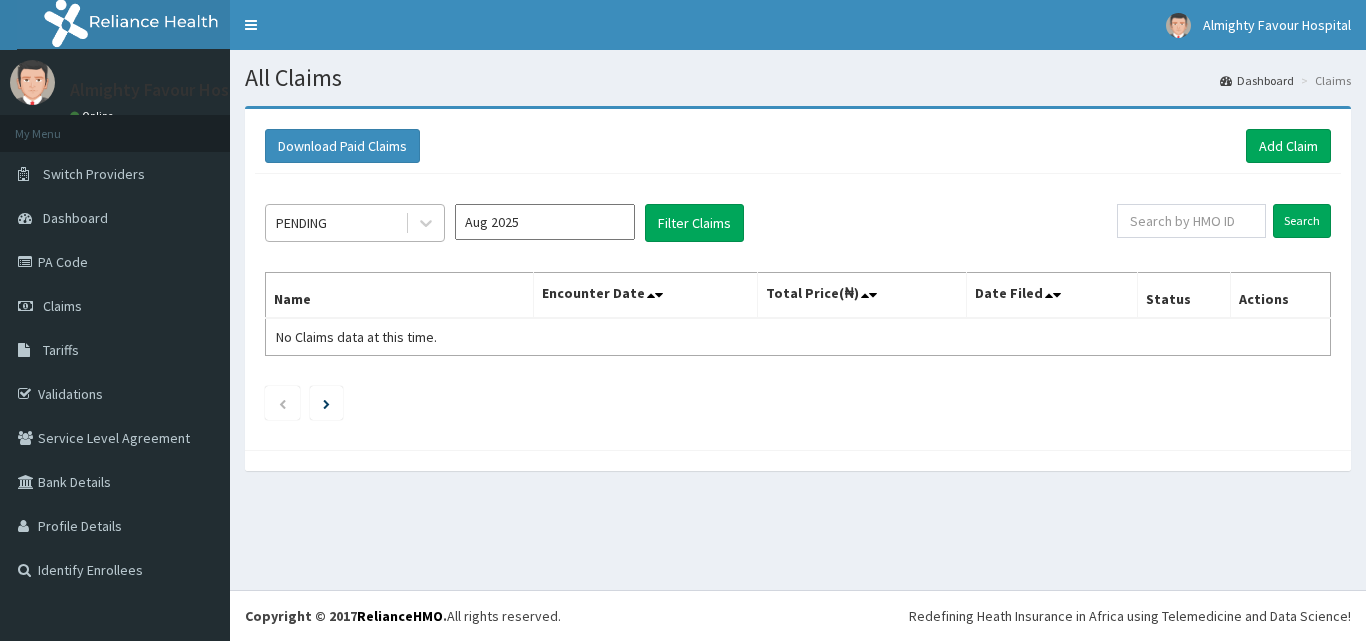 scroll, scrollTop: 0, scrollLeft: 0, axis: both 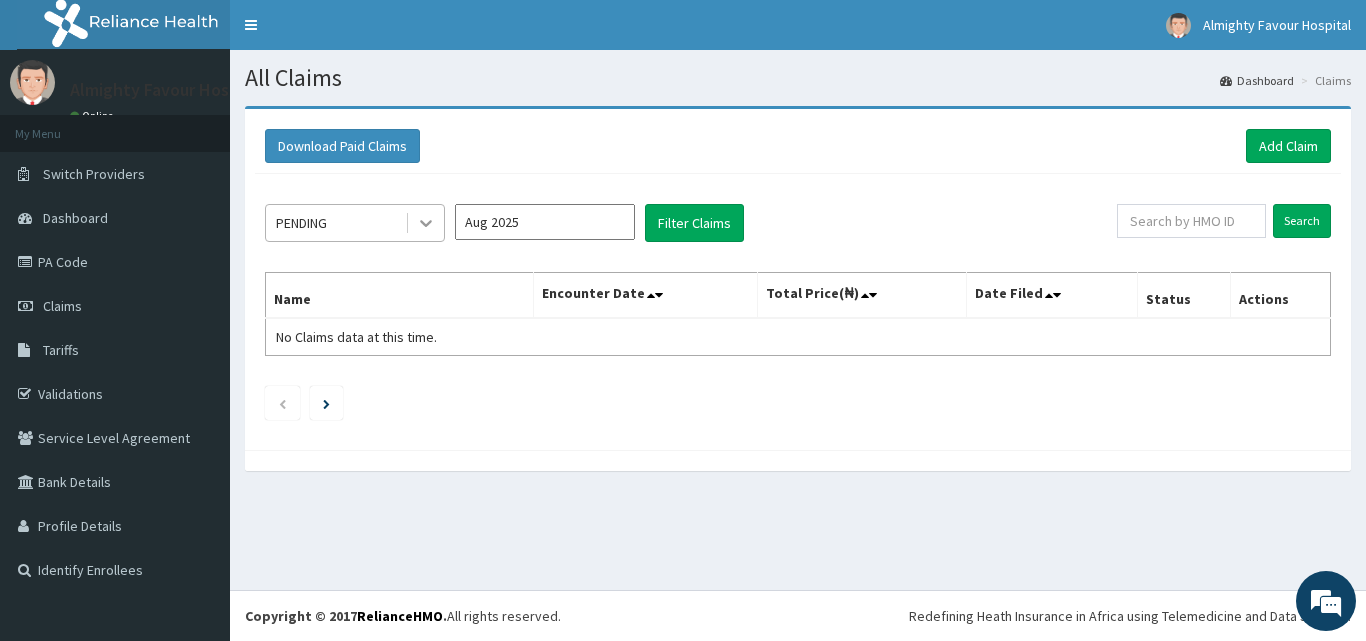 click 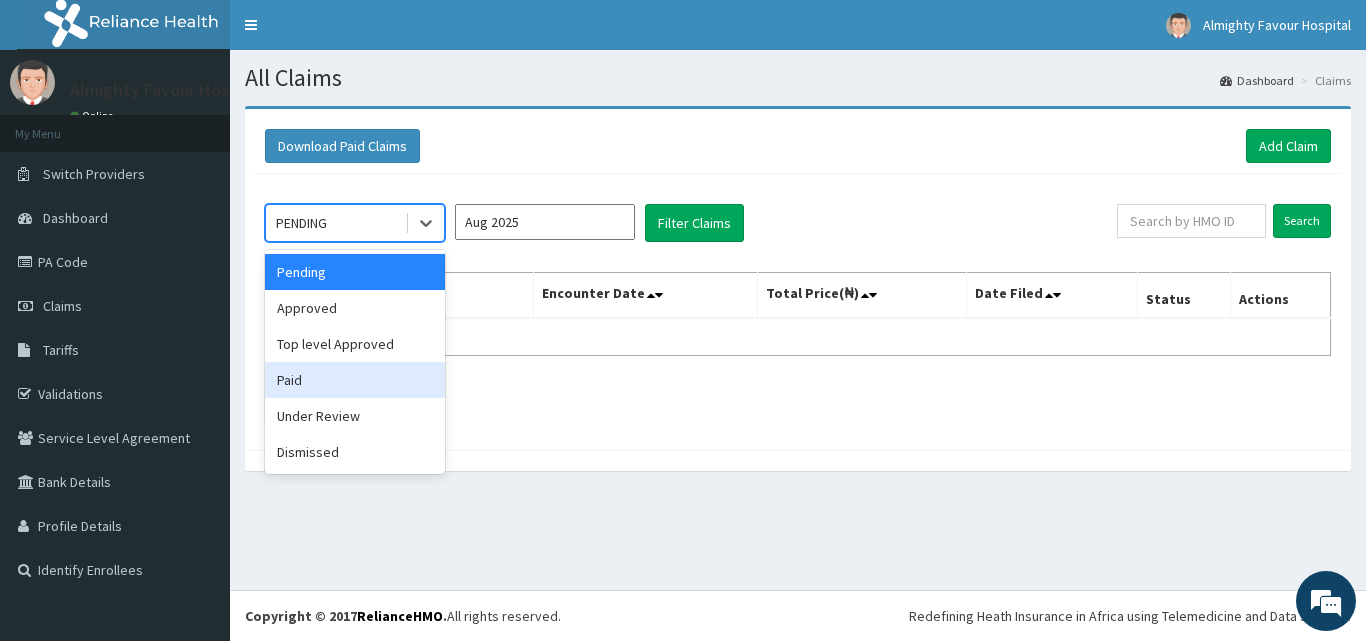 click on "Paid" at bounding box center (355, 380) 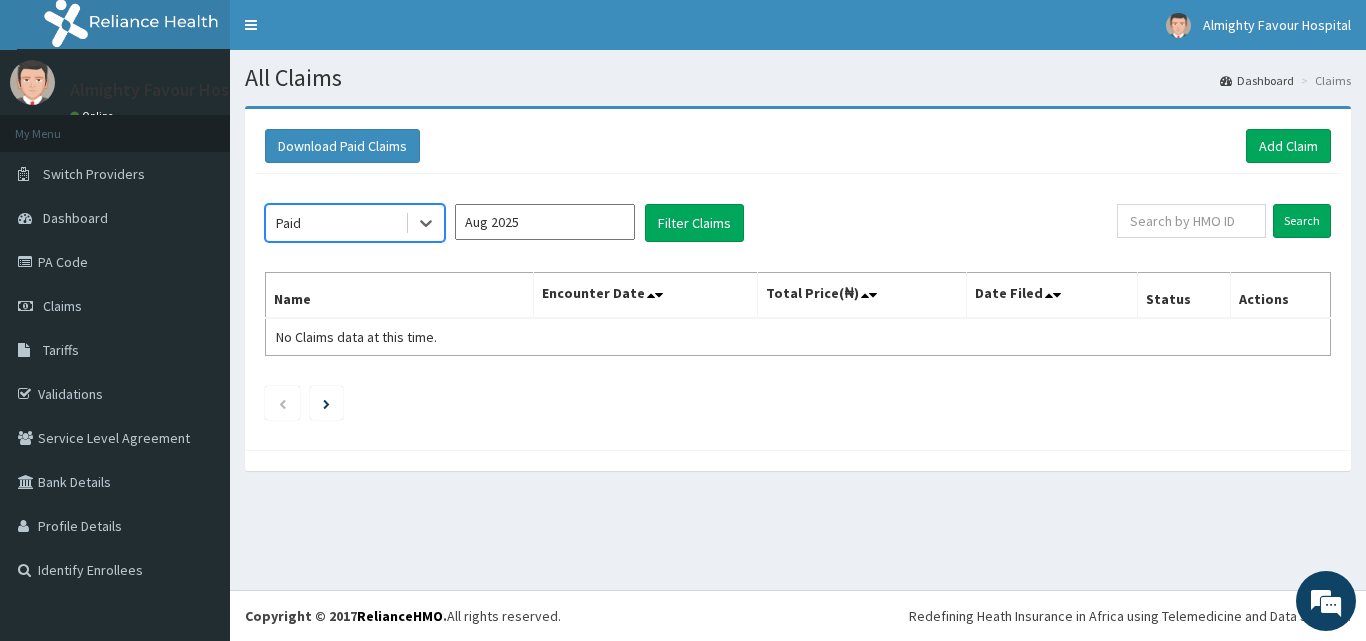click on "Aug 2025" at bounding box center (545, 222) 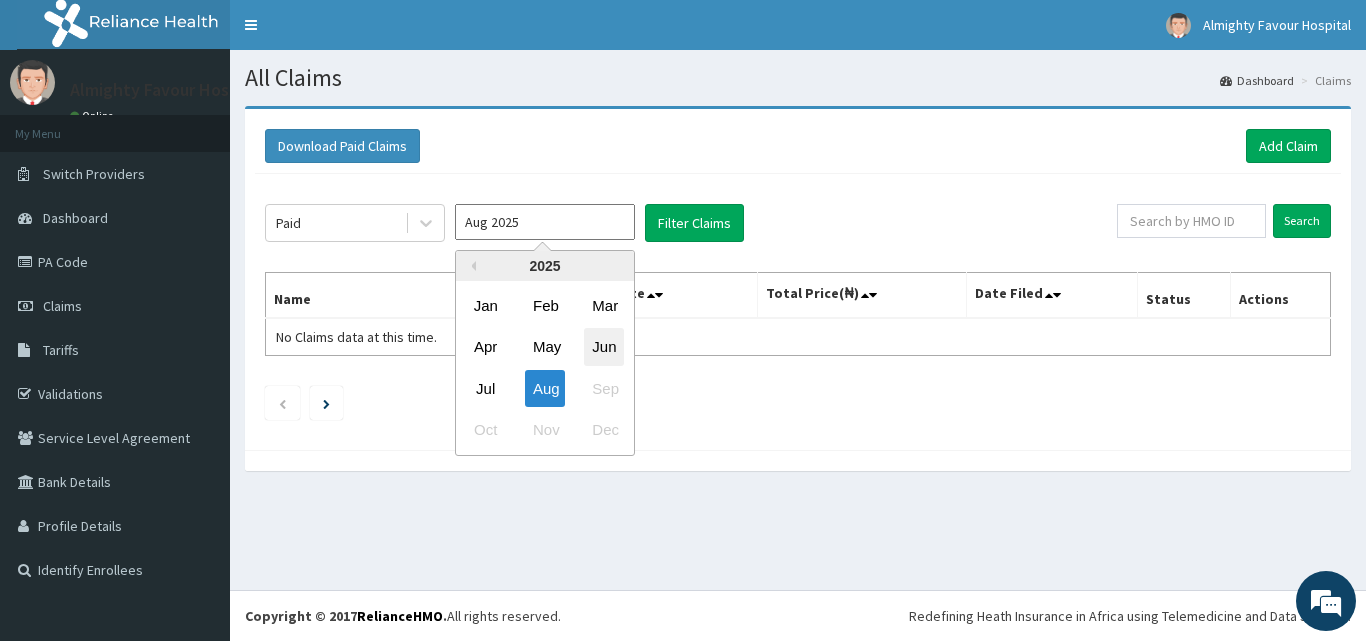 click on "Jun" at bounding box center [604, 347] 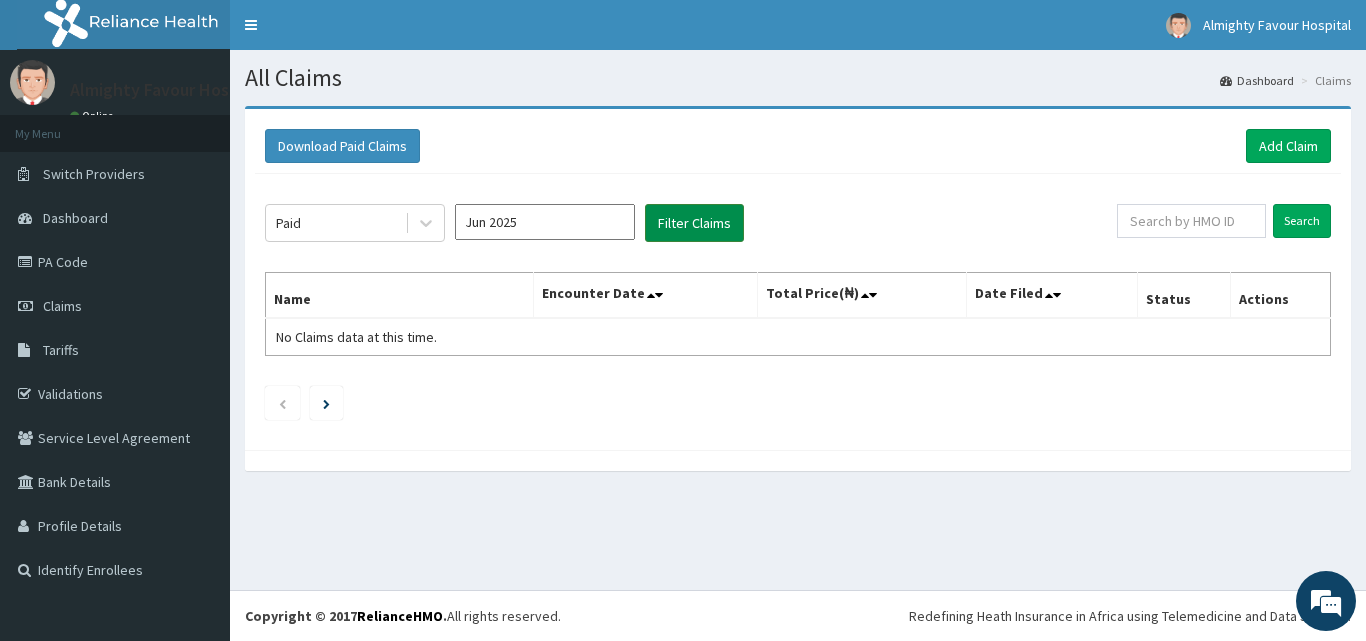 click on "Filter Claims" at bounding box center [694, 223] 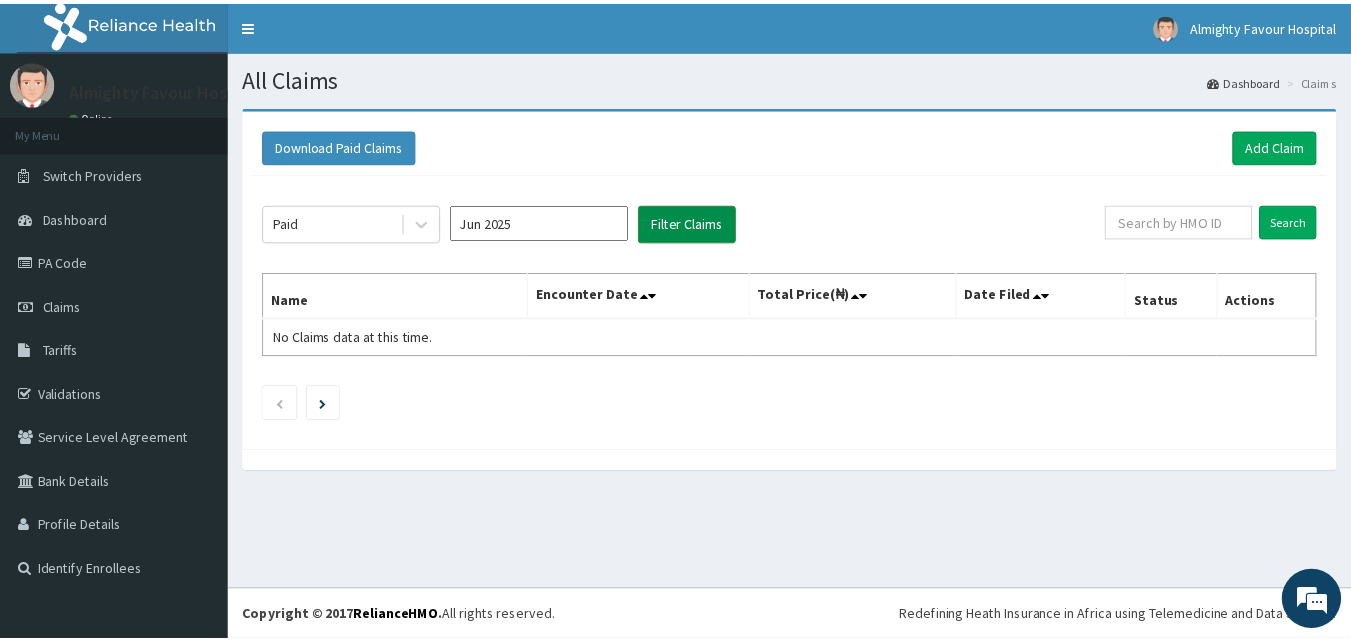 scroll, scrollTop: 0, scrollLeft: 0, axis: both 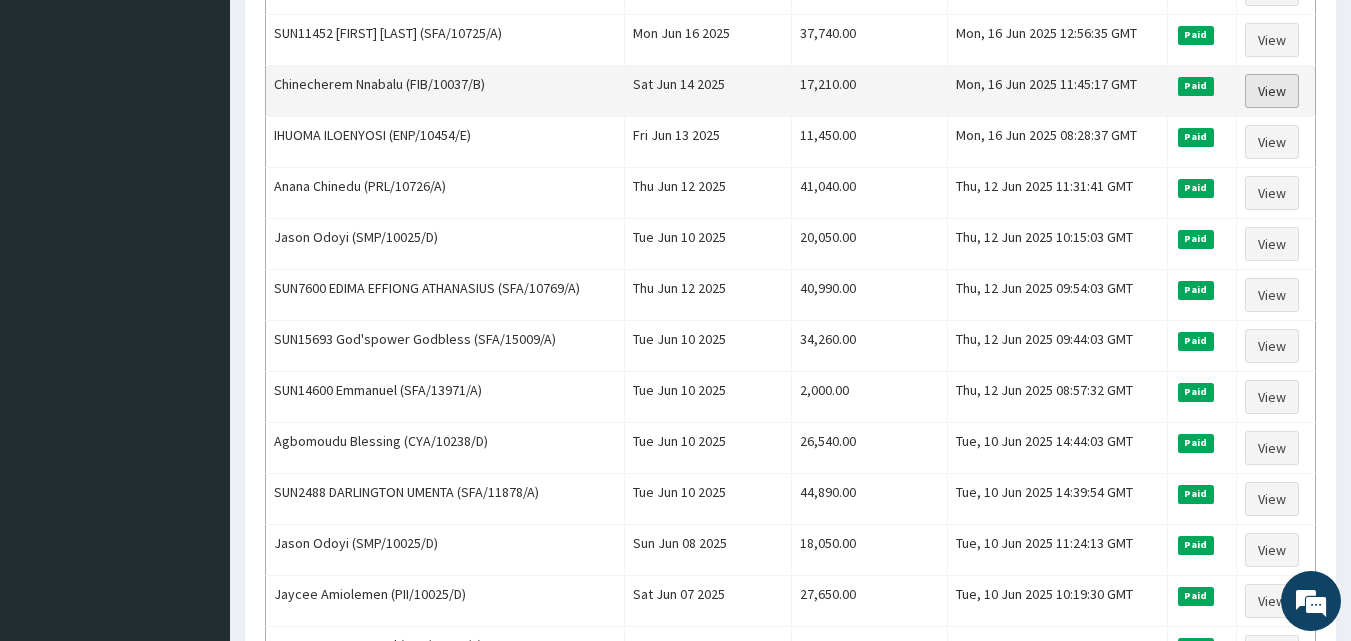 click on "View" at bounding box center [1272, 91] 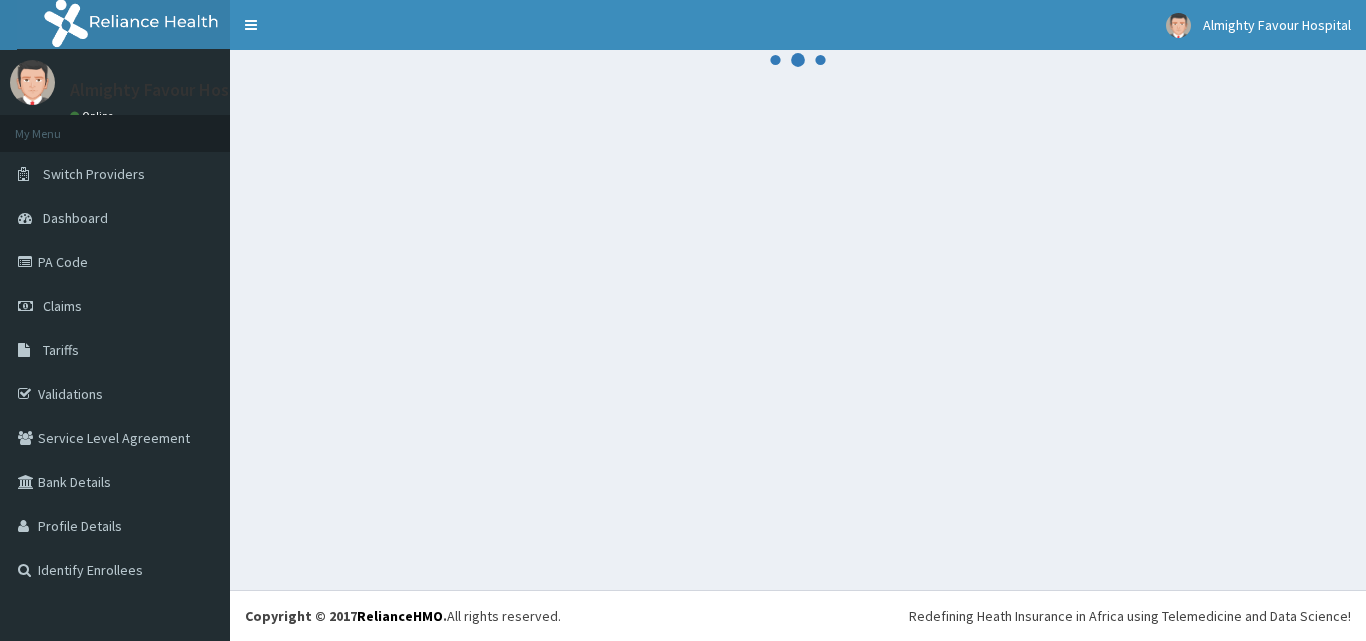 scroll, scrollTop: 0, scrollLeft: 0, axis: both 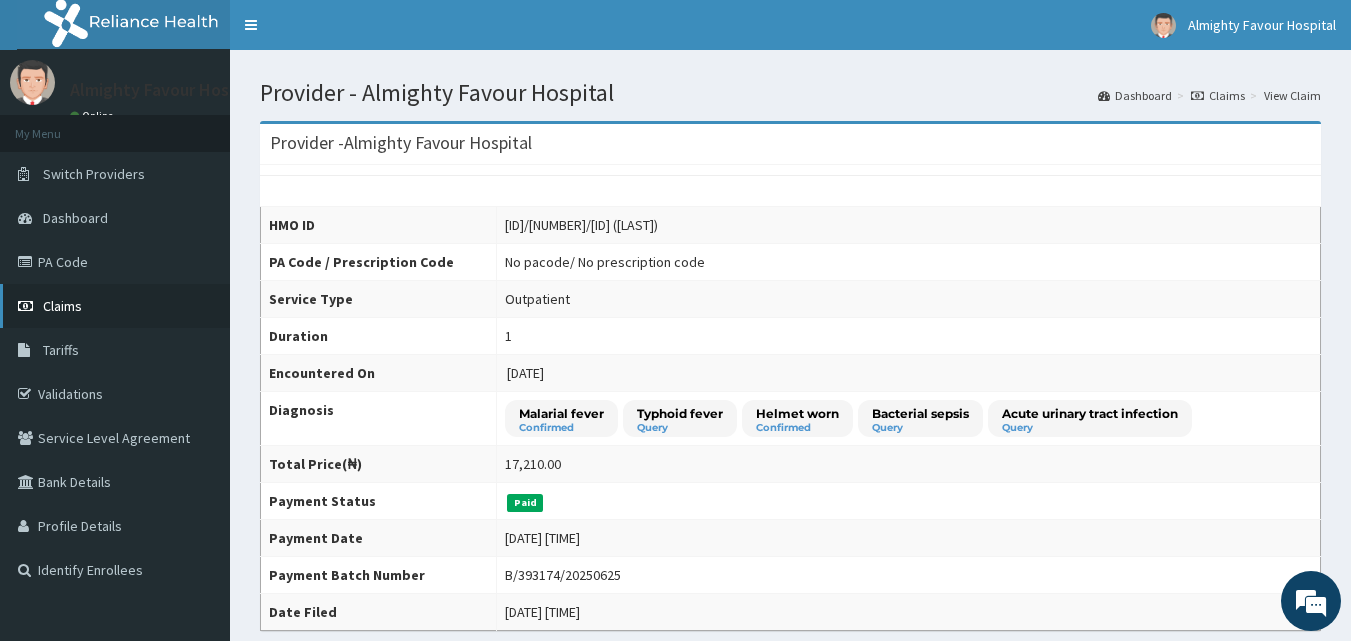 click on "Claims" at bounding box center (115, 306) 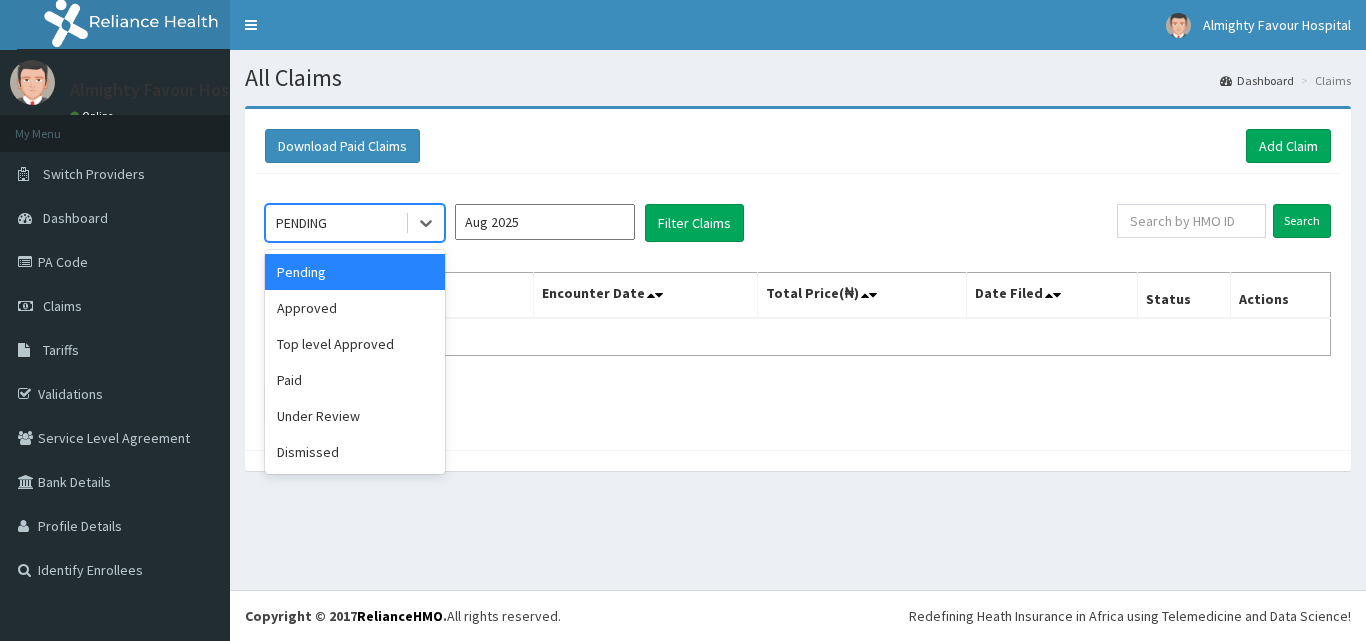 scroll, scrollTop: 0, scrollLeft: 0, axis: both 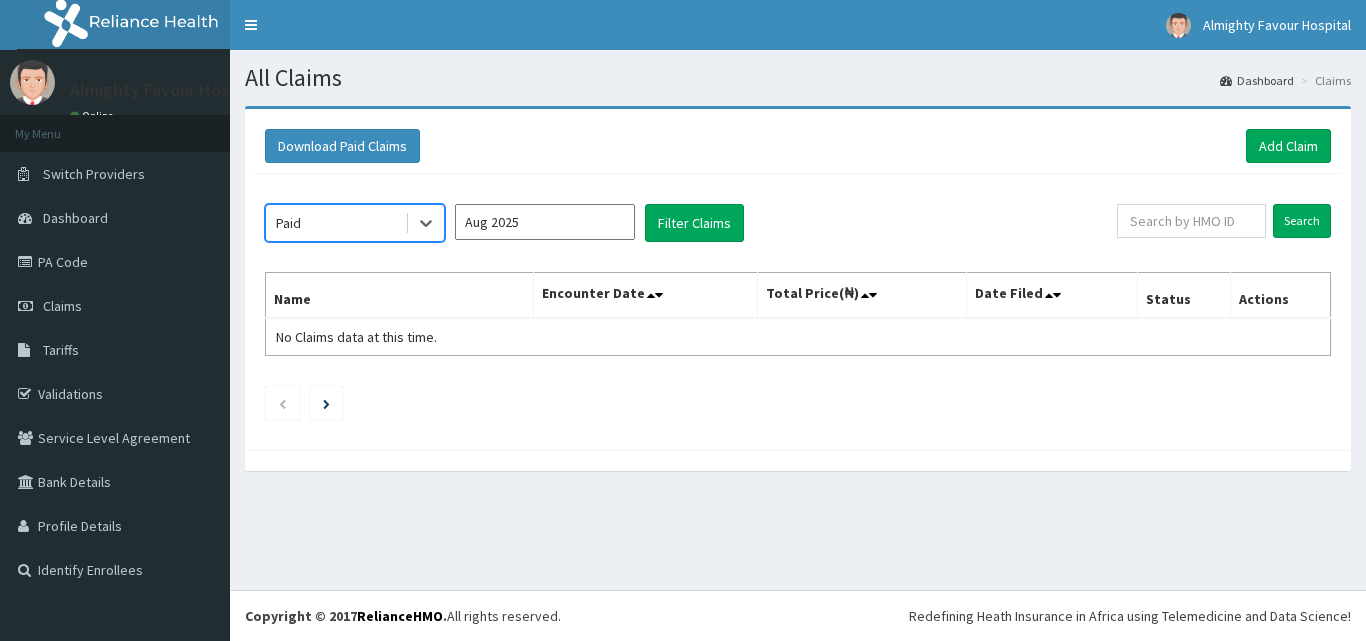 click on "Aug 2025" at bounding box center [545, 222] 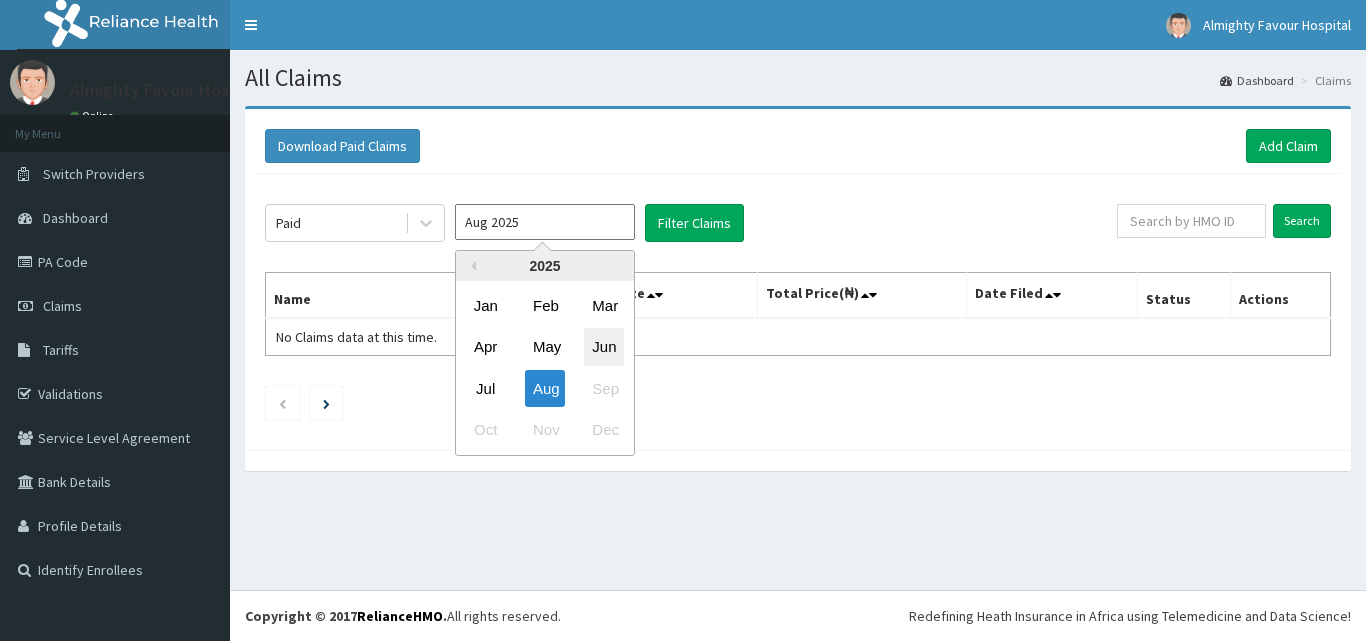 click on "Jun" at bounding box center [604, 347] 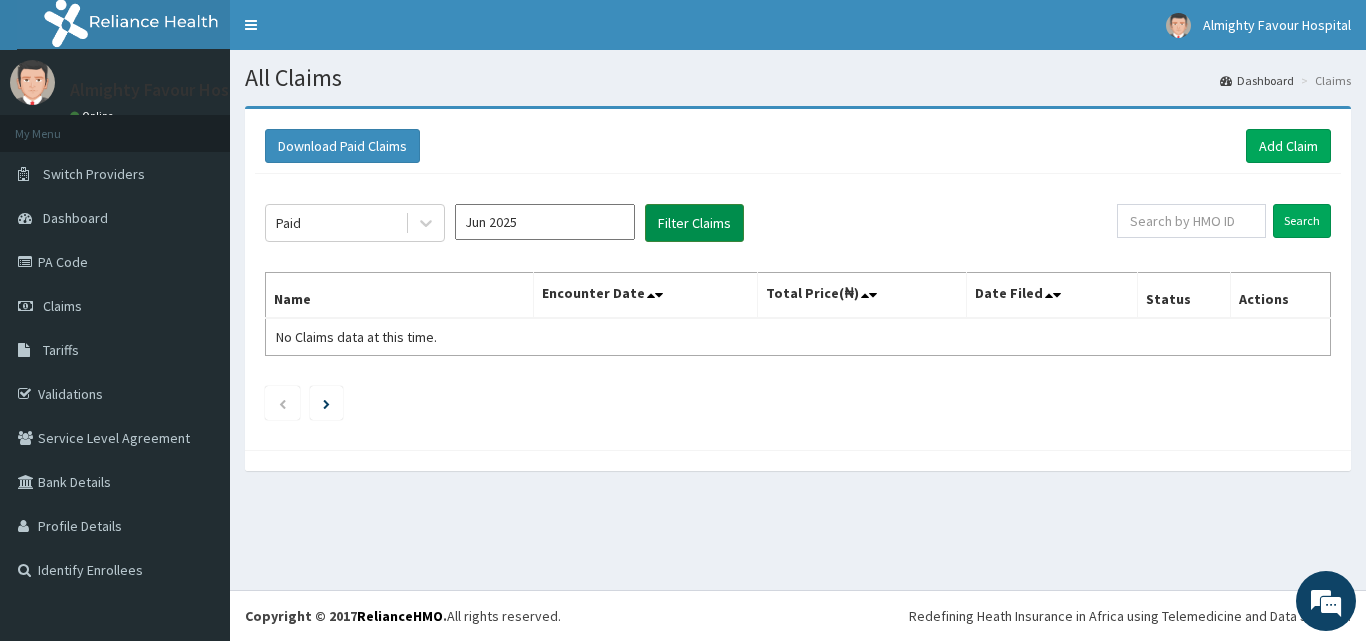 click on "Filter Claims" at bounding box center [694, 223] 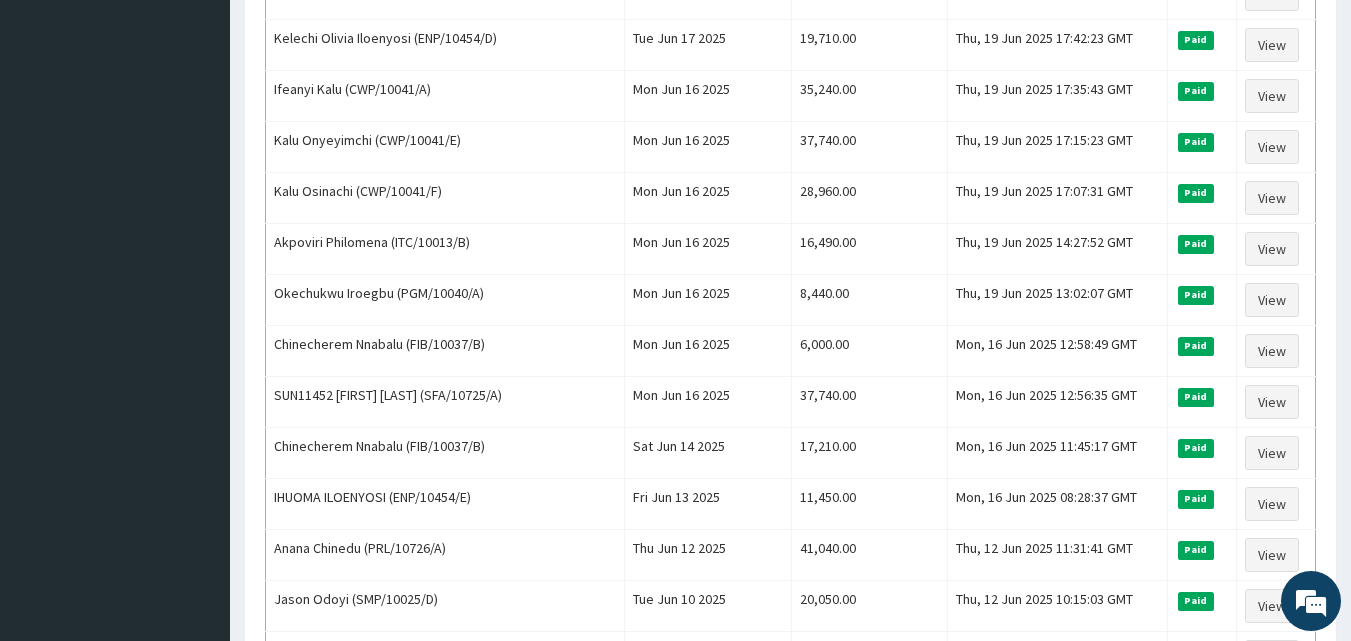 scroll, scrollTop: 815, scrollLeft: 0, axis: vertical 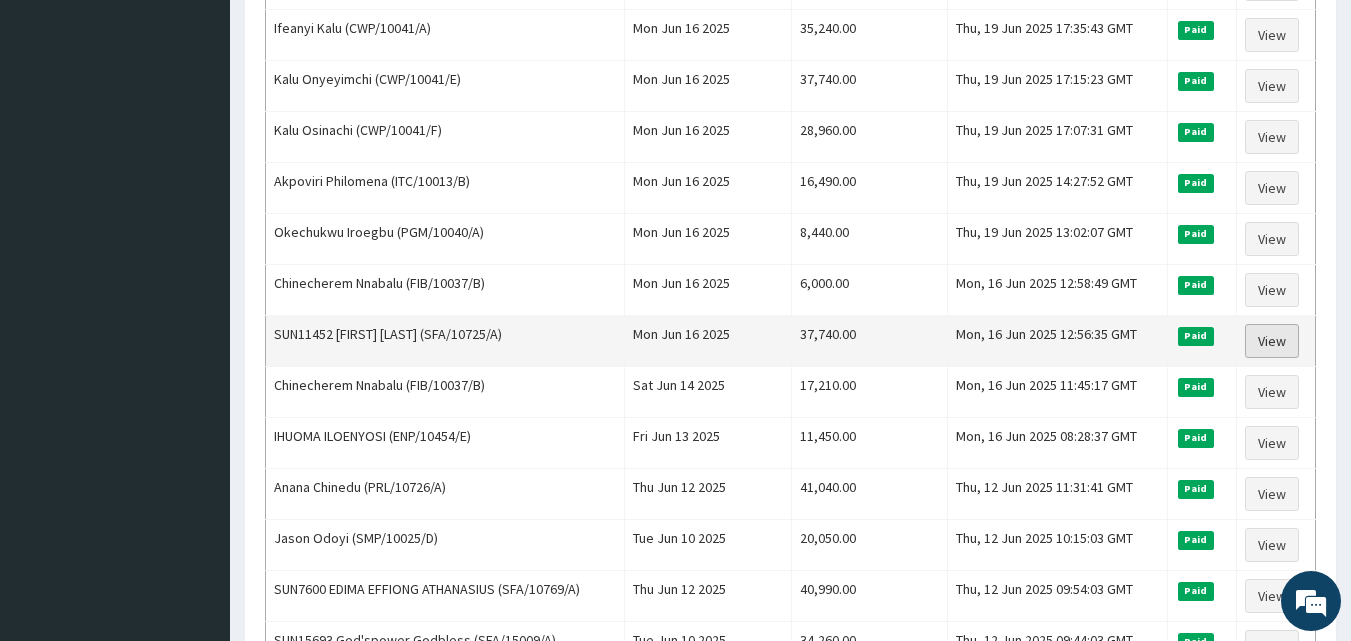 click on "View" at bounding box center [1272, 341] 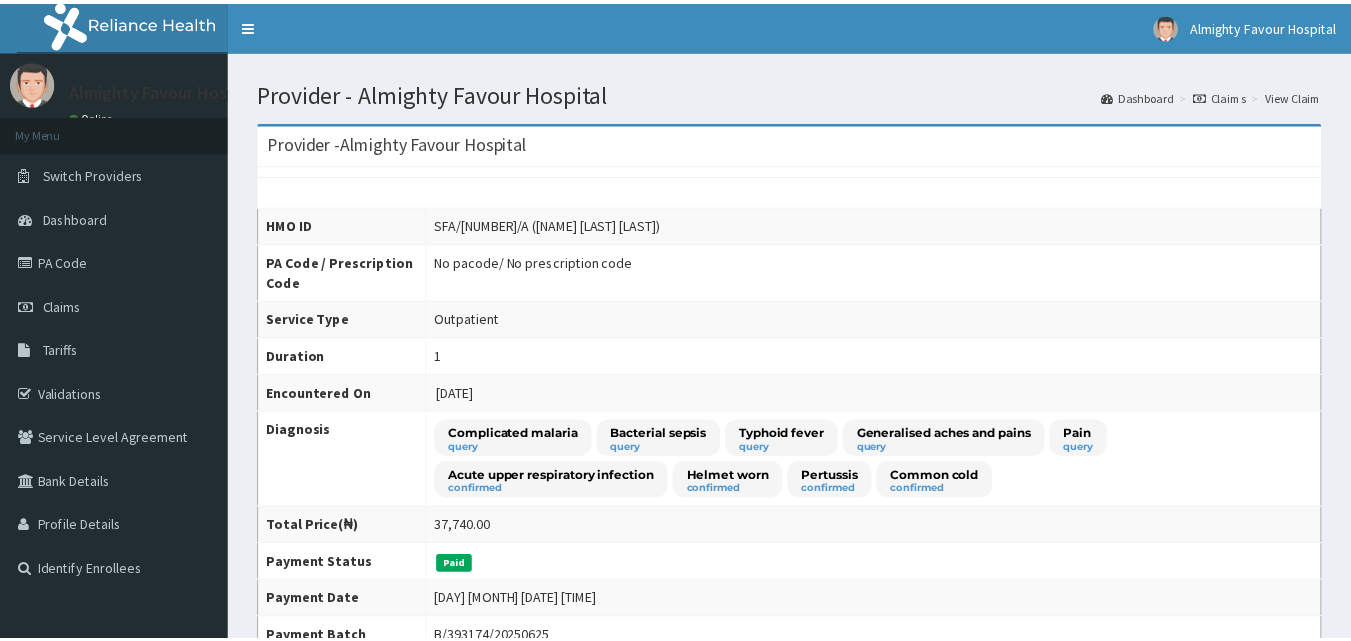 scroll, scrollTop: 0, scrollLeft: 0, axis: both 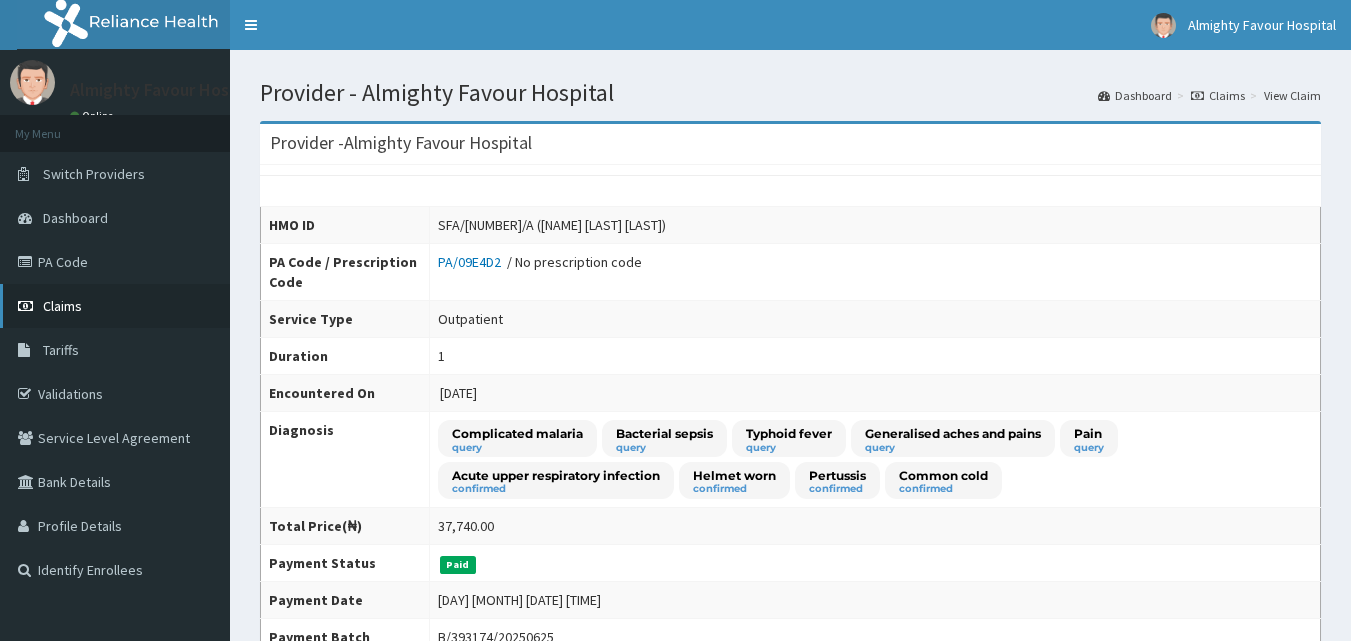 click on "Claims" at bounding box center (115, 306) 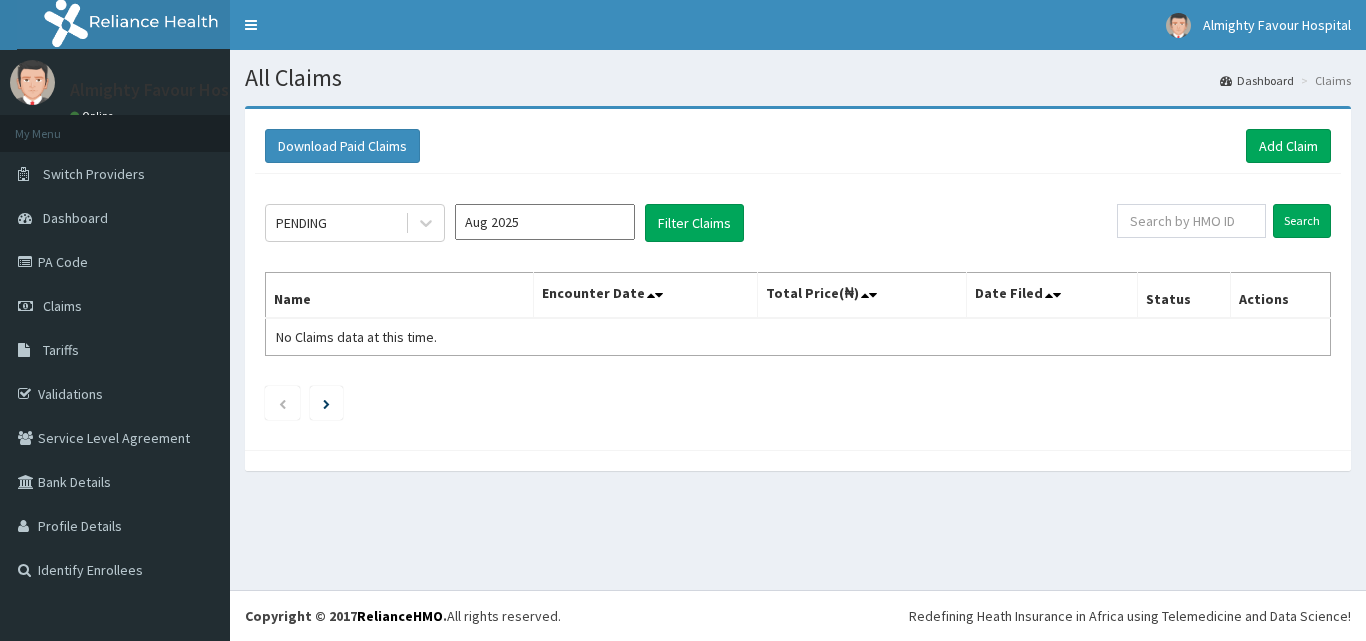 scroll, scrollTop: 0, scrollLeft: 0, axis: both 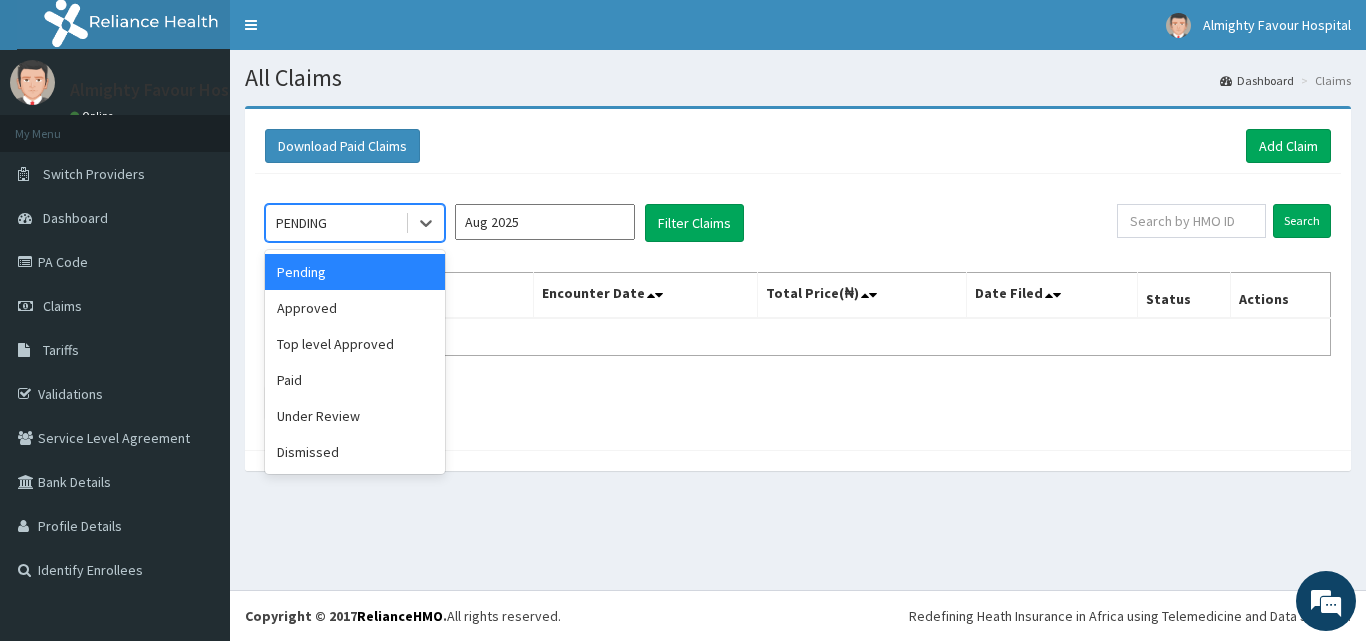 click on "Paid" at bounding box center [355, 380] 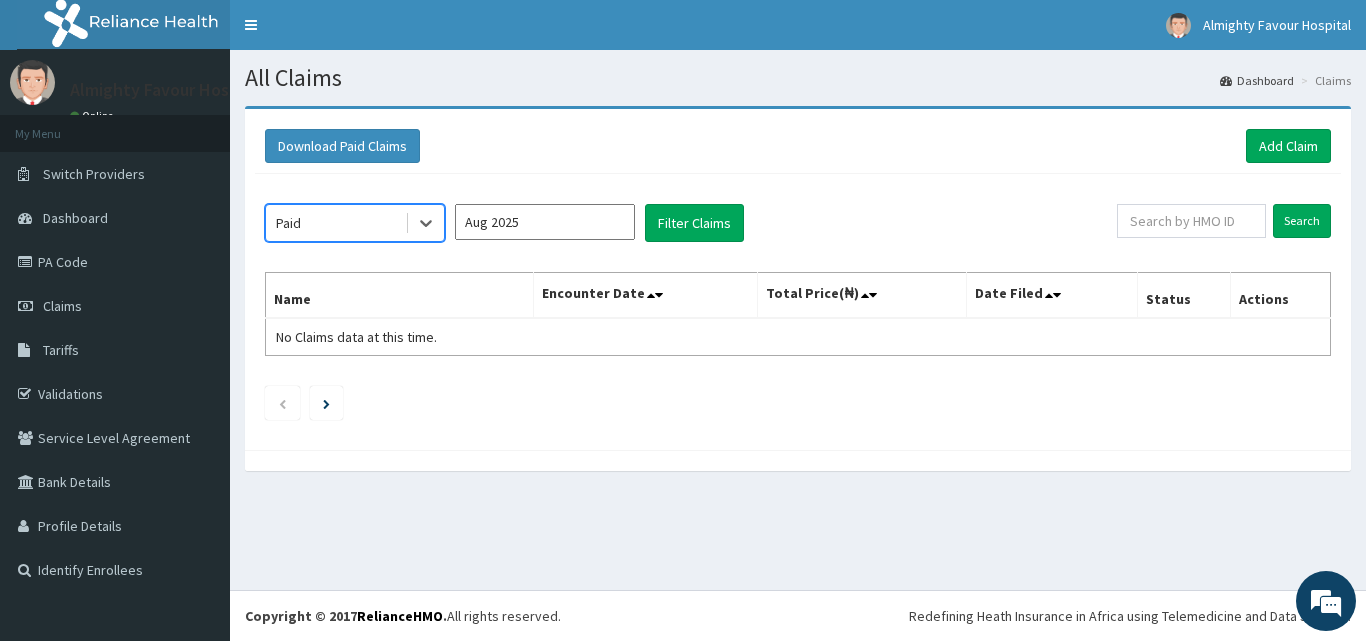 click on "Aug 2025" at bounding box center [545, 222] 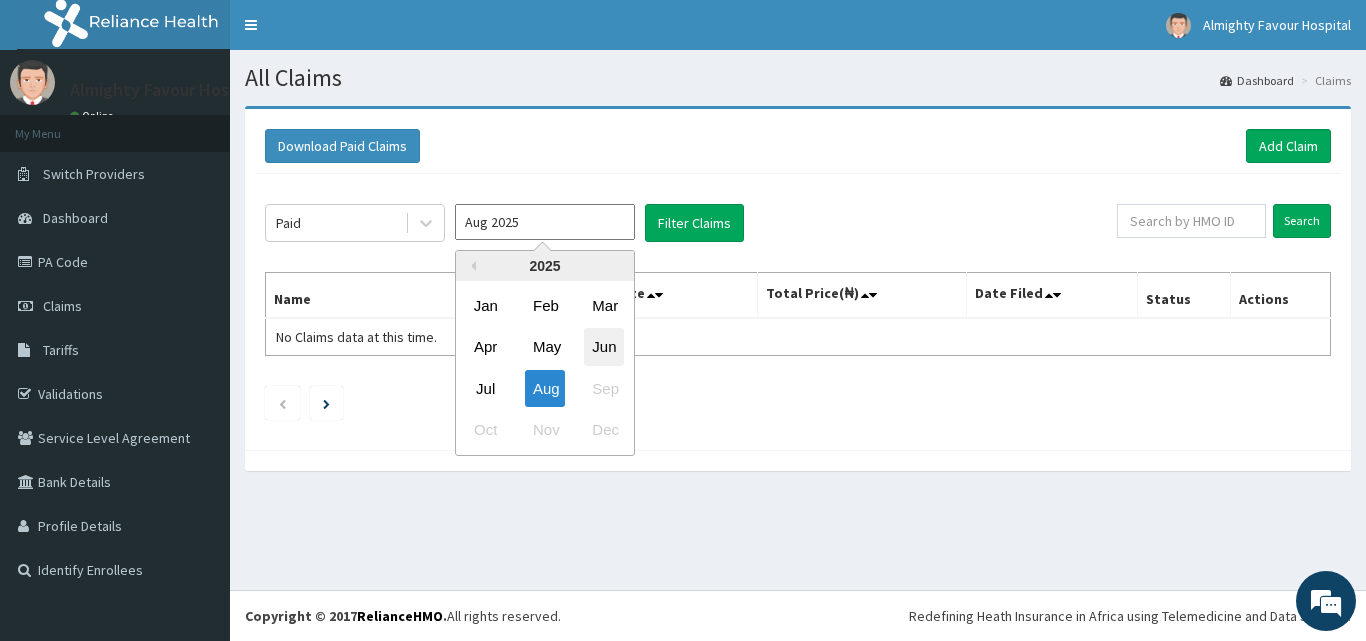 click on "Jun" at bounding box center [604, 347] 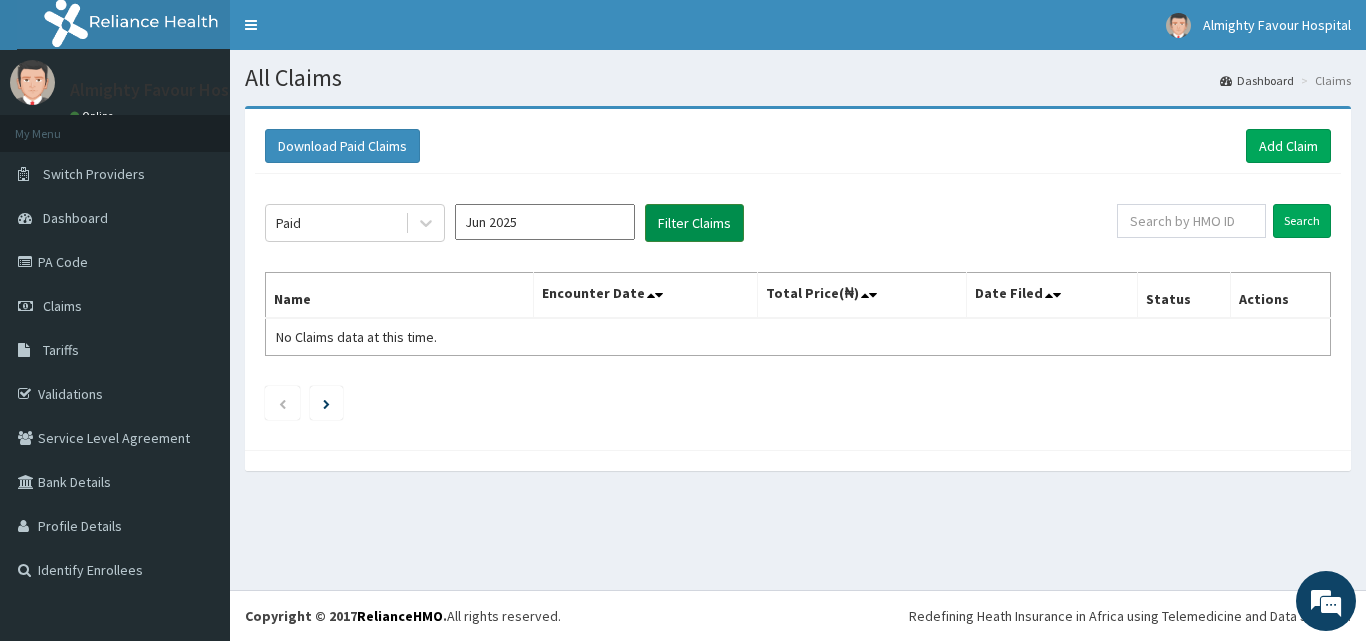 click on "Filter Claims" at bounding box center [694, 223] 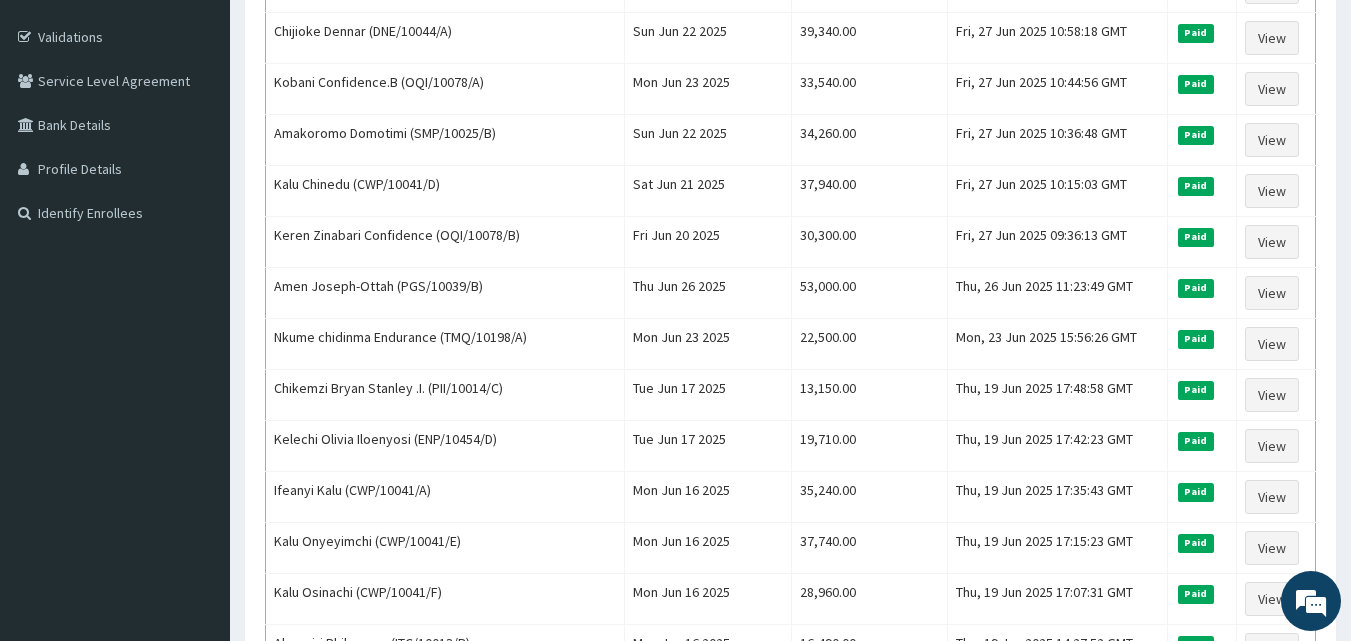 scroll, scrollTop: 378, scrollLeft: 0, axis: vertical 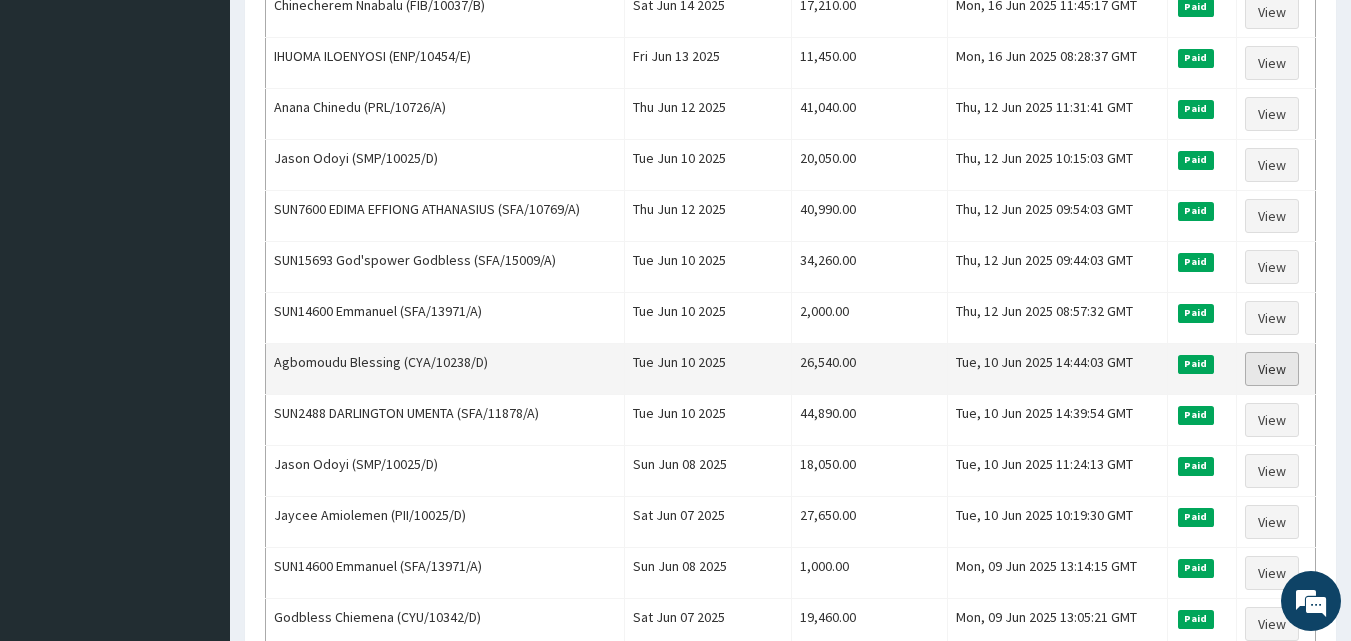 click on "View" at bounding box center [1272, 369] 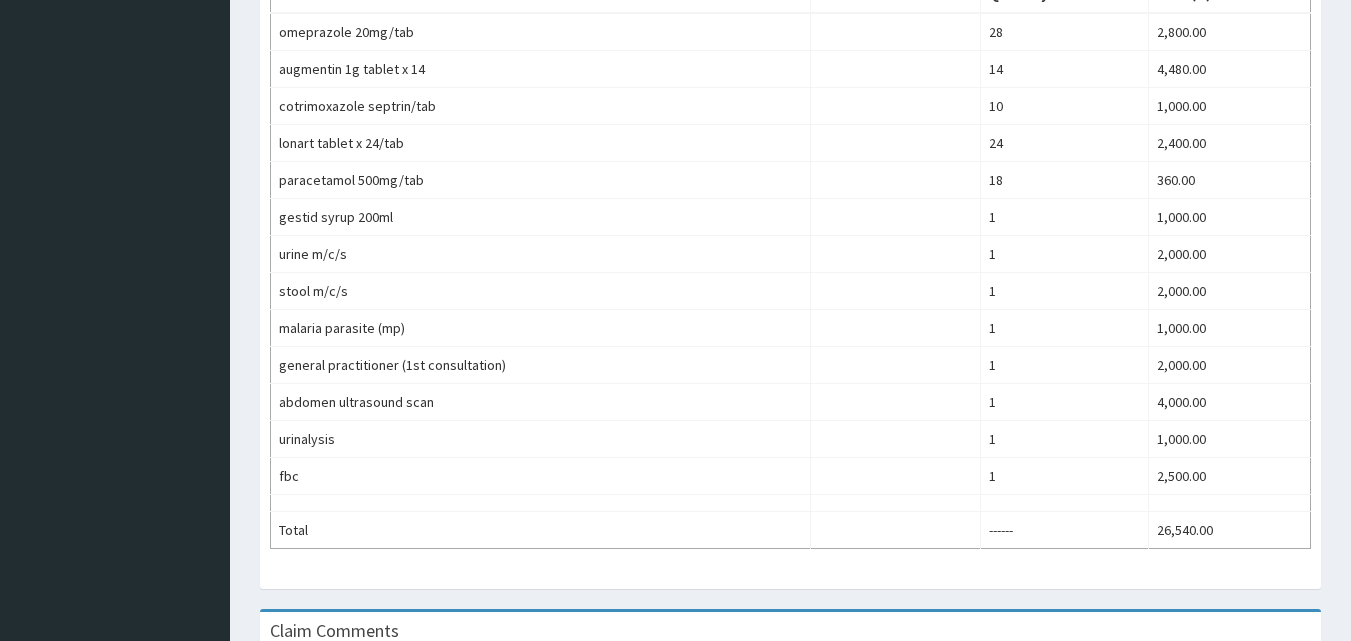 scroll, scrollTop: 1085, scrollLeft: 0, axis: vertical 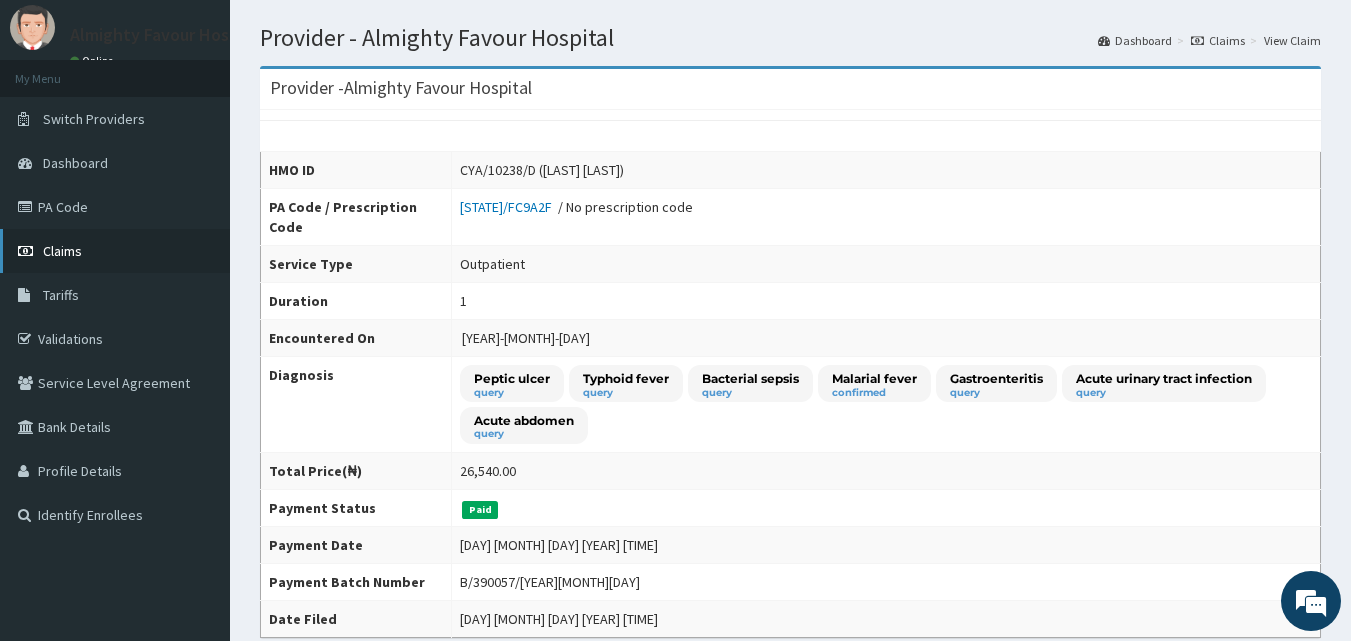 click on "Claims" at bounding box center (62, 251) 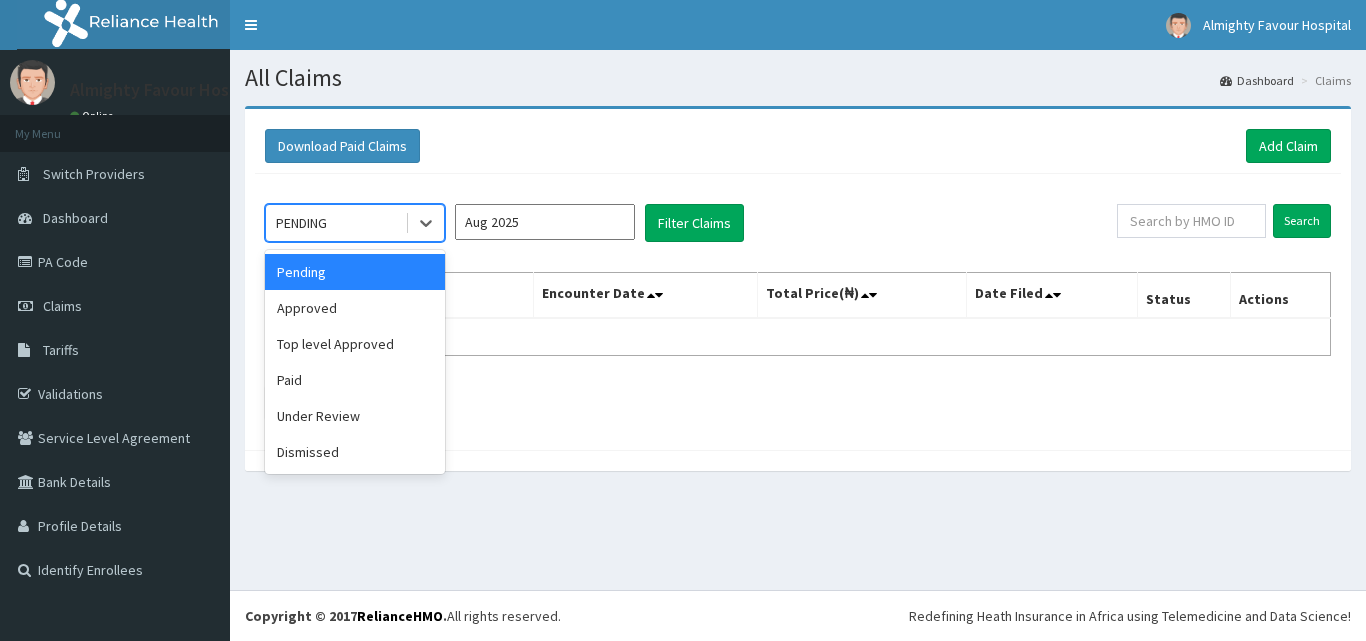 click on "Paid" at bounding box center [355, 380] 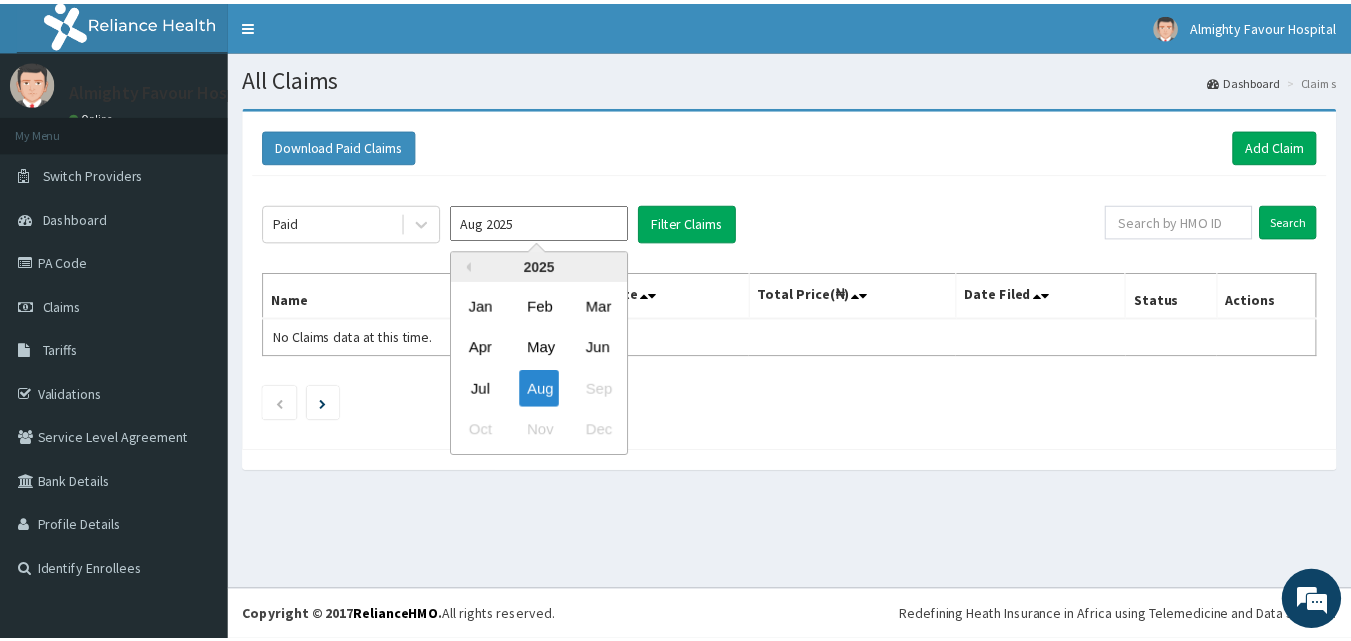 scroll, scrollTop: 0, scrollLeft: 0, axis: both 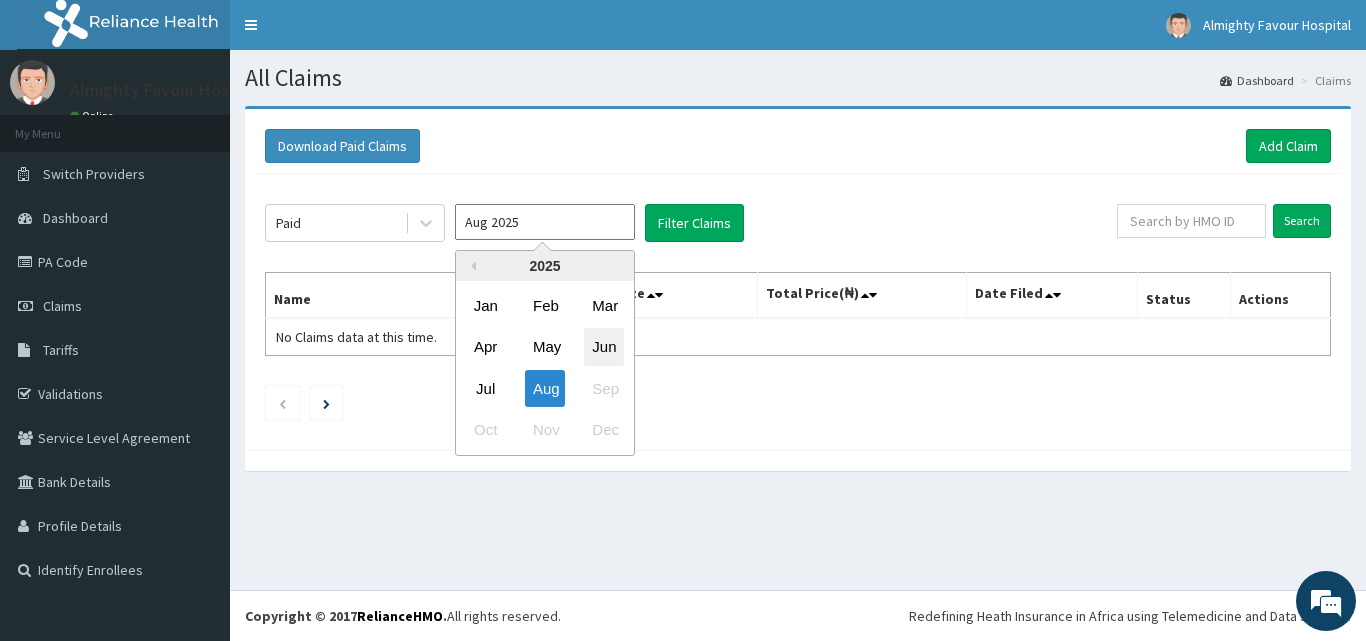 click on "Jun" at bounding box center (604, 347) 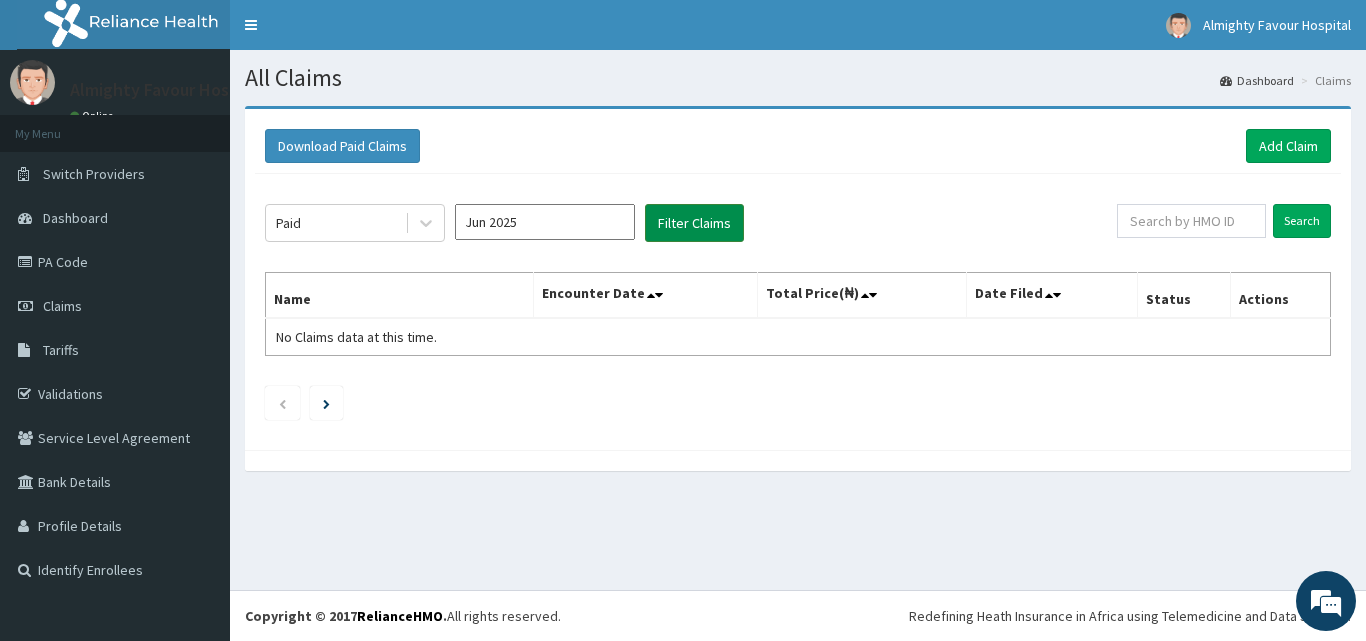 click on "Filter Claims" at bounding box center (694, 223) 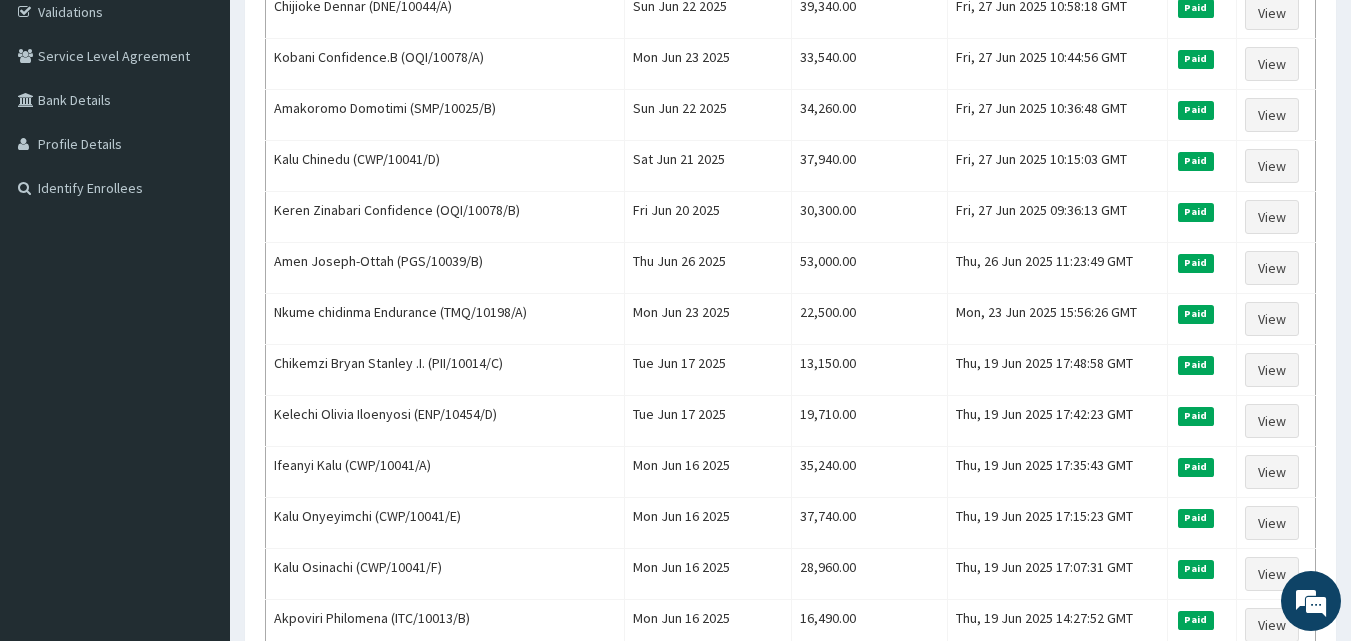 scroll, scrollTop: 372, scrollLeft: 0, axis: vertical 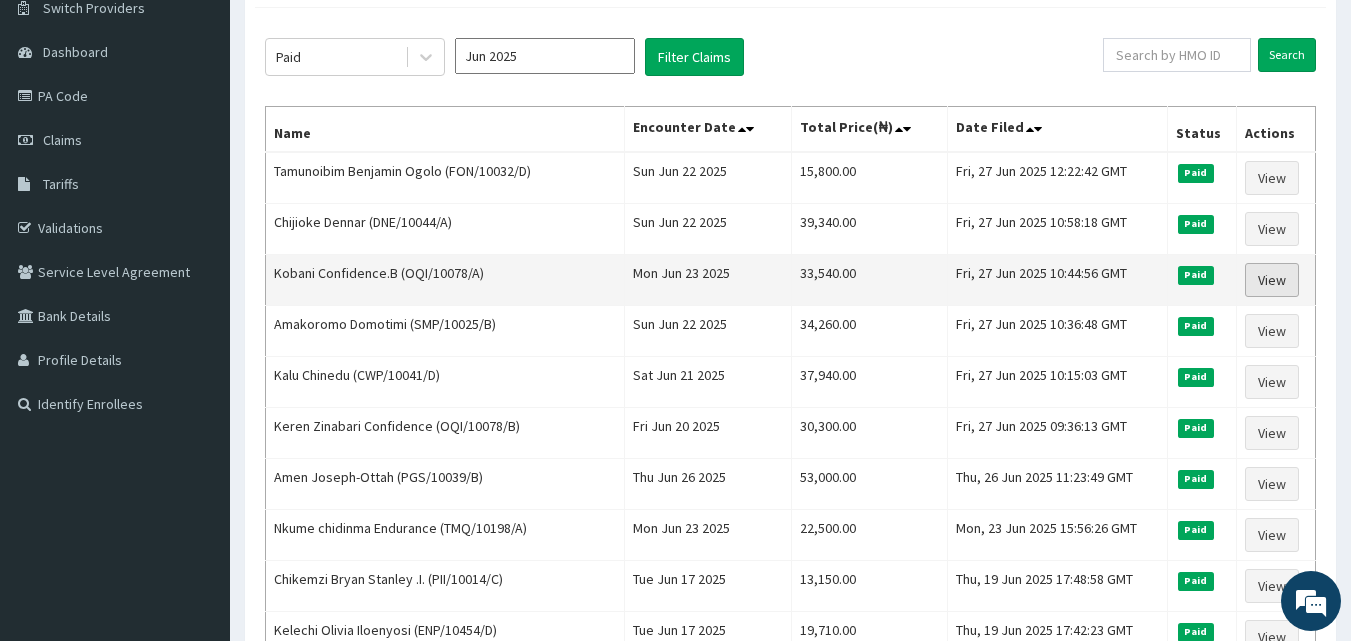 click on "View" at bounding box center (1272, 280) 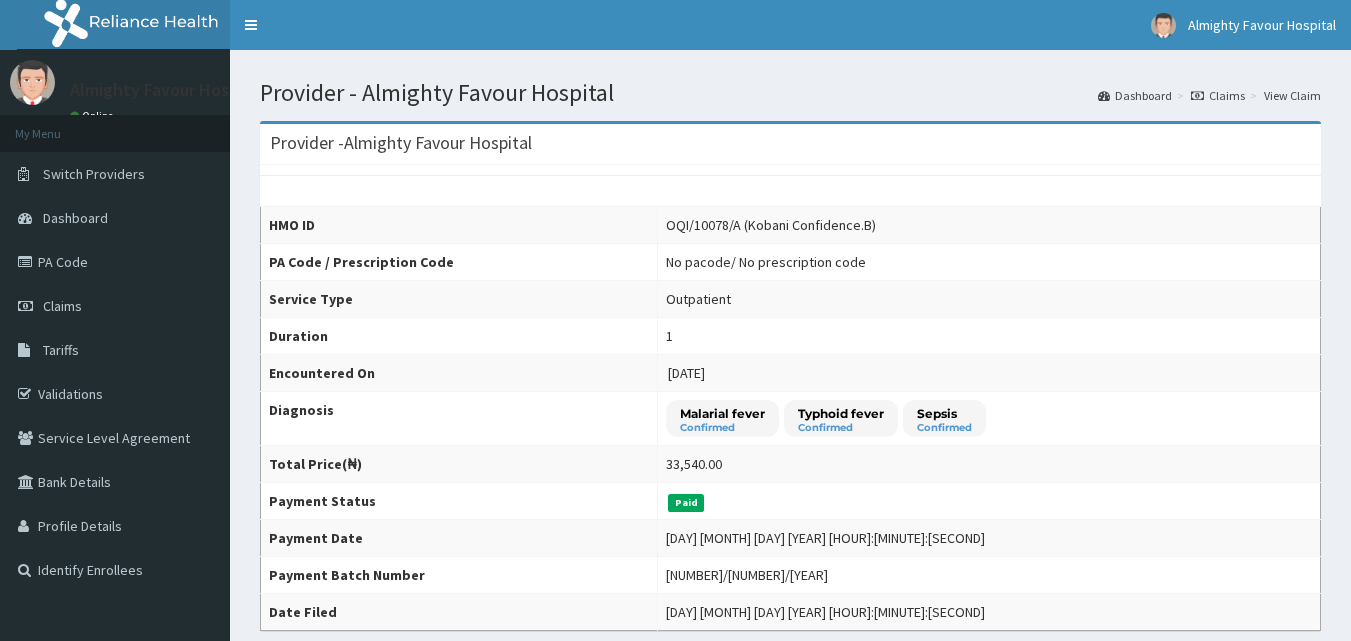 scroll, scrollTop: 0, scrollLeft: 0, axis: both 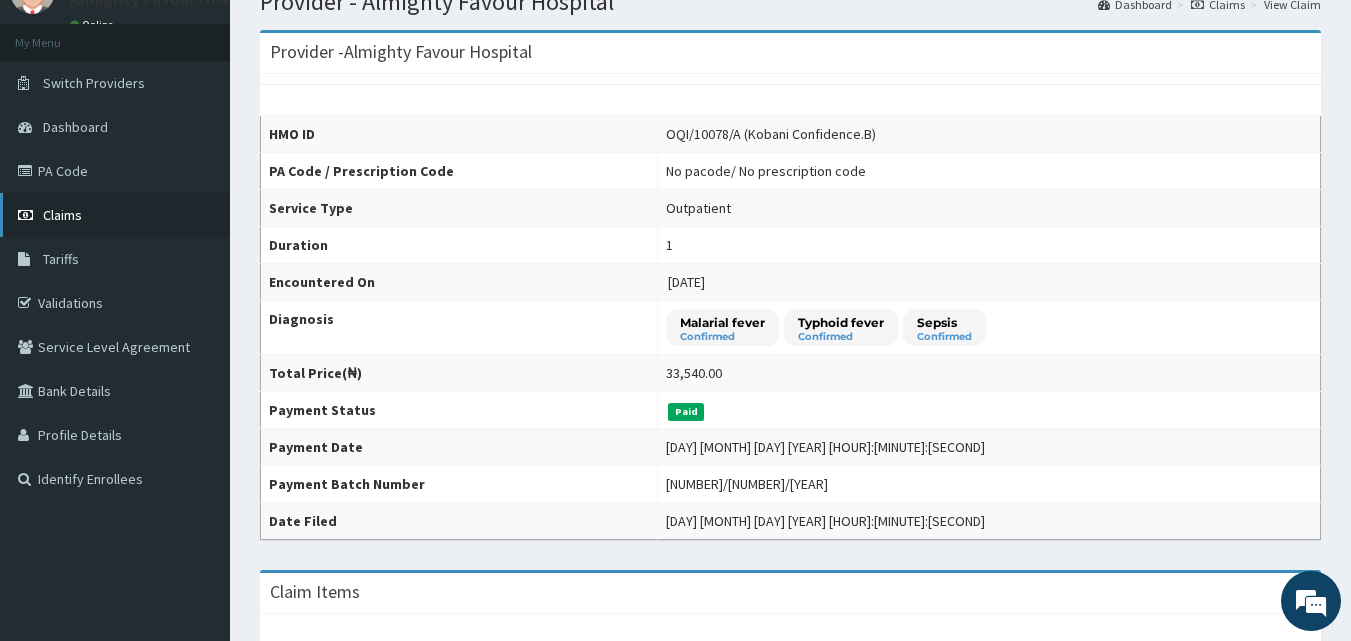 click on "Claims" at bounding box center (115, 215) 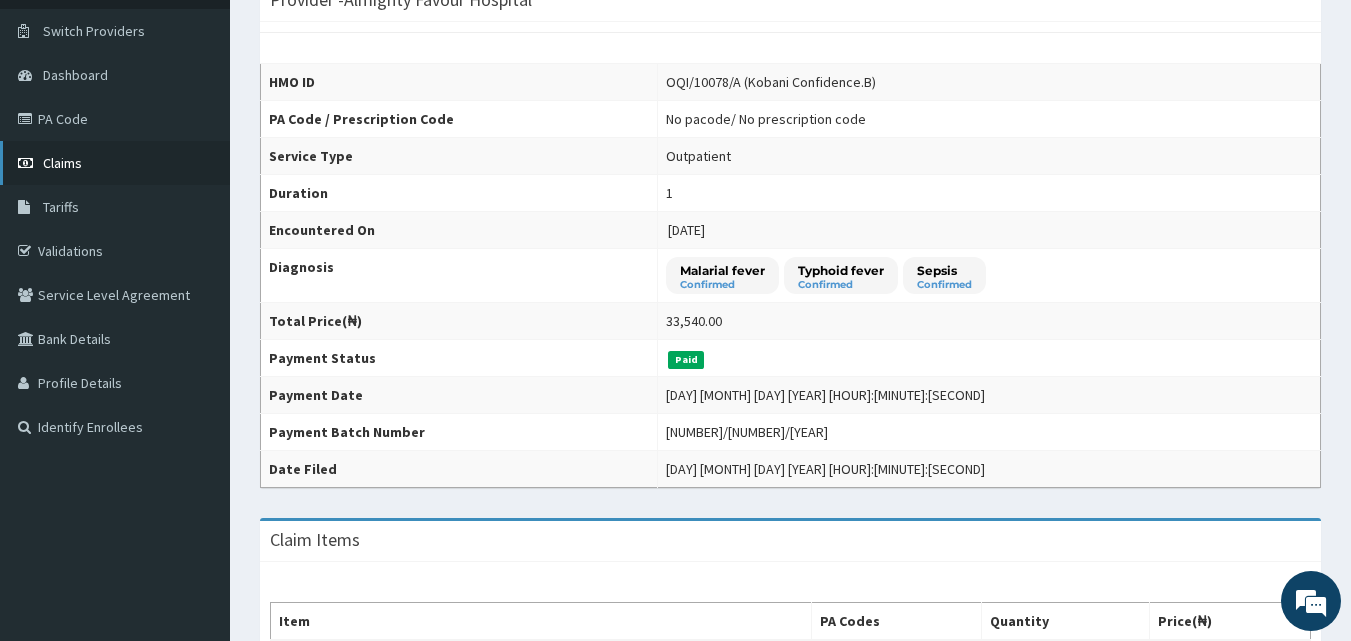 scroll, scrollTop: 0, scrollLeft: 0, axis: both 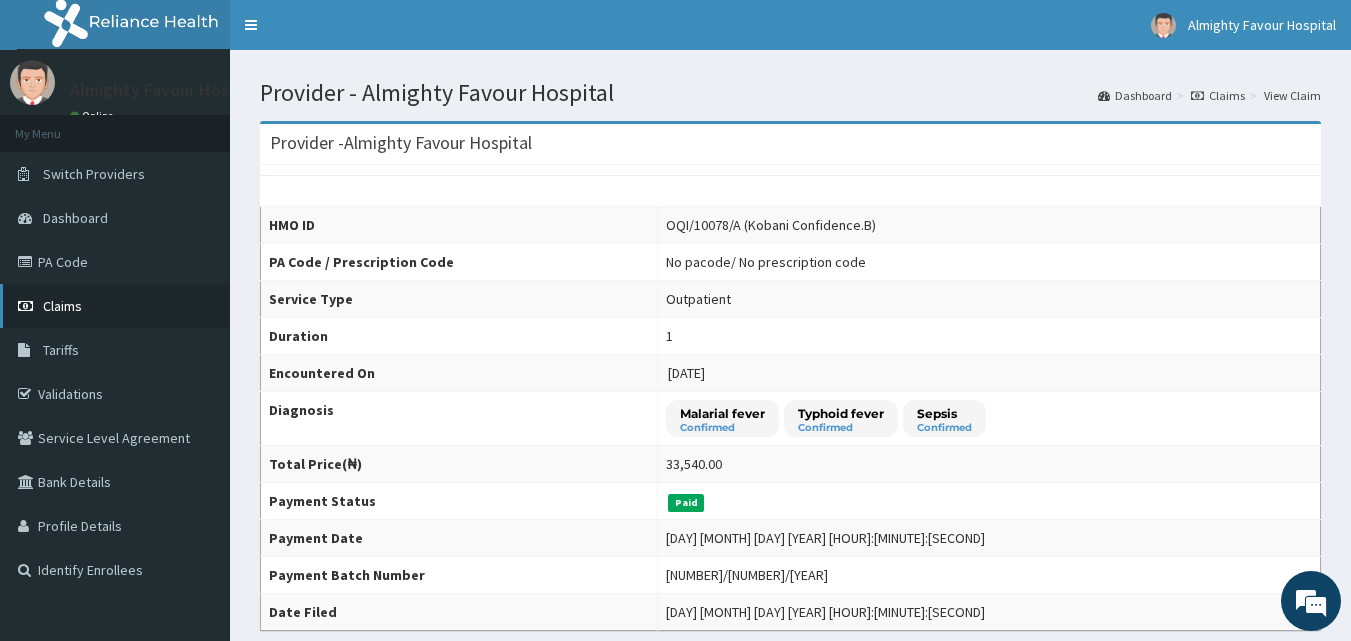click on "Claims" at bounding box center (115, 306) 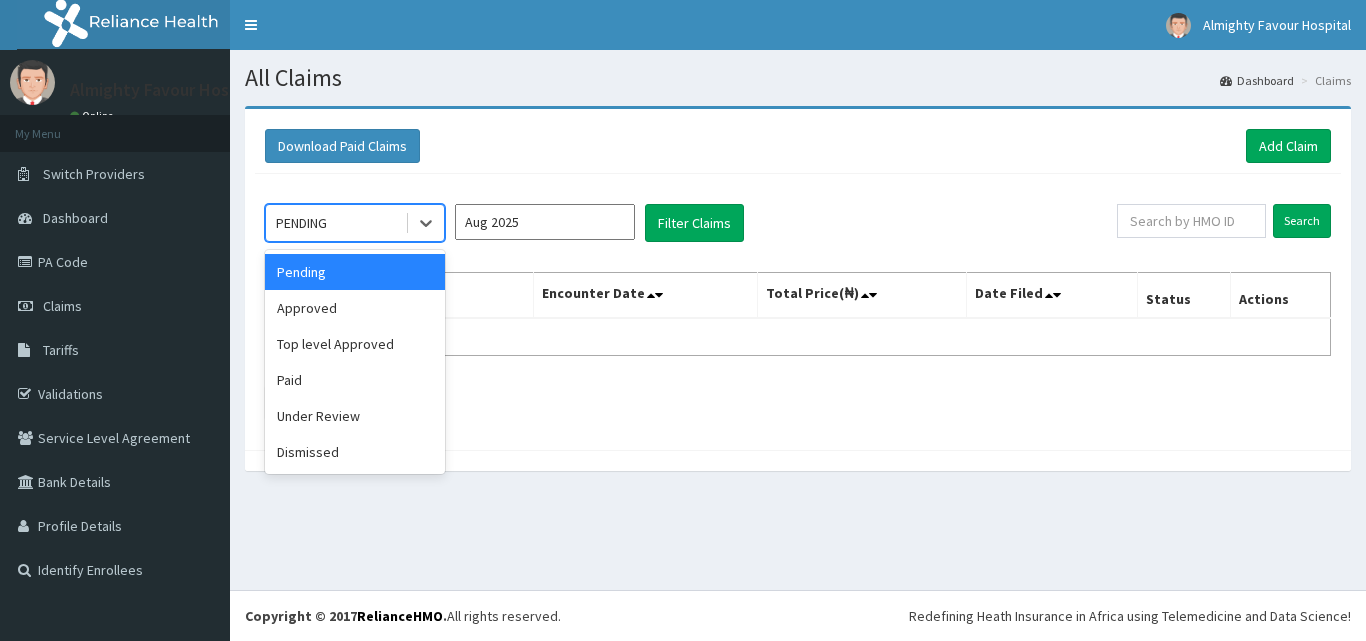 scroll, scrollTop: 0, scrollLeft: 0, axis: both 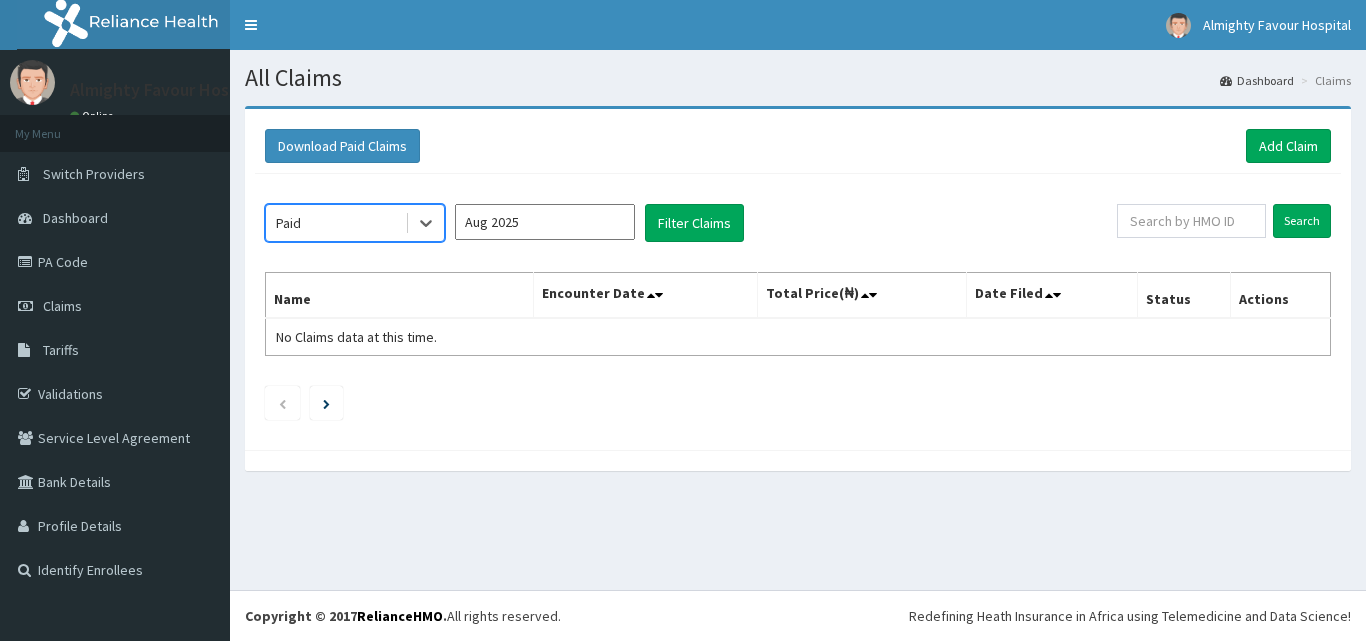 click on "Aug 2025" at bounding box center (545, 222) 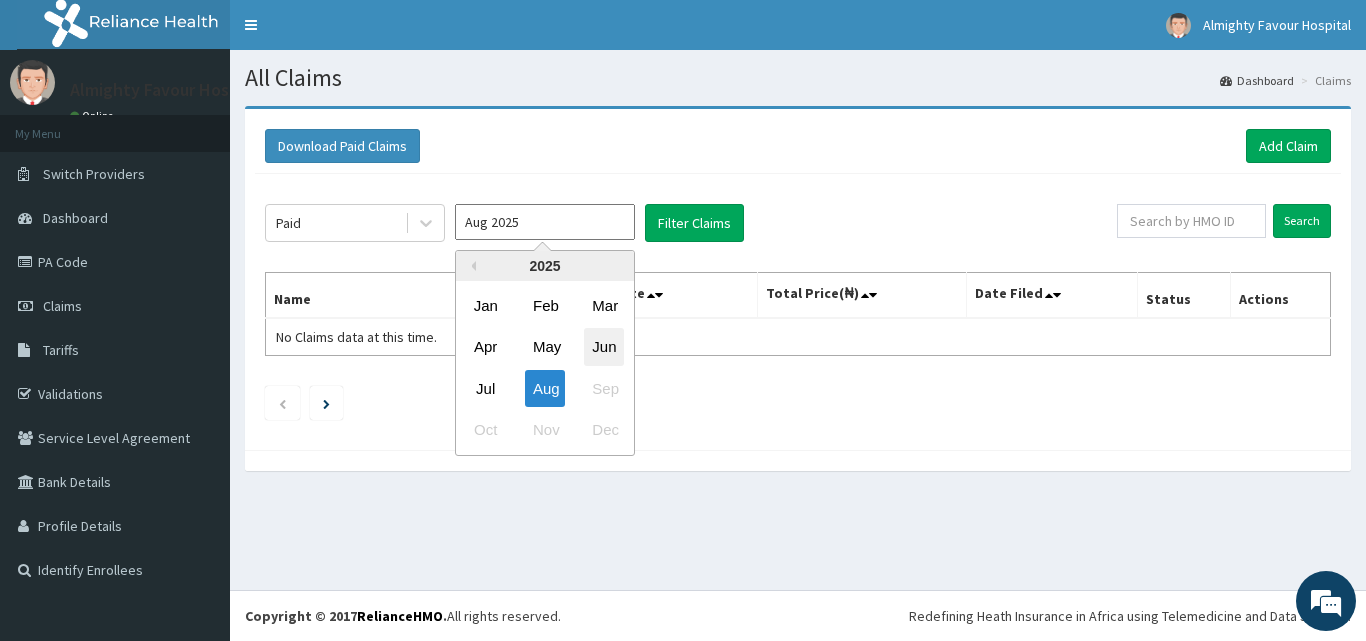 click on "Jun" at bounding box center (604, 347) 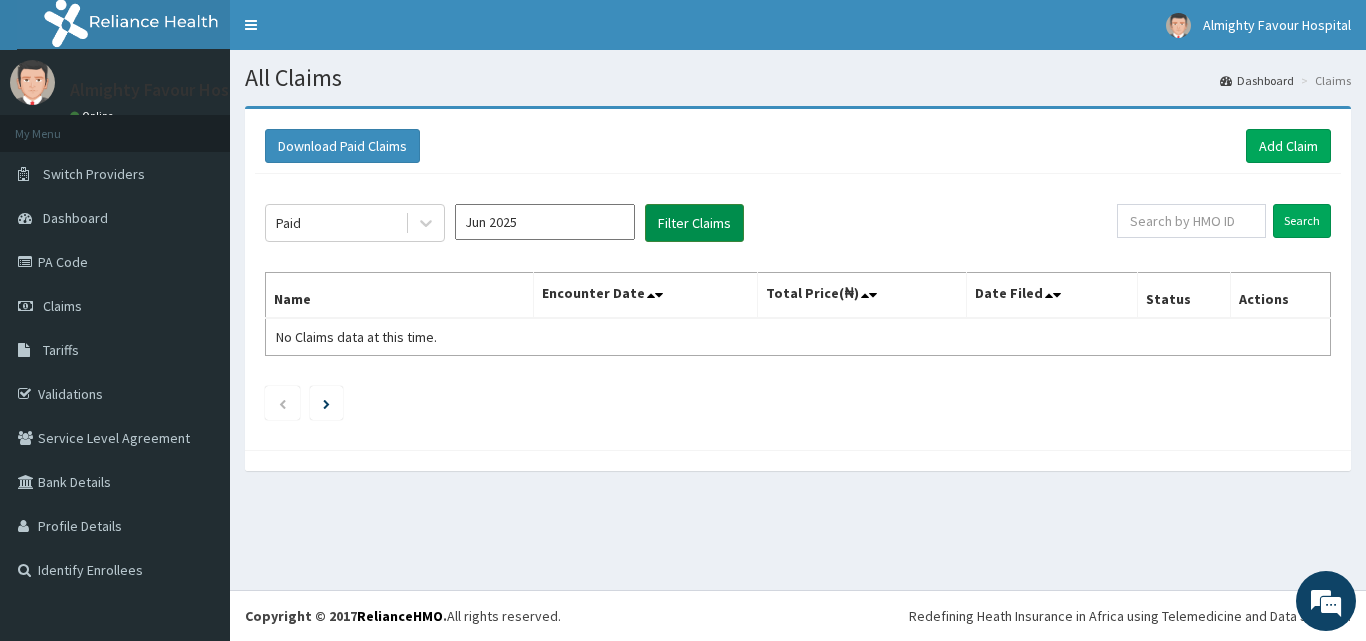 click on "Filter Claims" at bounding box center (694, 223) 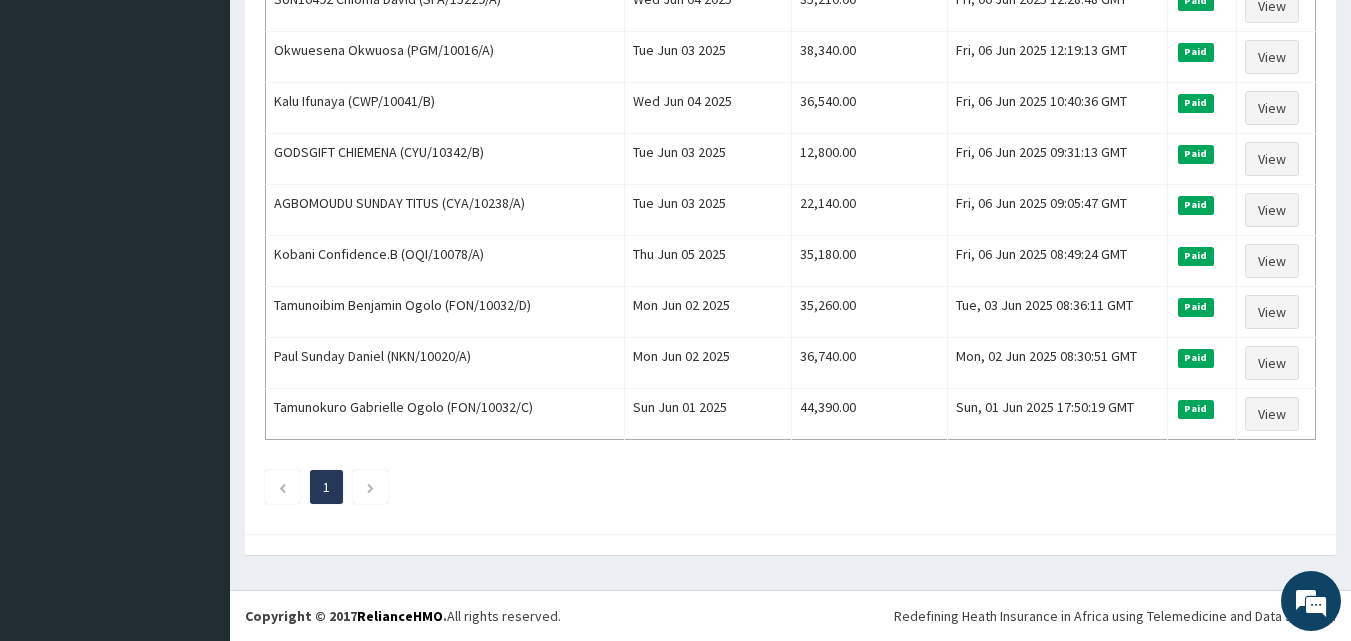 scroll, scrollTop: 2183, scrollLeft: 0, axis: vertical 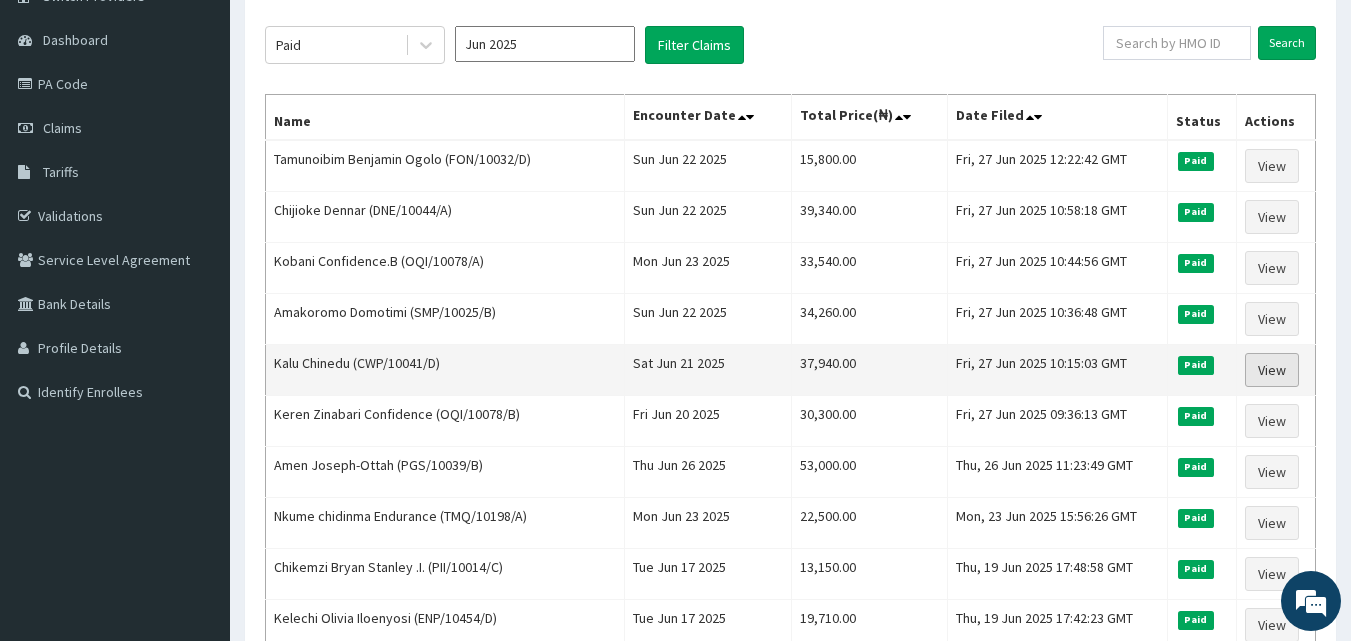 click on "View" at bounding box center (1272, 370) 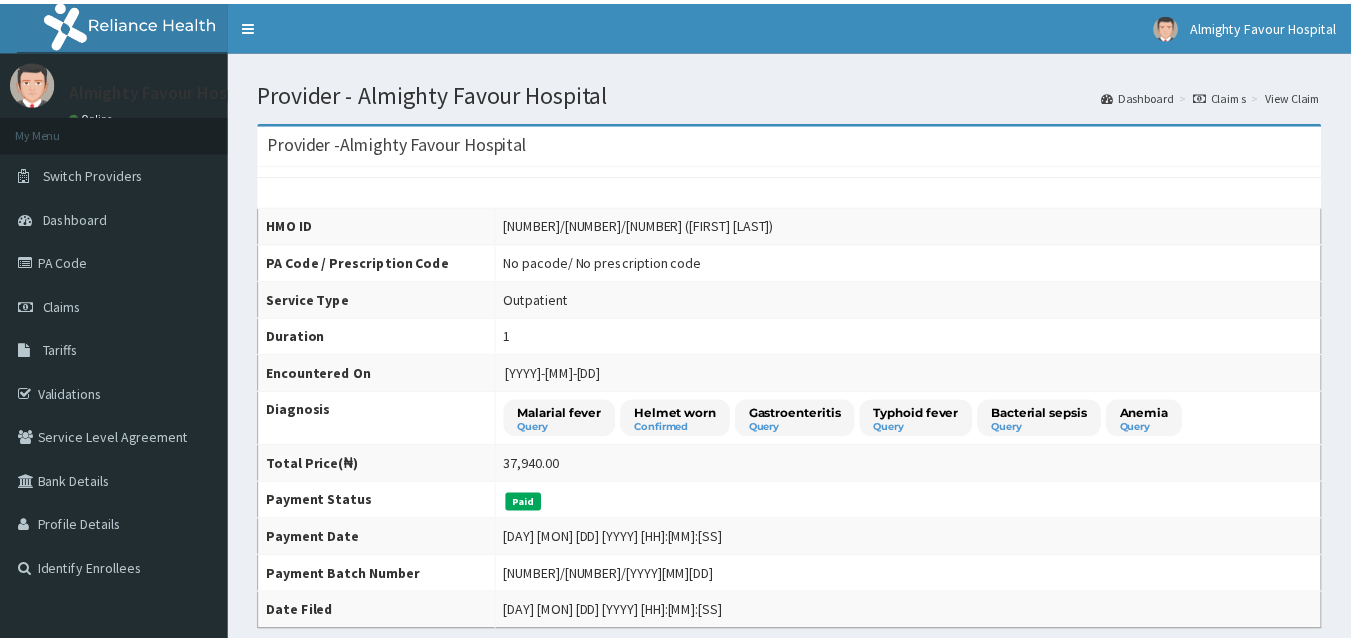 scroll, scrollTop: 0, scrollLeft: 0, axis: both 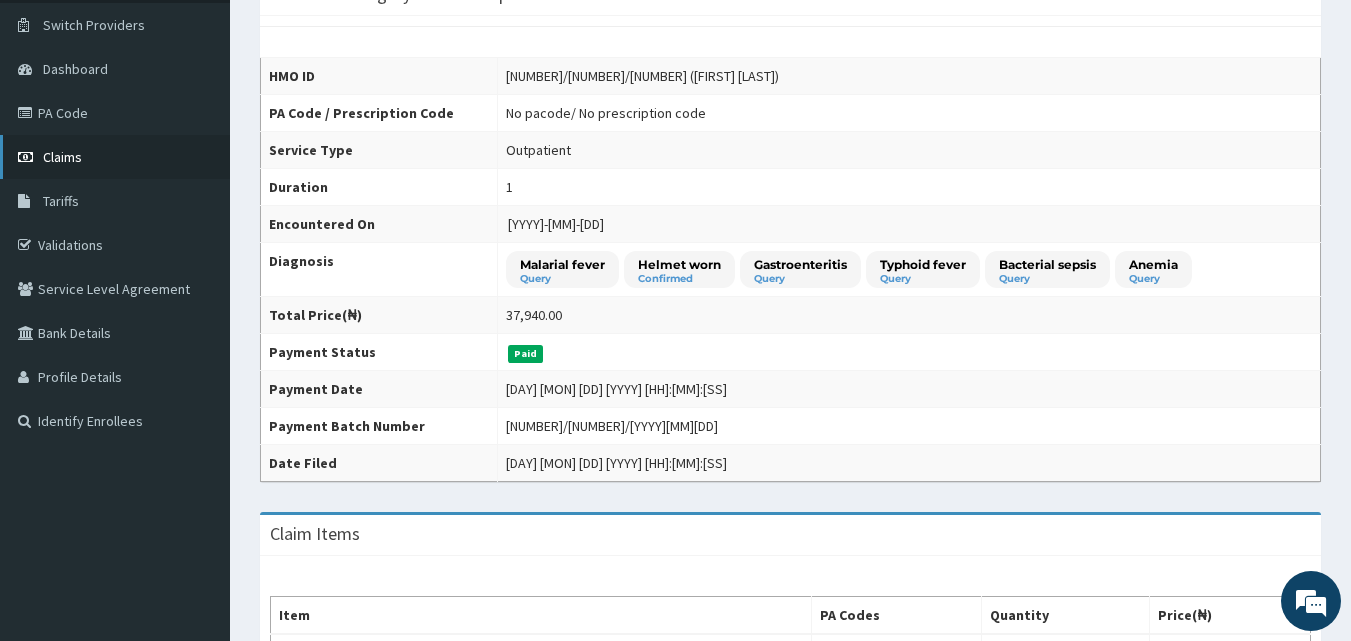 click on "Claims" at bounding box center (115, 157) 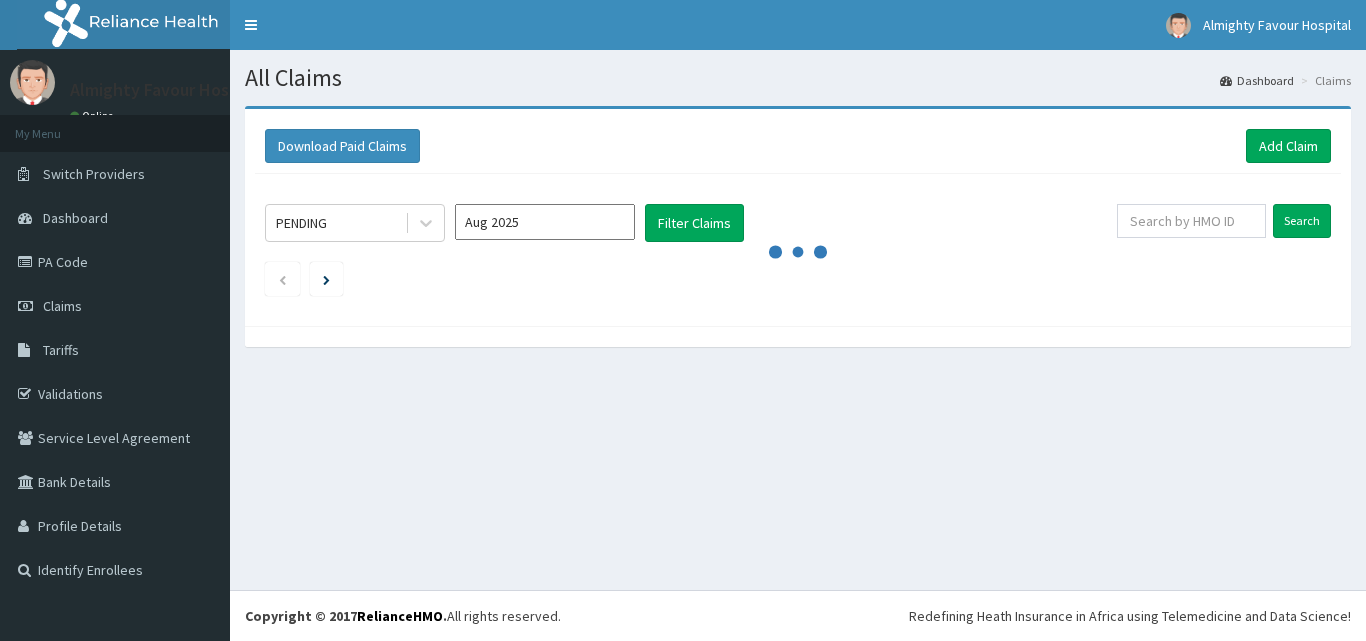 scroll, scrollTop: 0, scrollLeft: 0, axis: both 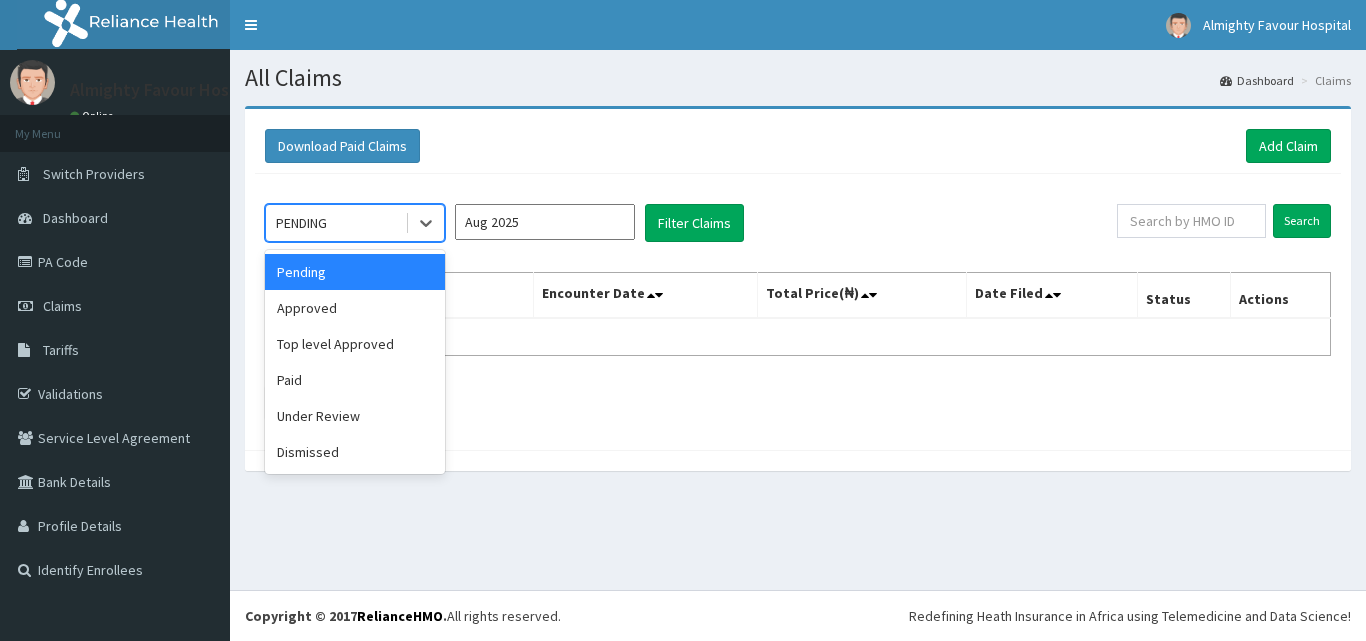 click on "Paid" at bounding box center (355, 380) 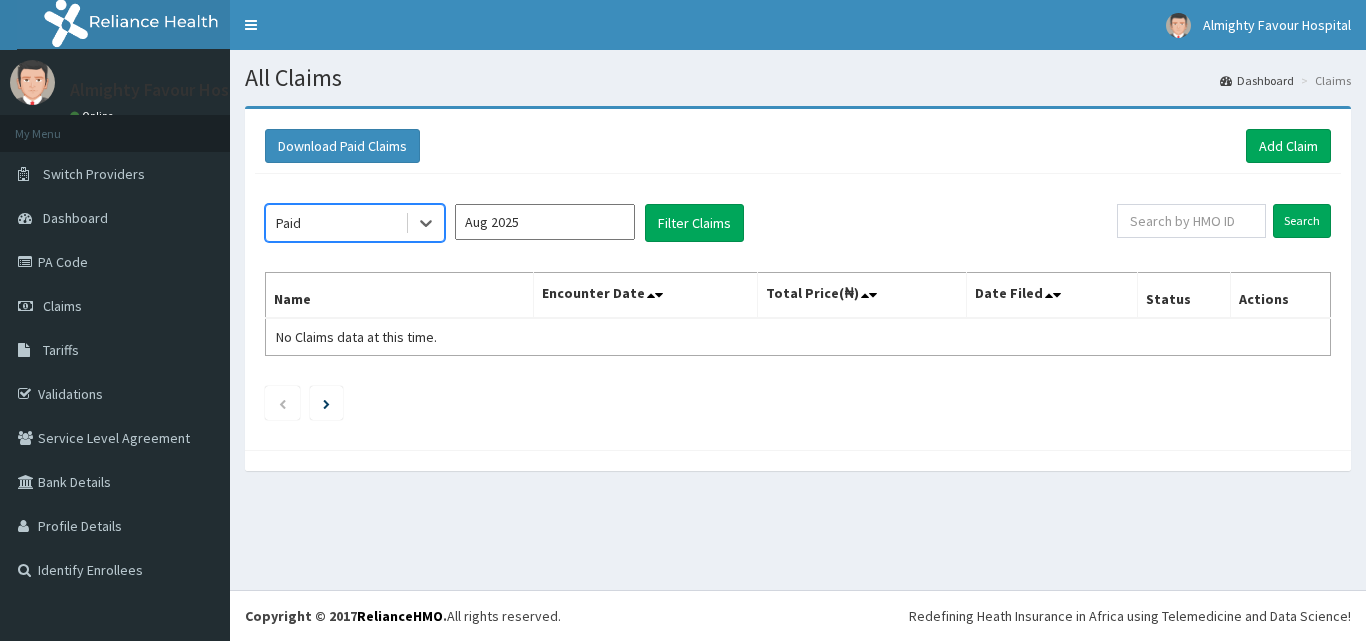 click on "Aug 2025" at bounding box center [545, 222] 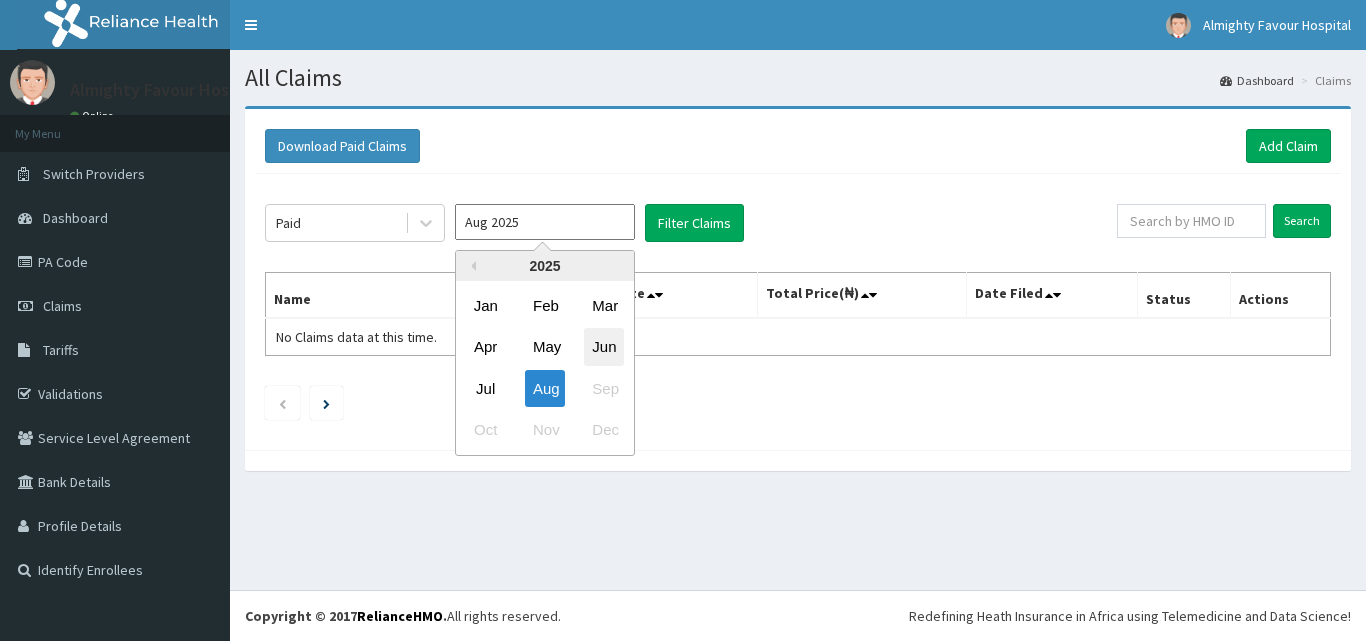 click on "Jun" at bounding box center [604, 347] 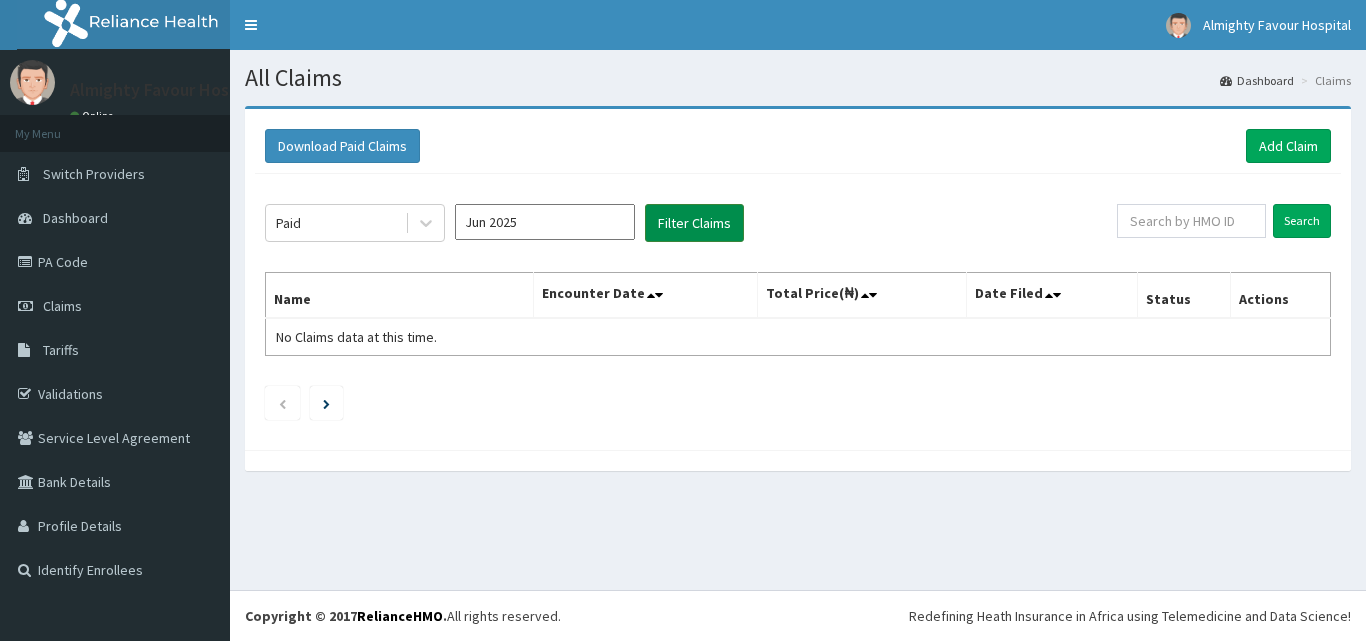 click on "Filter Claims" at bounding box center [694, 223] 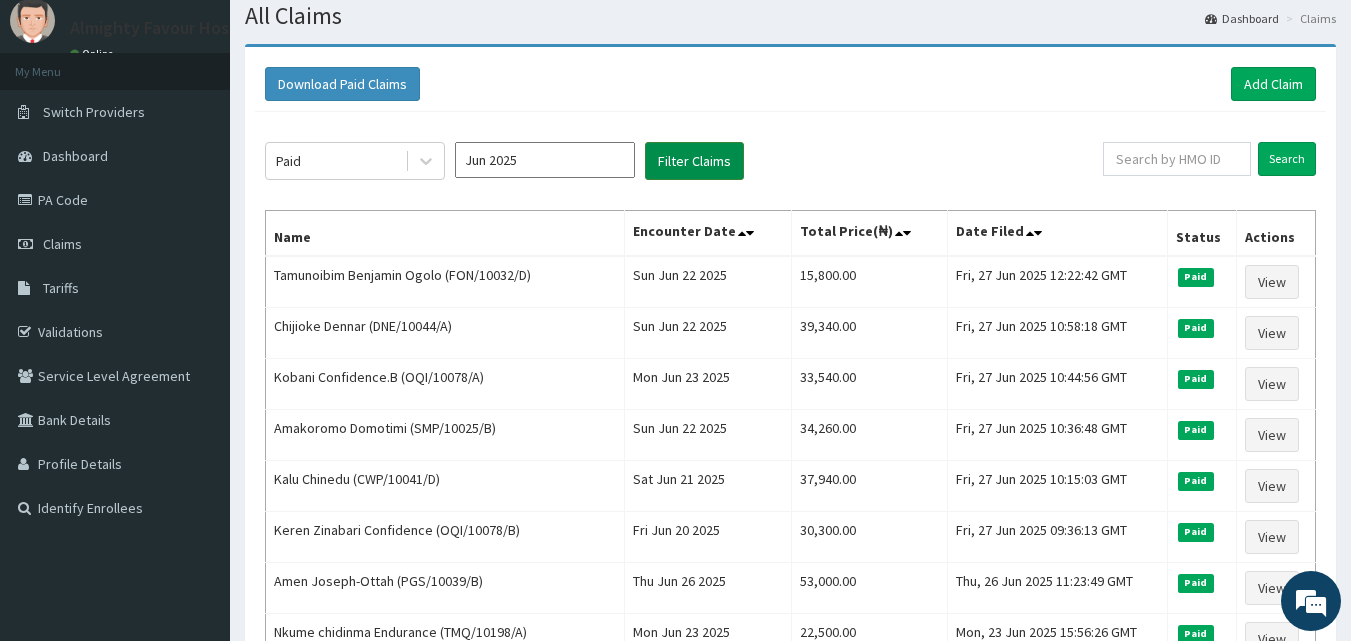 scroll, scrollTop: 58, scrollLeft: 0, axis: vertical 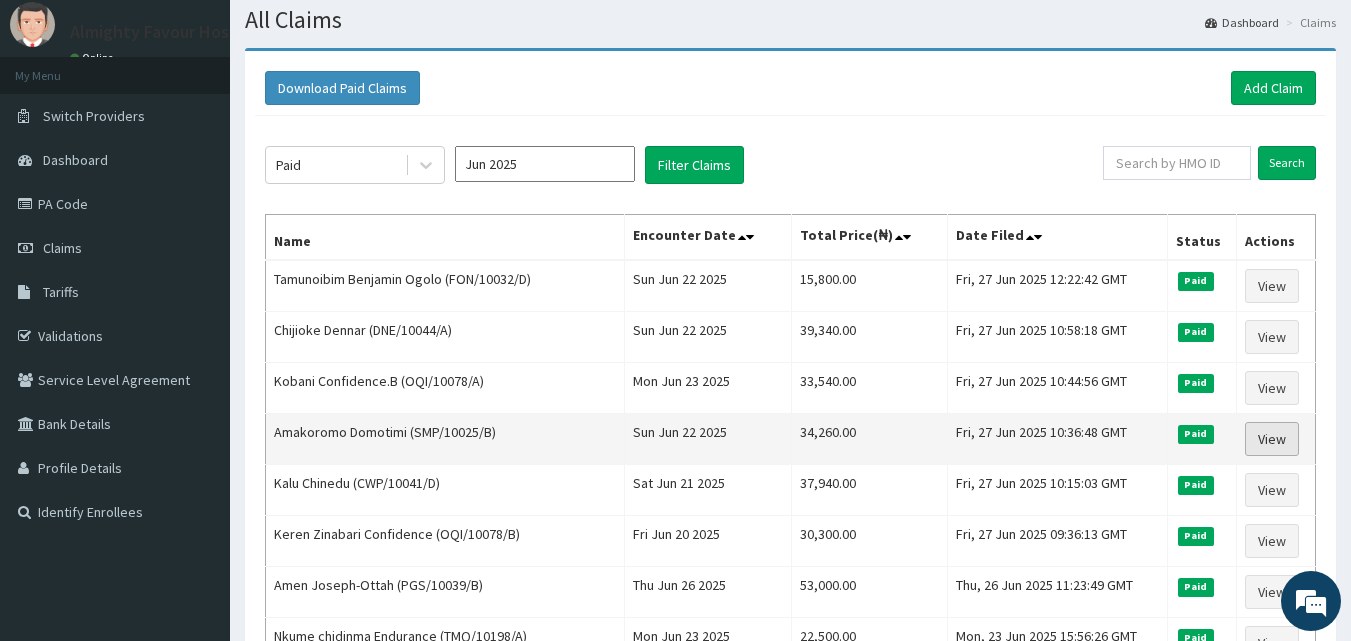 click on "View" at bounding box center [1272, 439] 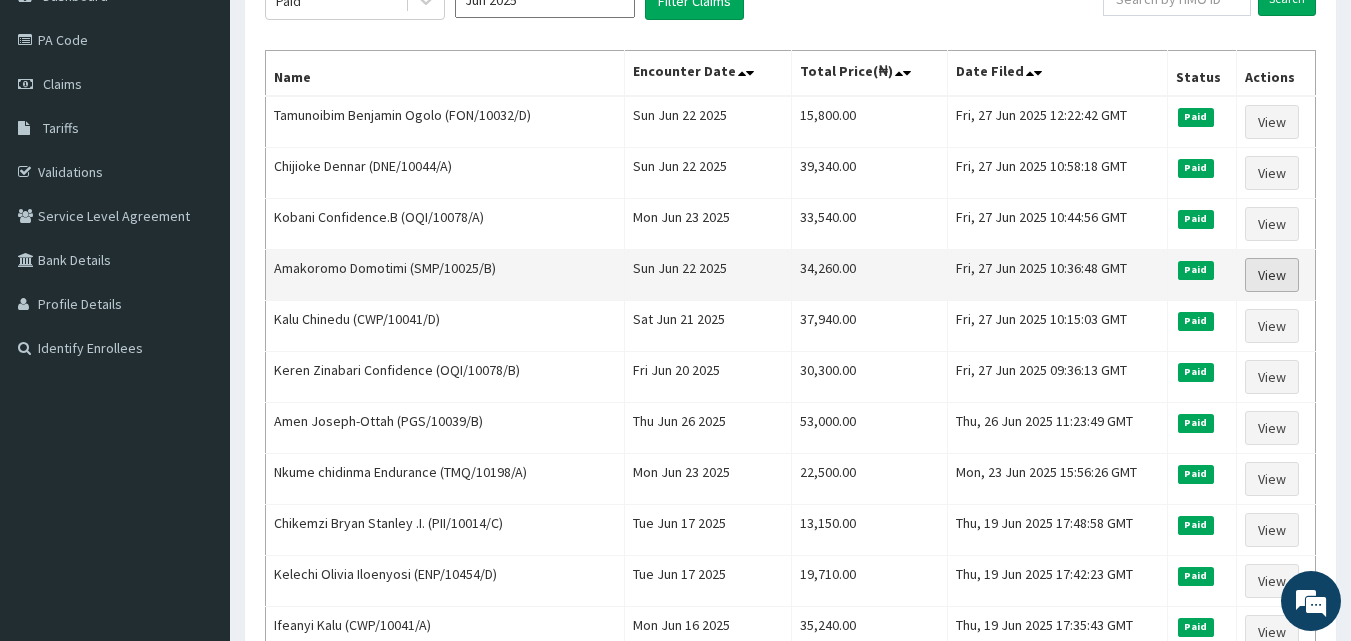 scroll, scrollTop: 137, scrollLeft: 0, axis: vertical 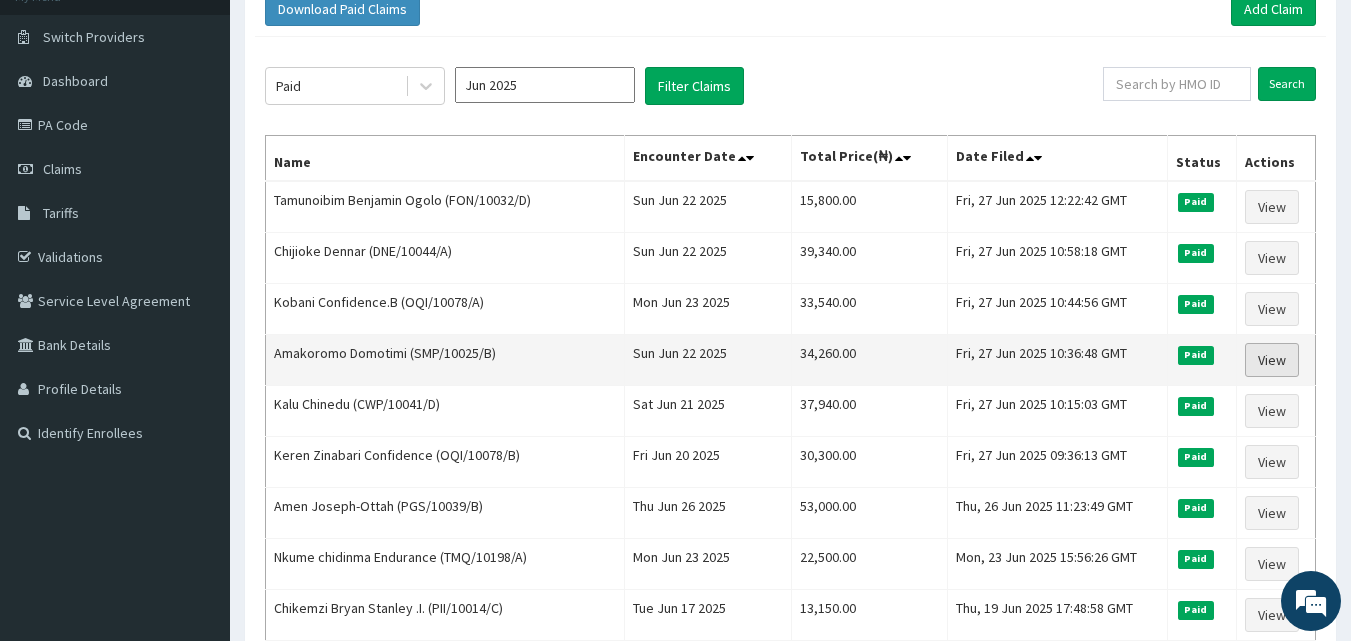 click on "View" at bounding box center (1272, 360) 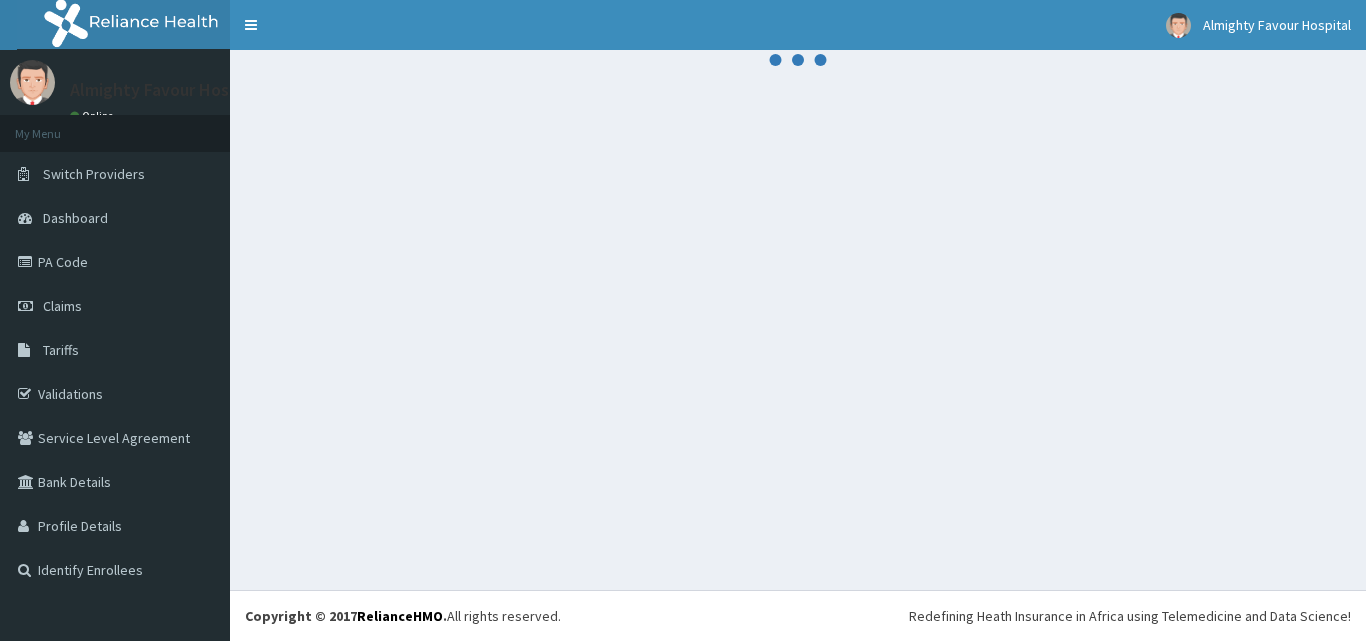 scroll, scrollTop: 0, scrollLeft: 0, axis: both 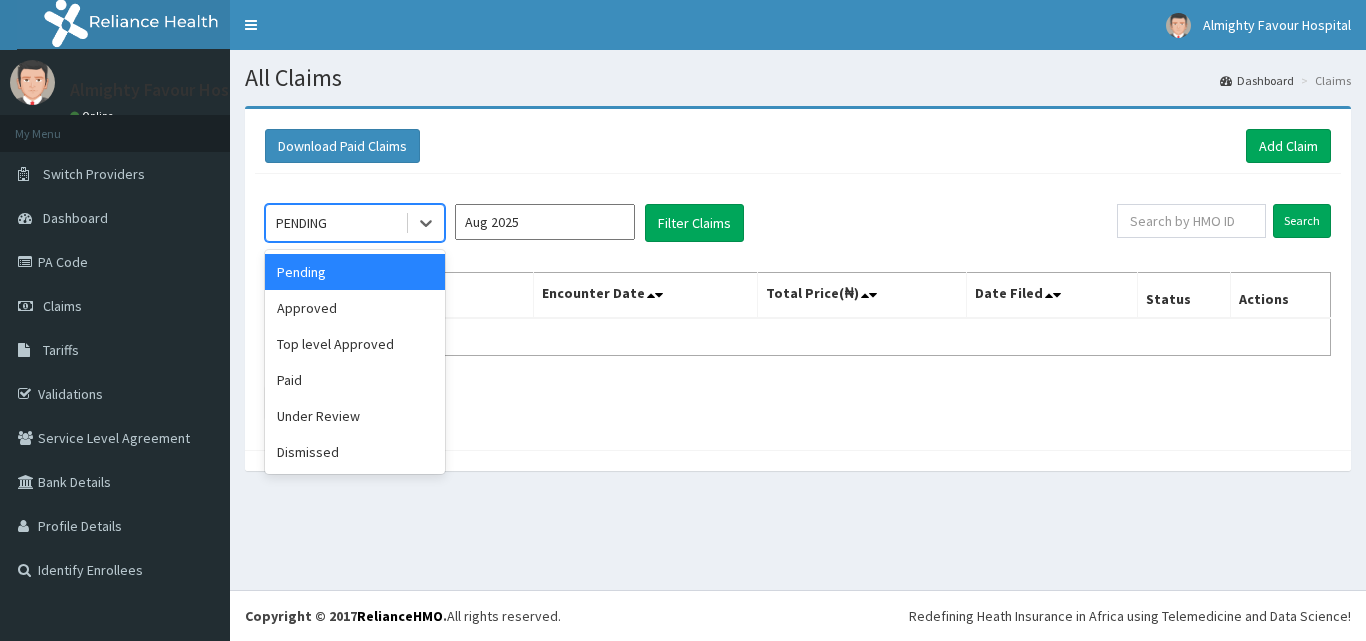 click on "Paid" at bounding box center [355, 380] 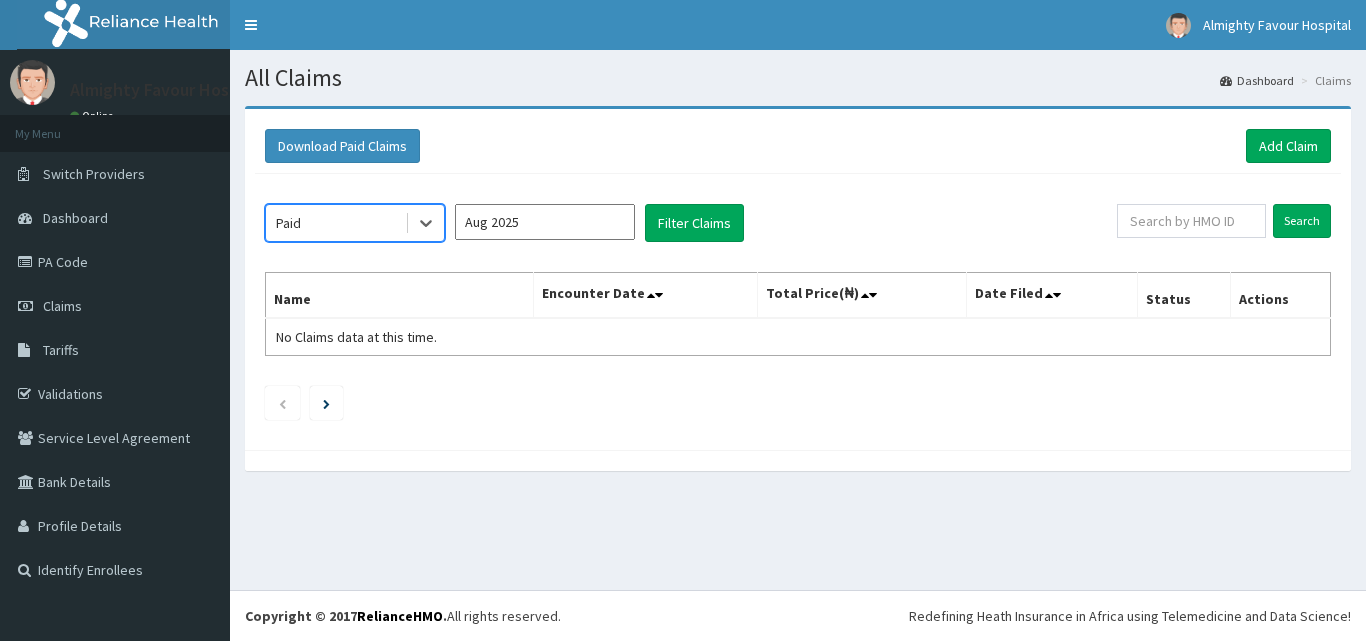 click on "Aug 2025" at bounding box center [545, 222] 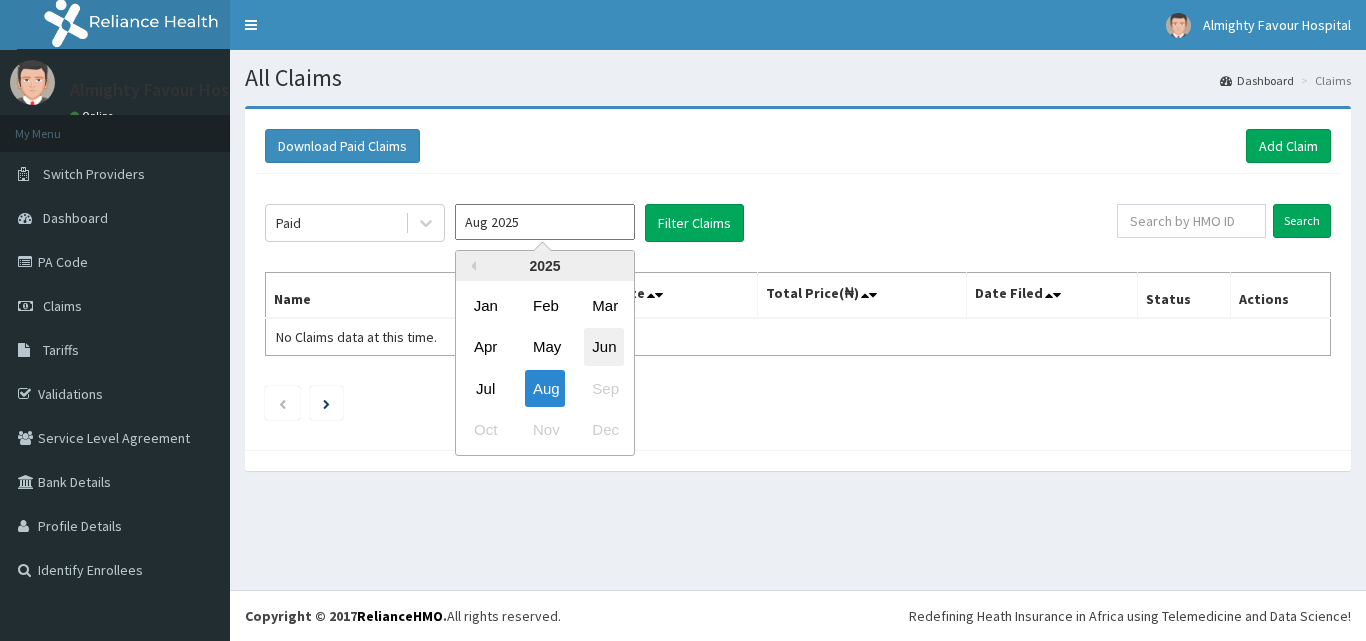 click on "Jun" at bounding box center (604, 347) 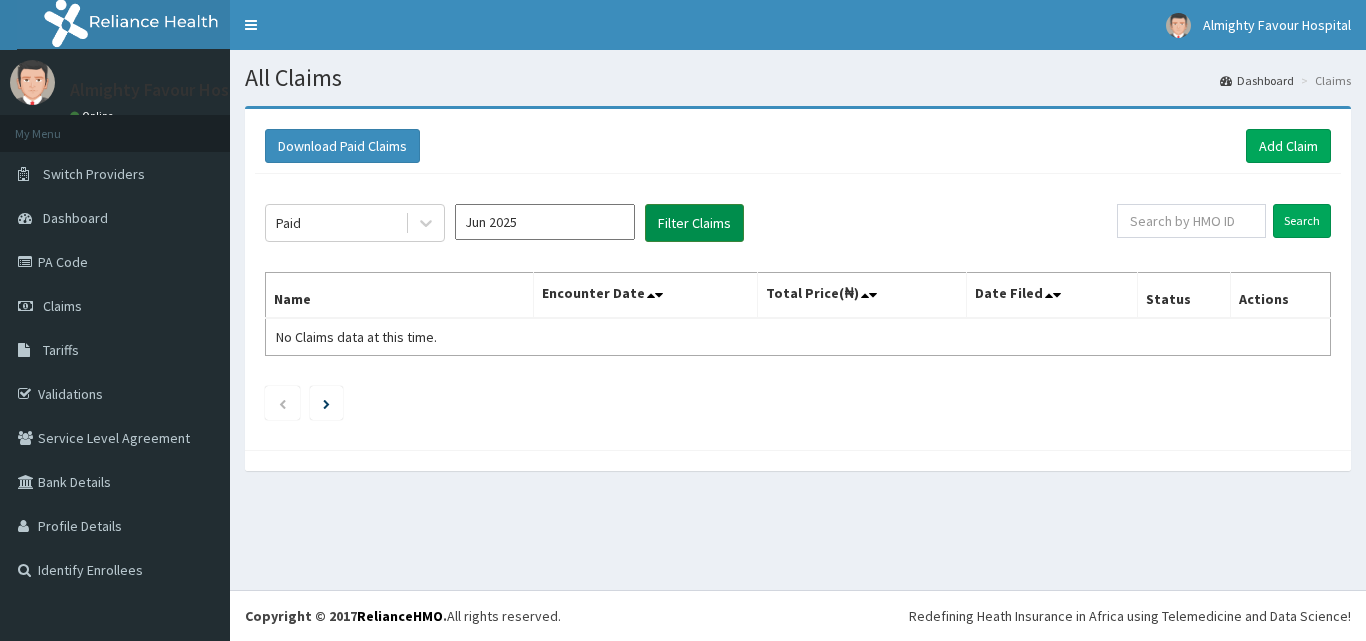 click on "Filter Claims" at bounding box center (694, 223) 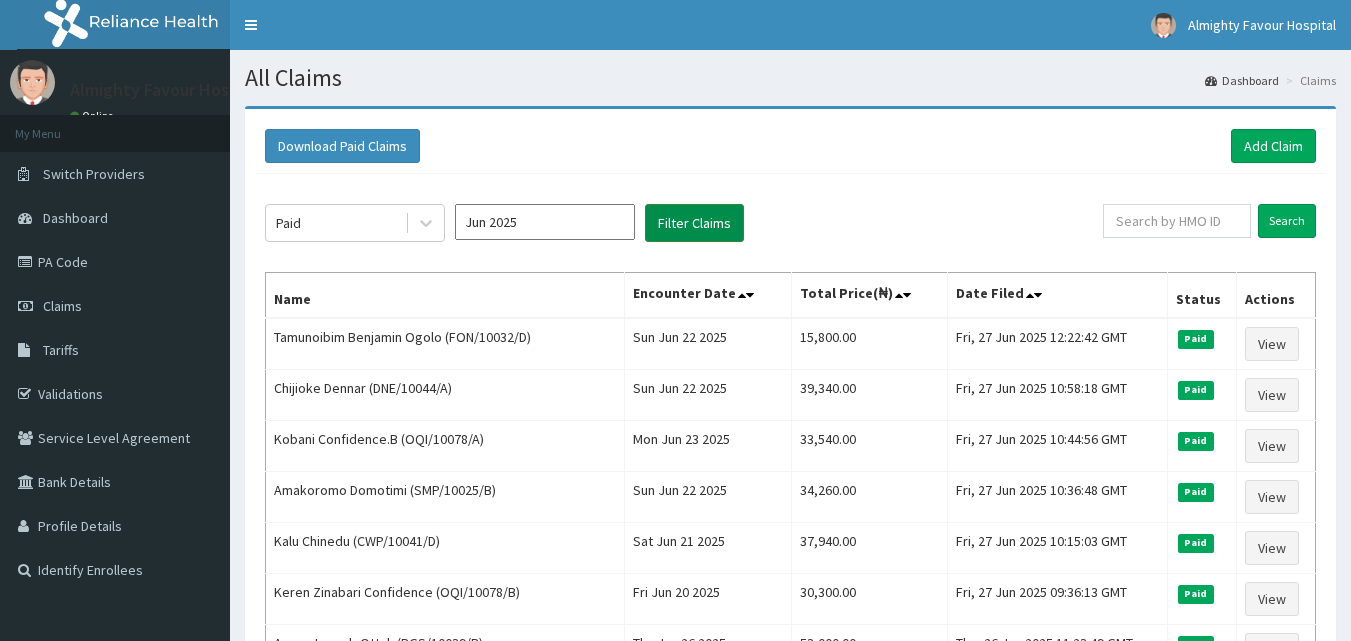 click on "Filter Claims" at bounding box center (694, 223) 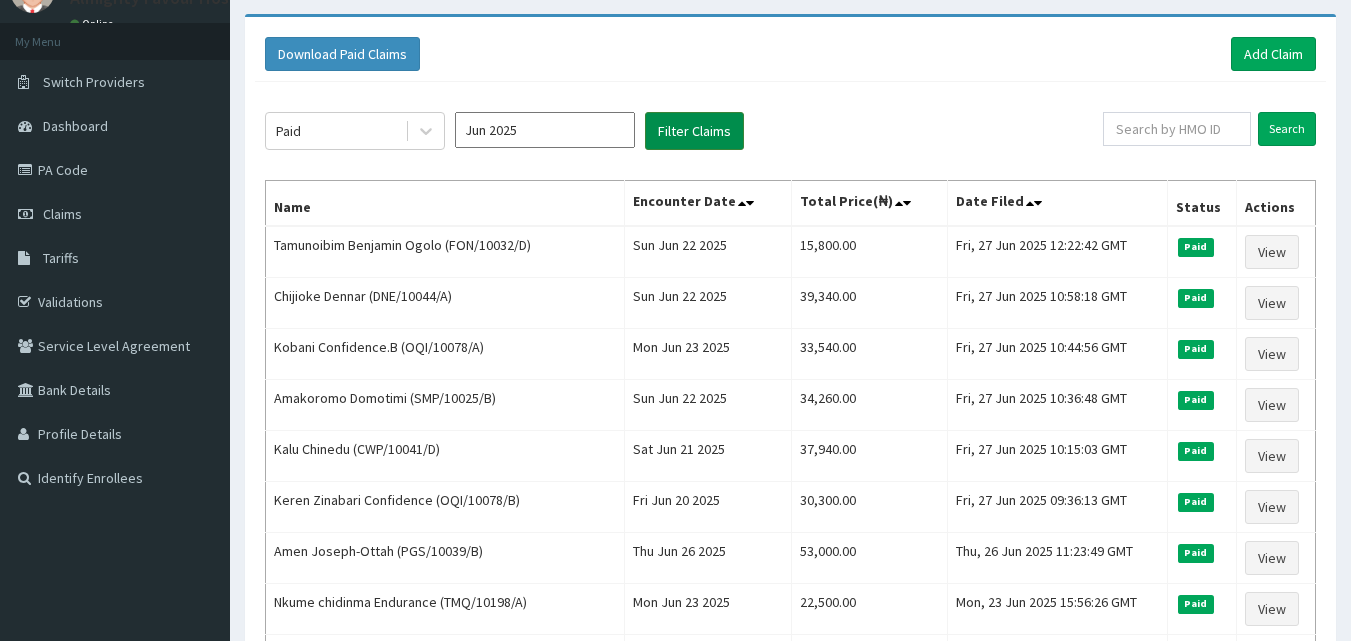 scroll, scrollTop: 87, scrollLeft: 0, axis: vertical 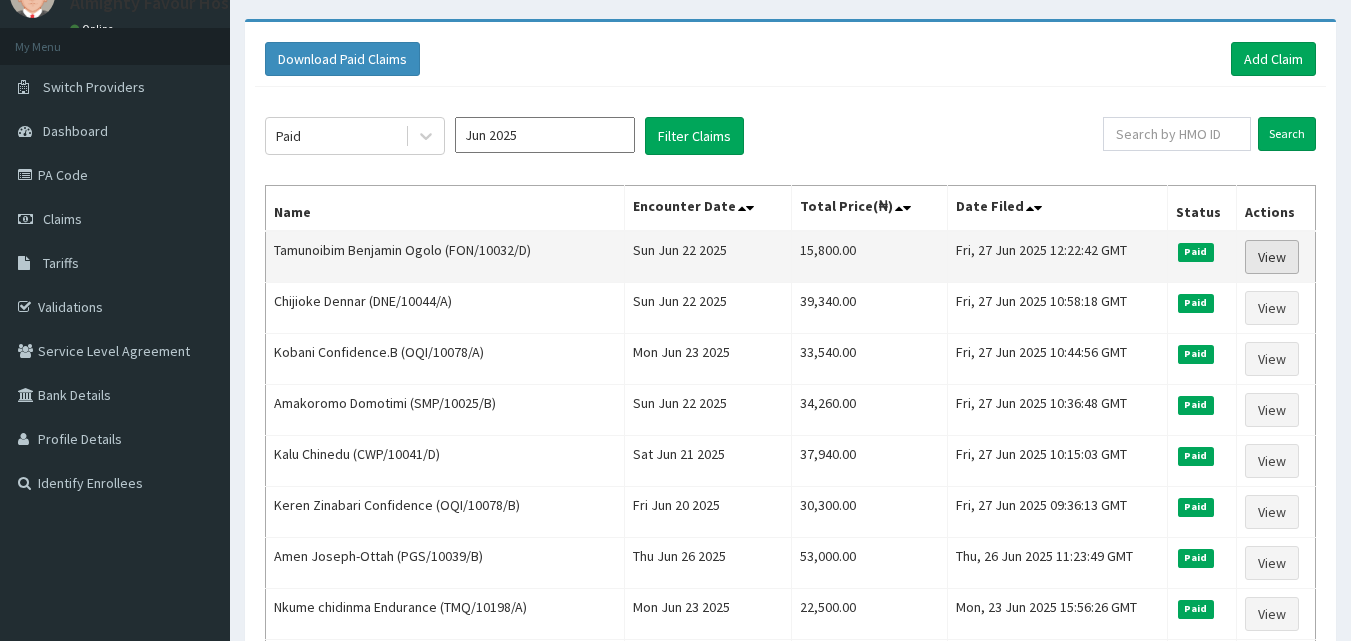 click on "View" at bounding box center (1272, 257) 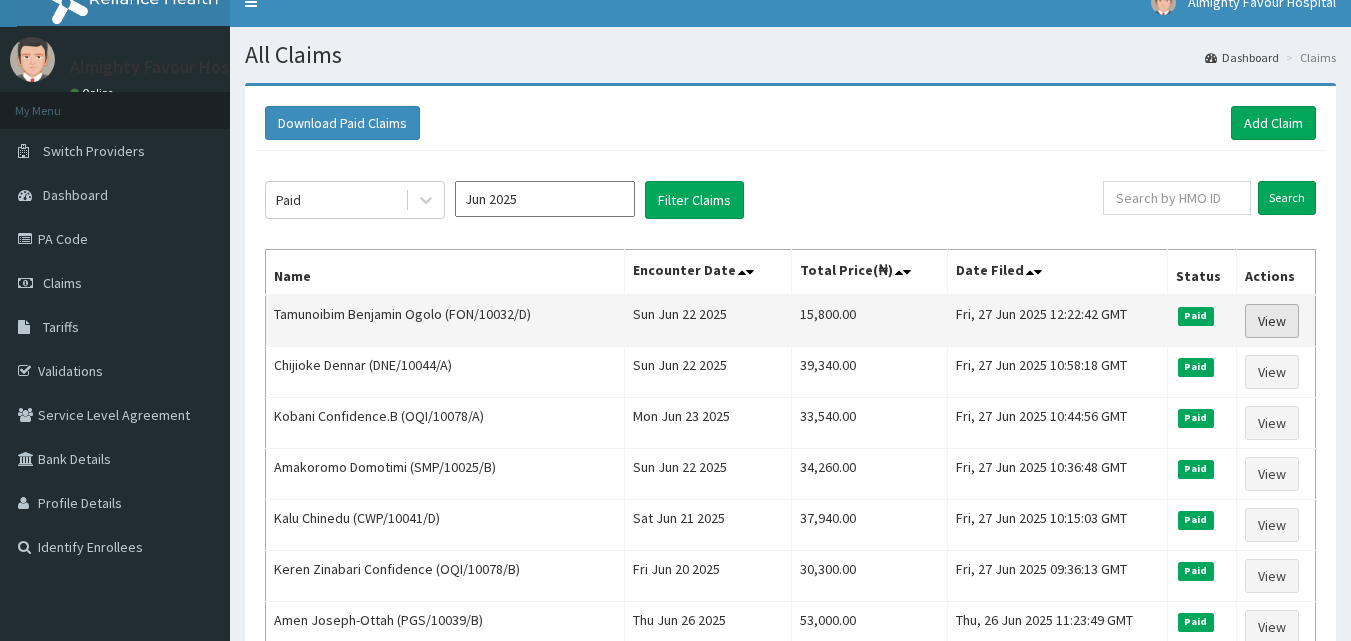 scroll, scrollTop: 0, scrollLeft: 0, axis: both 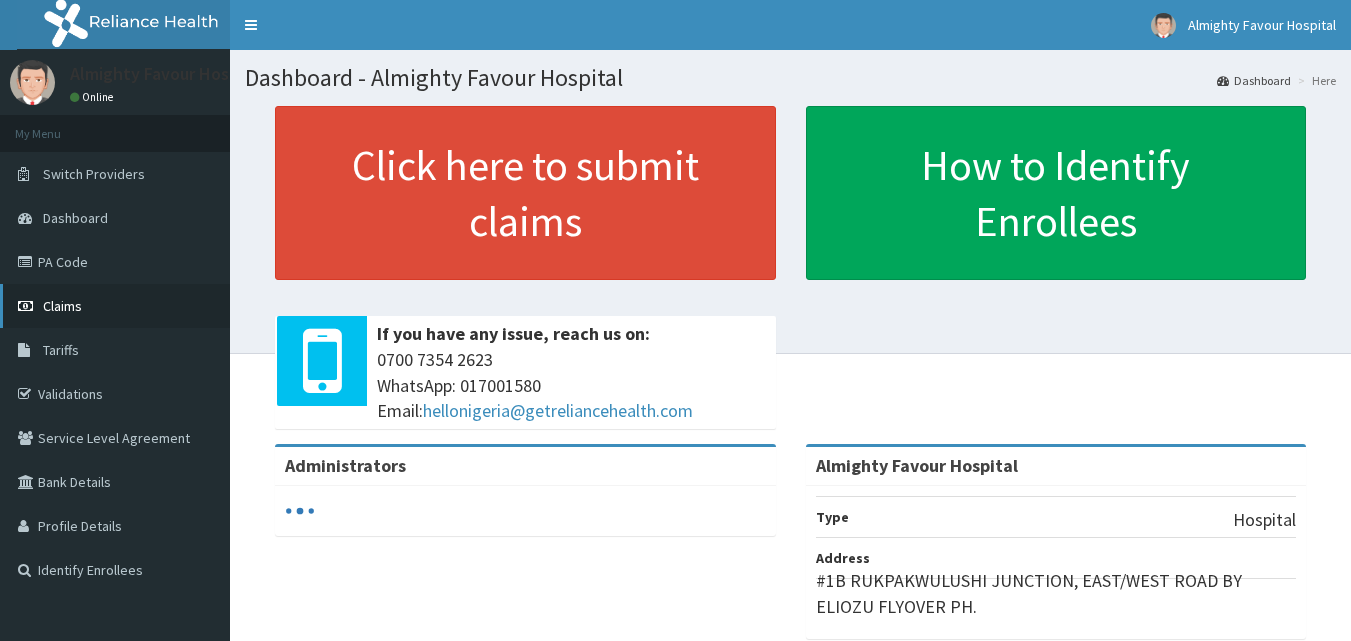 click on "Claims" at bounding box center (115, 306) 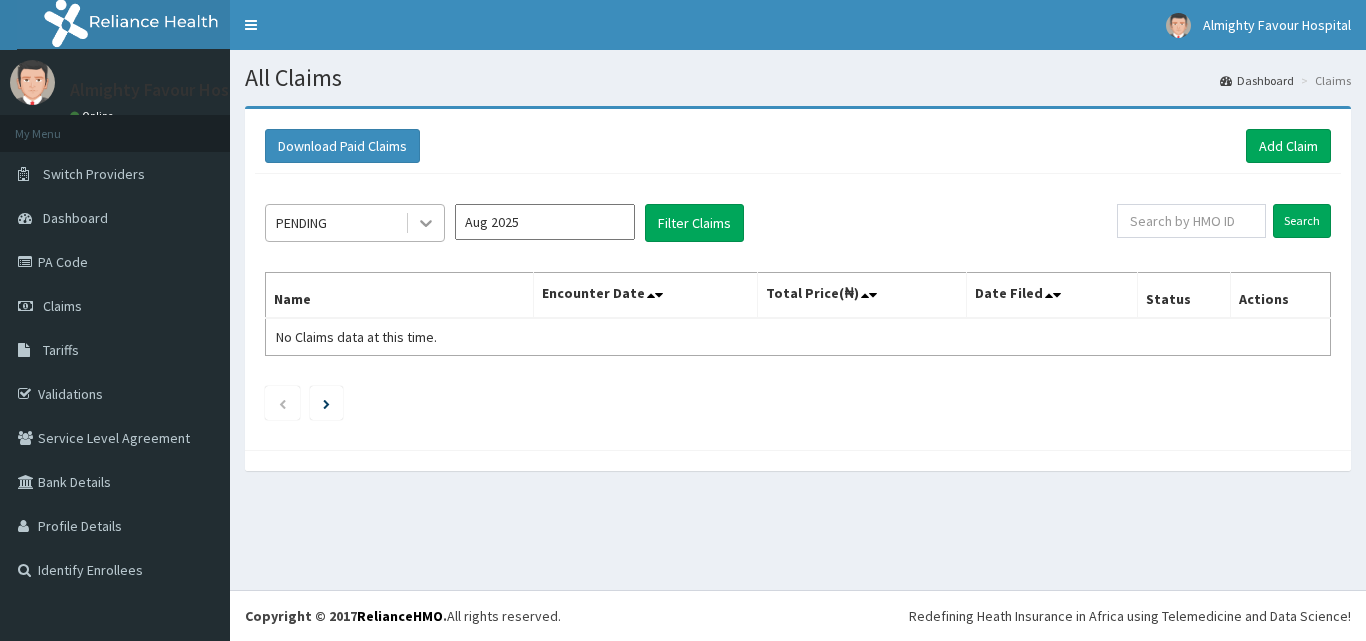 scroll, scrollTop: 0, scrollLeft: 0, axis: both 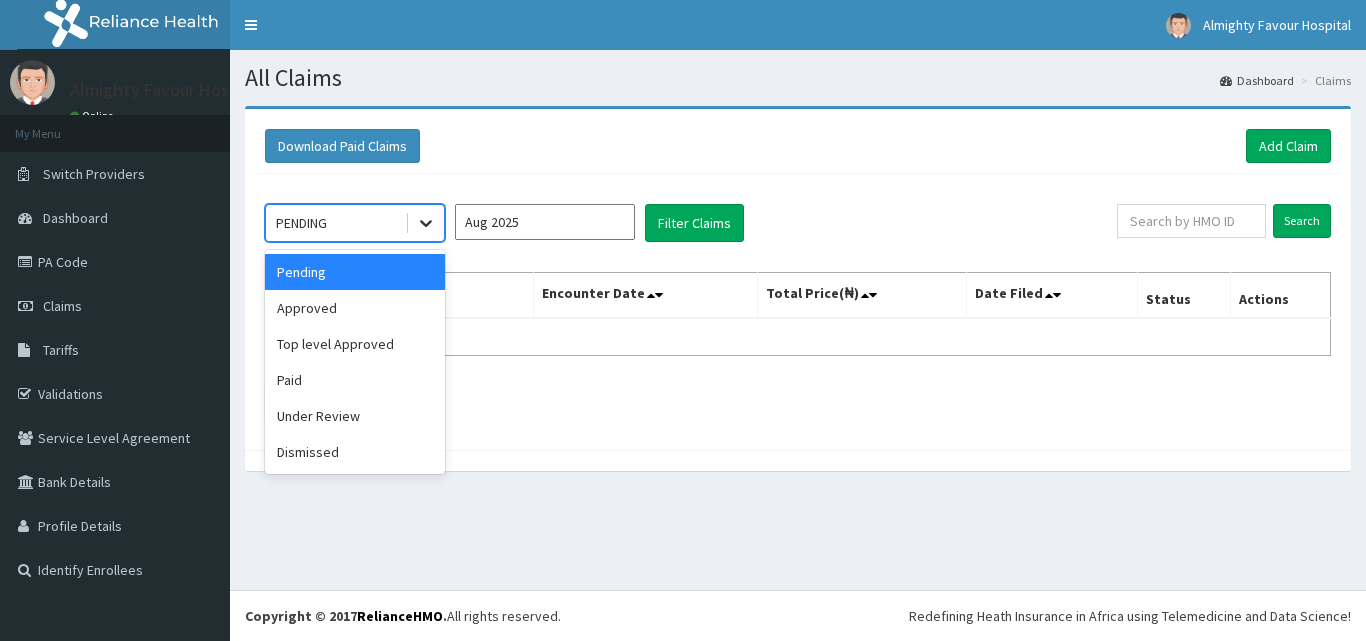 click 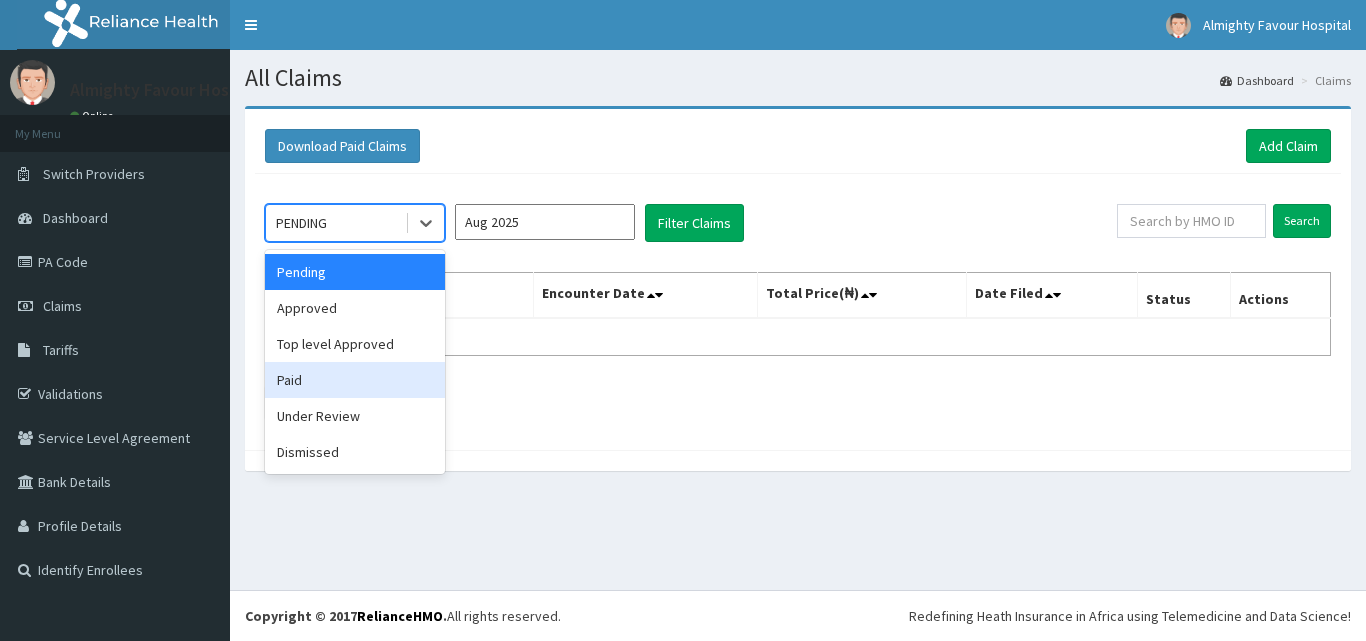 click on "Paid" at bounding box center (355, 380) 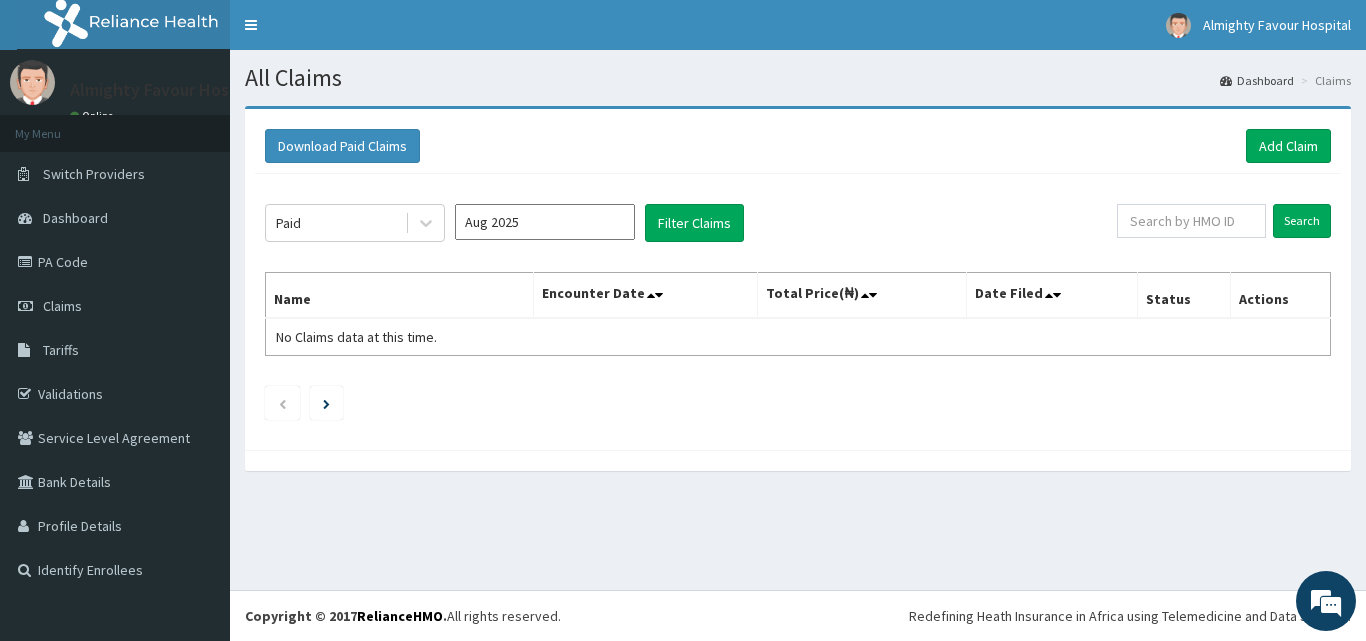 click on "Name" at bounding box center (400, 296) 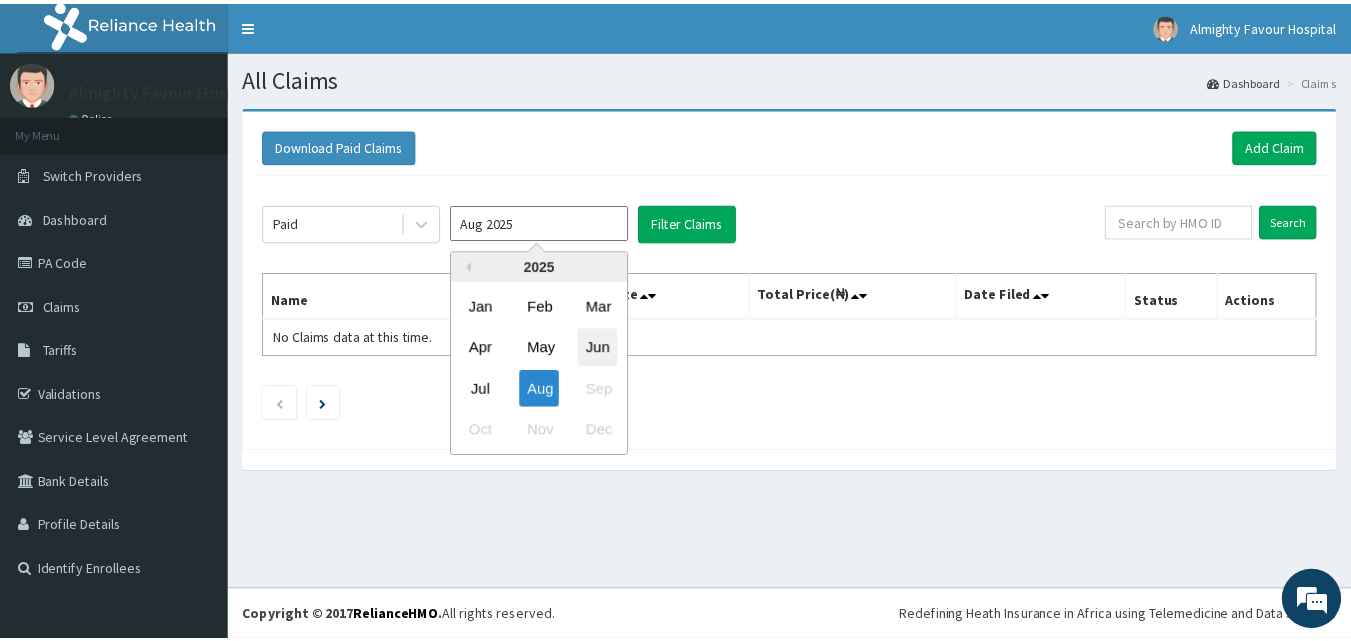 scroll, scrollTop: 0, scrollLeft: 0, axis: both 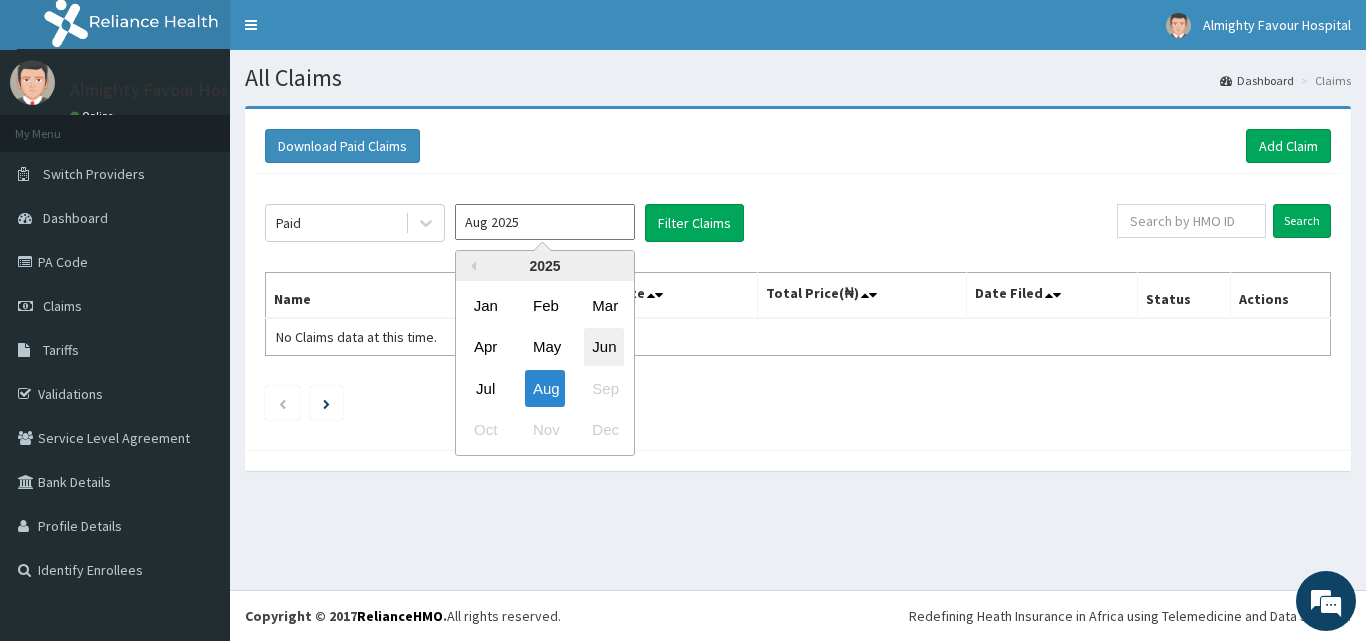 click on "Jun" at bounding box center [604, 347] 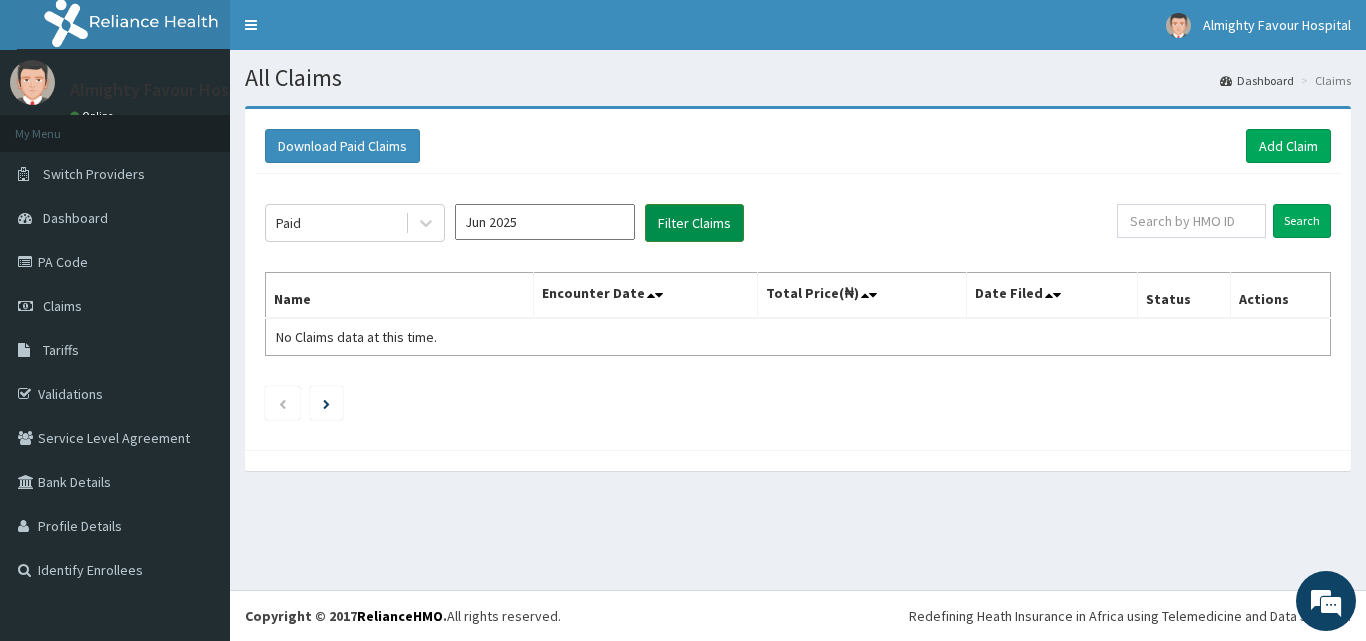 click on "Filter Claims" at bounding box center (694, 223) 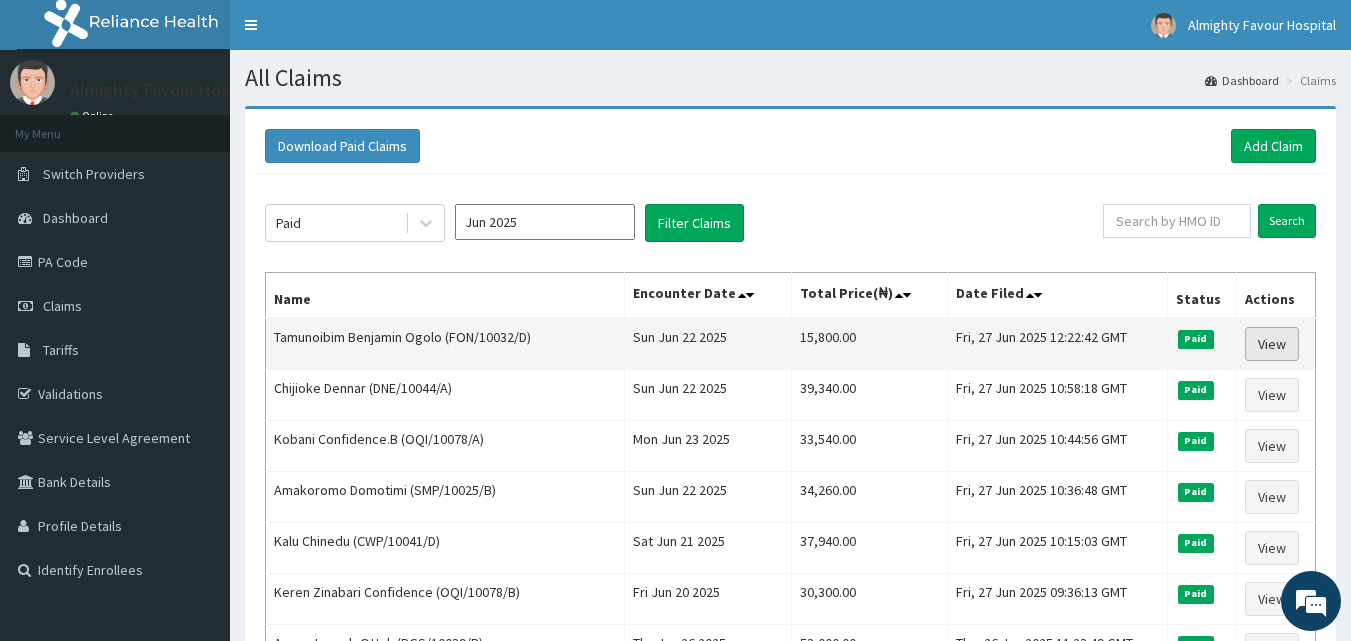 click on "View" at bounding box center (1272, 344) 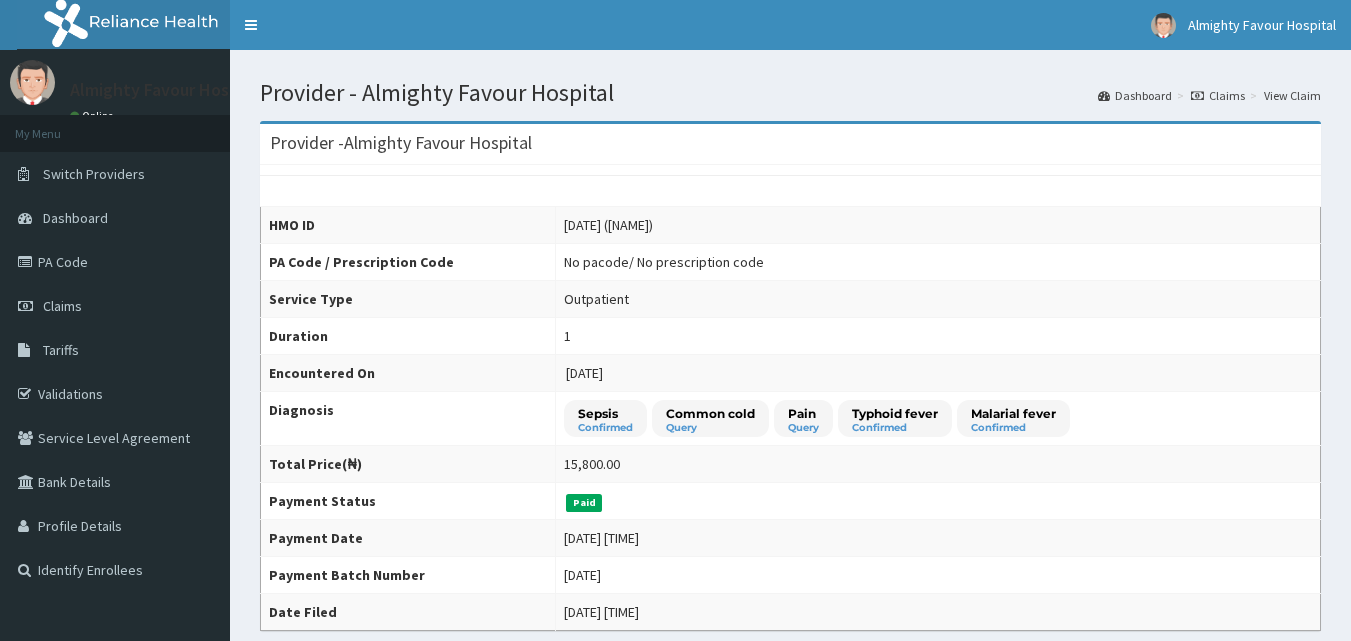 scroll, scrollTop: 0, scrollLeft: 0, axis: both 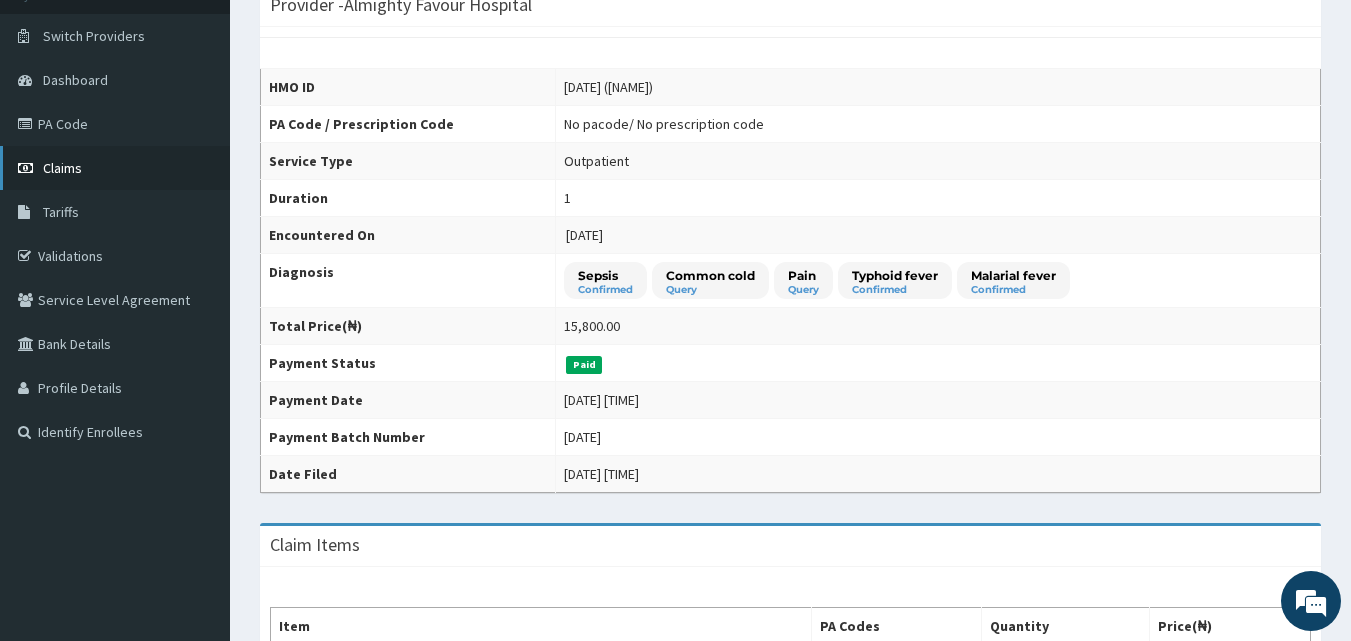 click on "Claims" at bounding box center [62, 168] 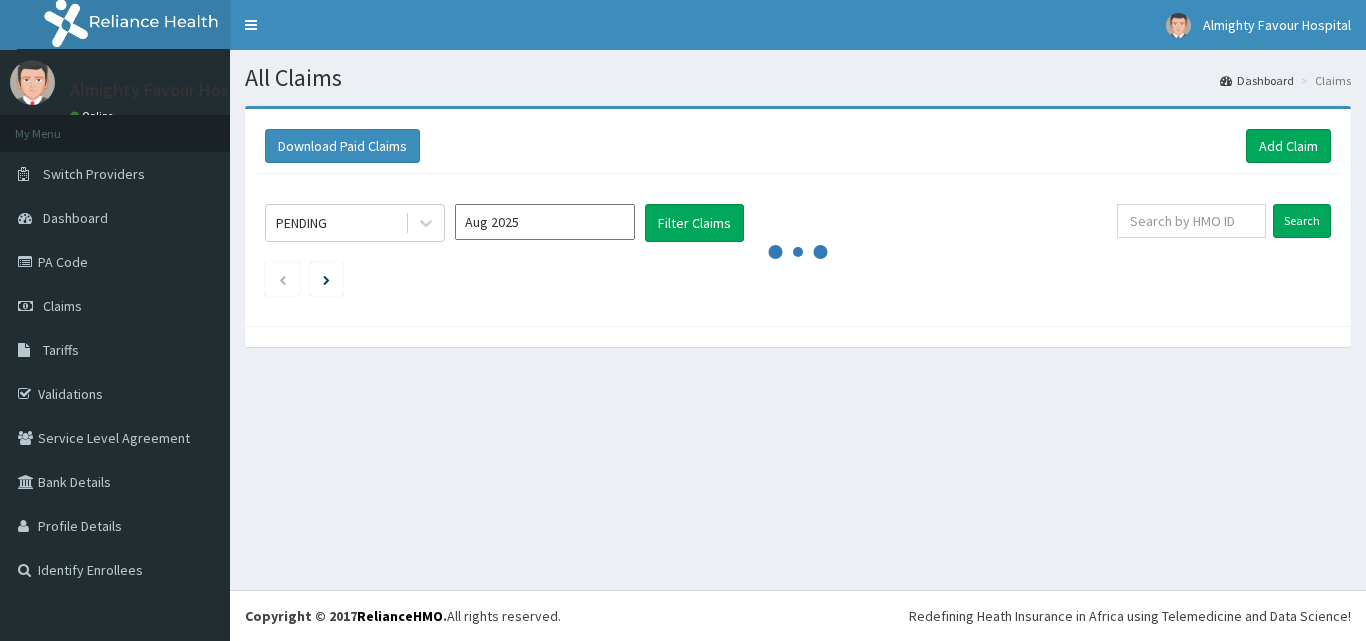 scroll, scrollTop: 0, scrollLeft: 0, axis: both 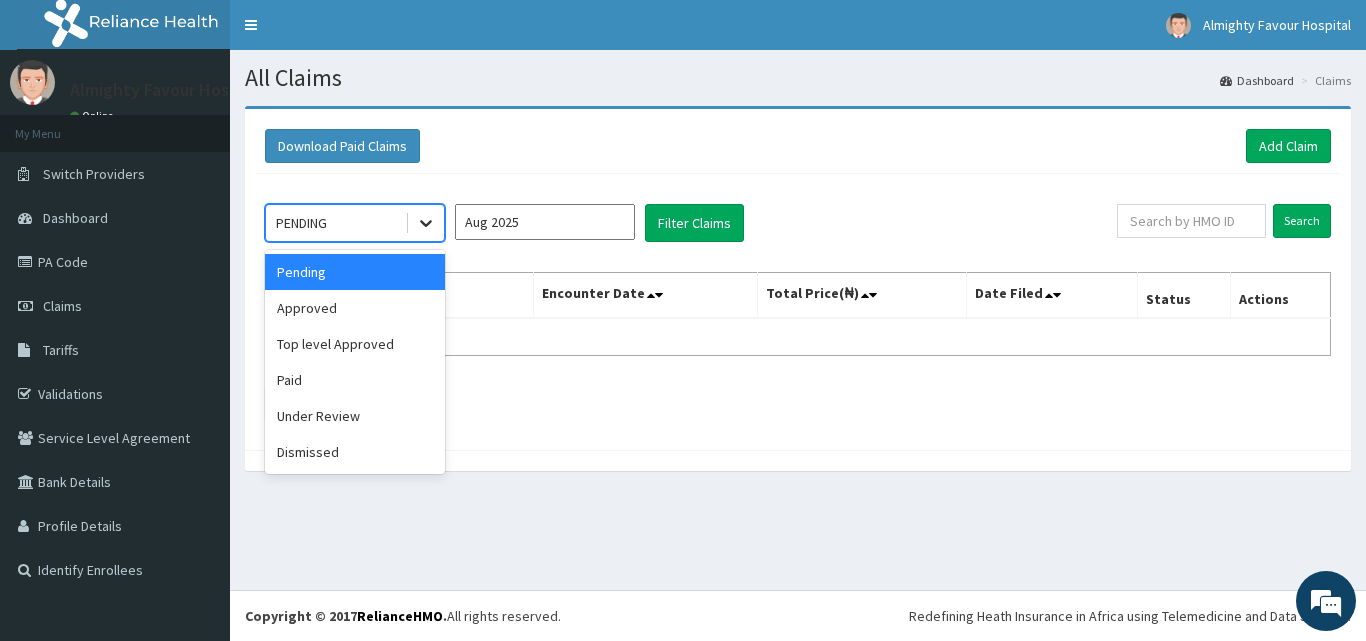 click 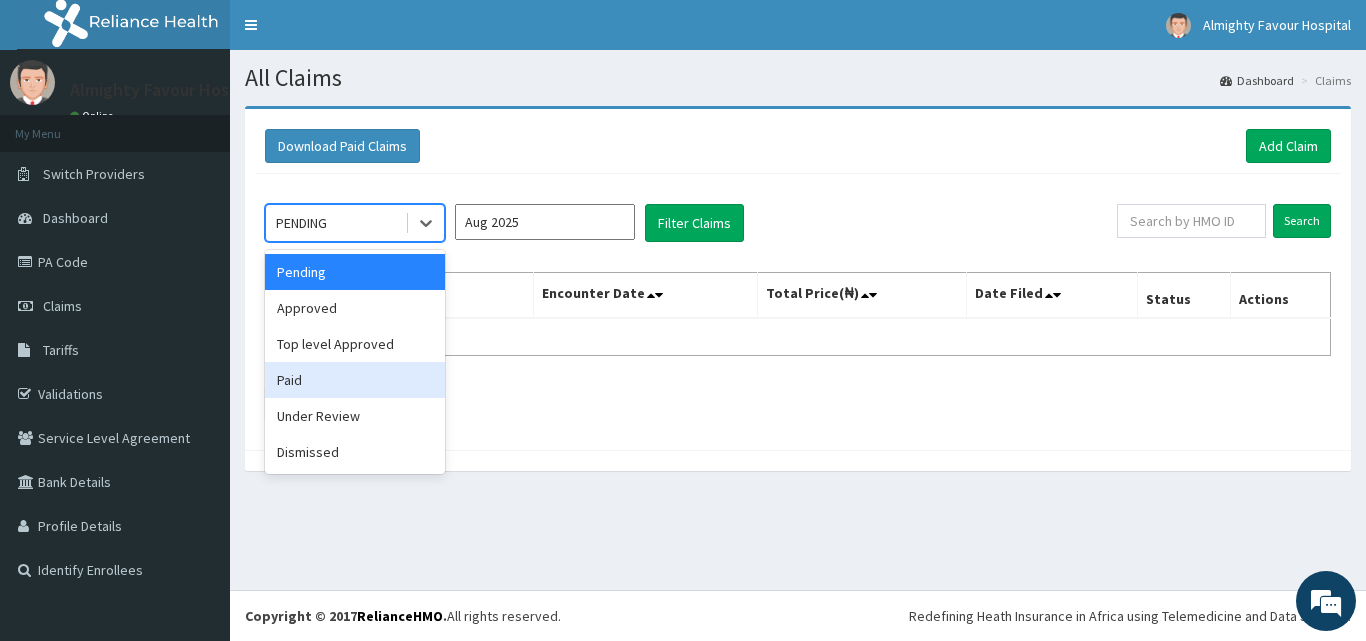 click on "Paid" at bounding box center [355, 380] 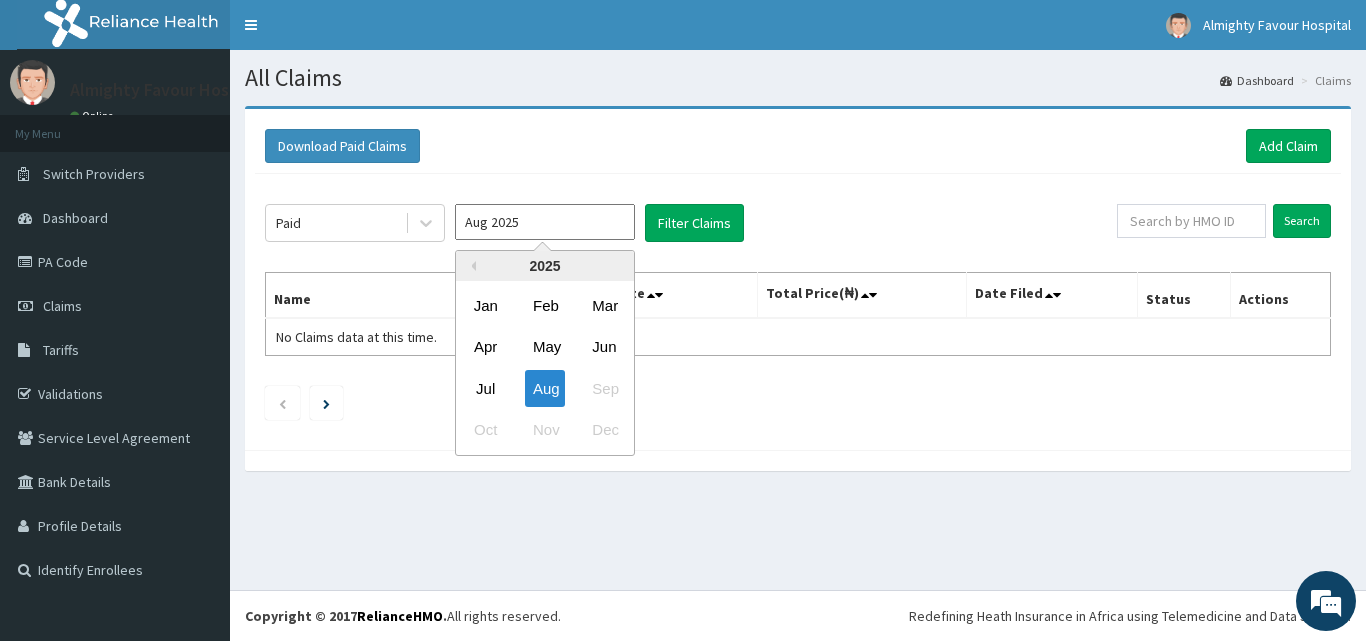 click on "Aug 2025" at bounding box center [545, 222] 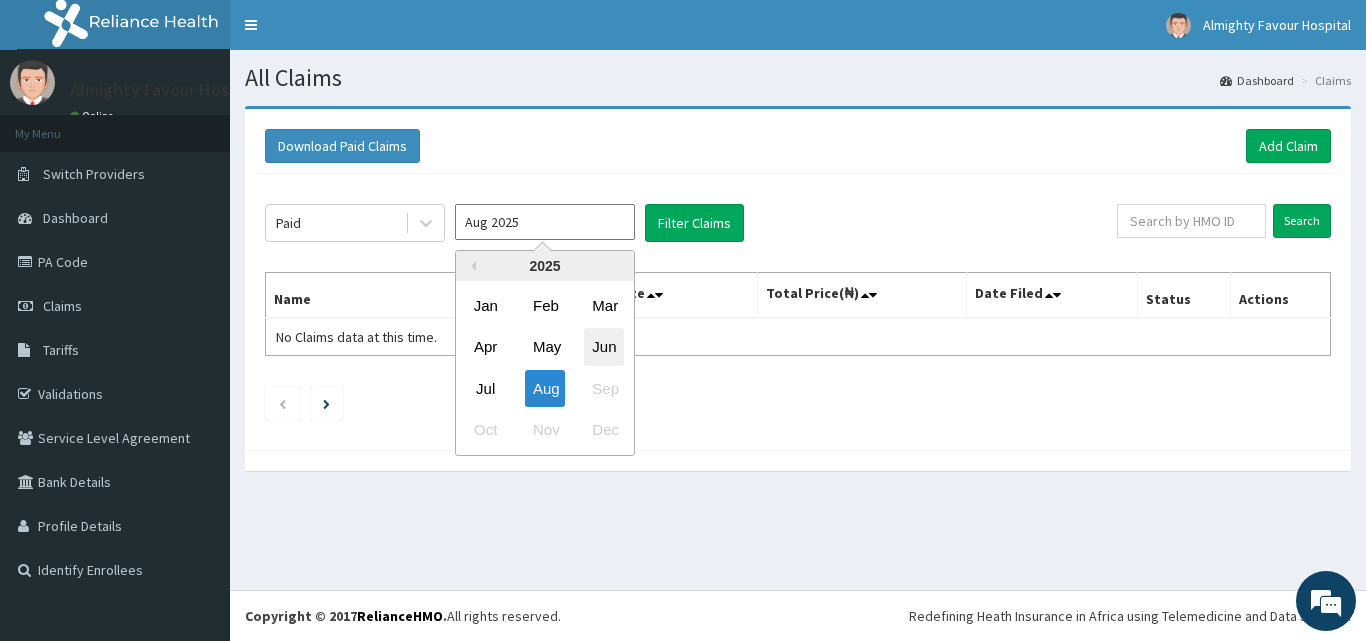 click on "Jun" at bounding box center (604, 347) 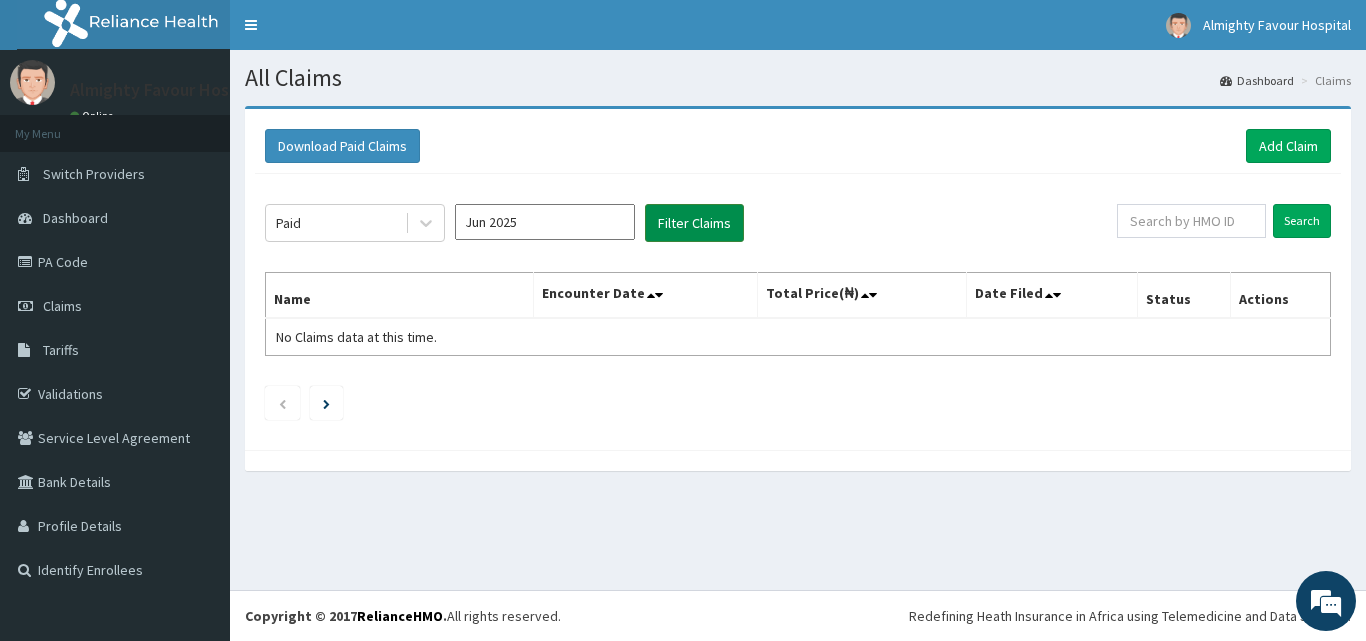click on "Filter Claims" at bounding box center (694, 223) 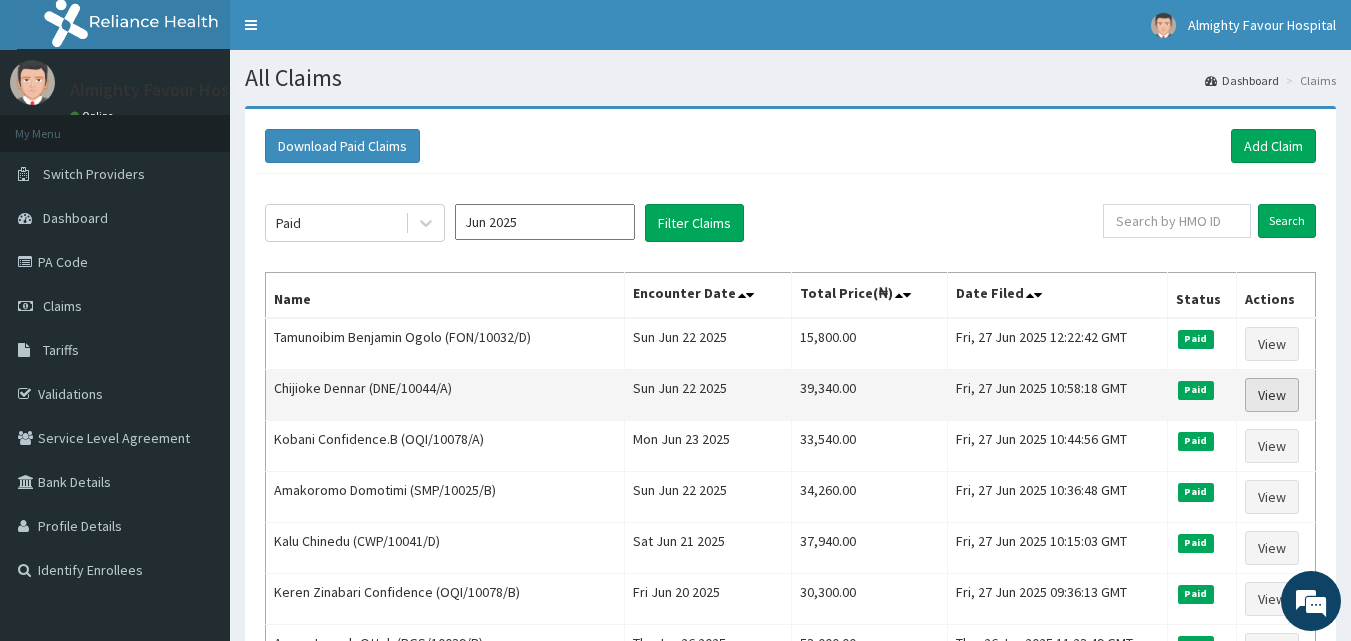 click on "View" at bounding box center (1272, 395) 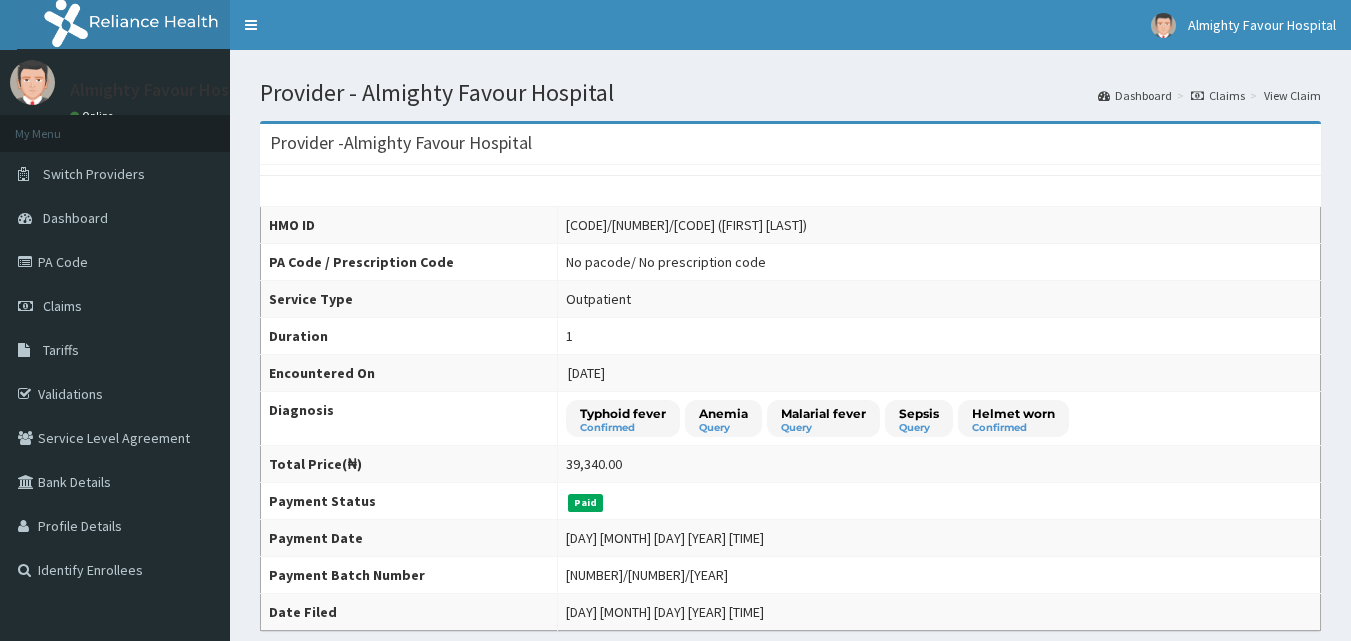 scroll, scrollTop: 0, scrollLeft: 0, axis: both 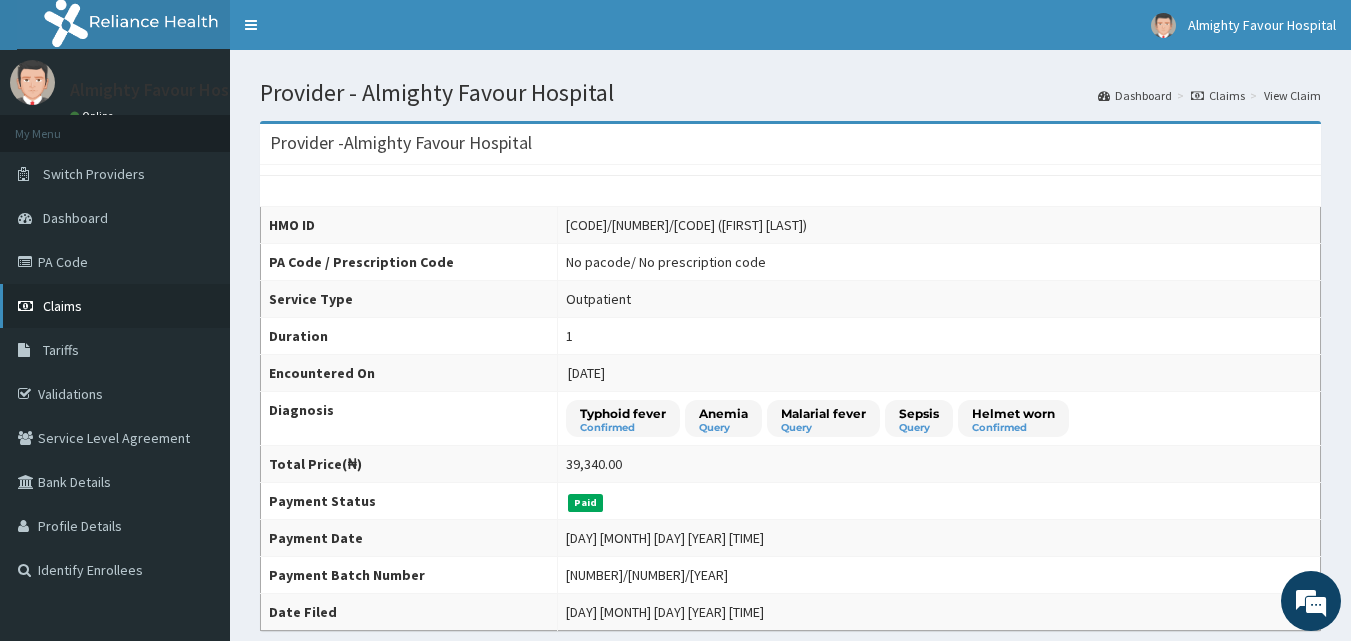 click on "Claims" at bounding box center (115, 306) 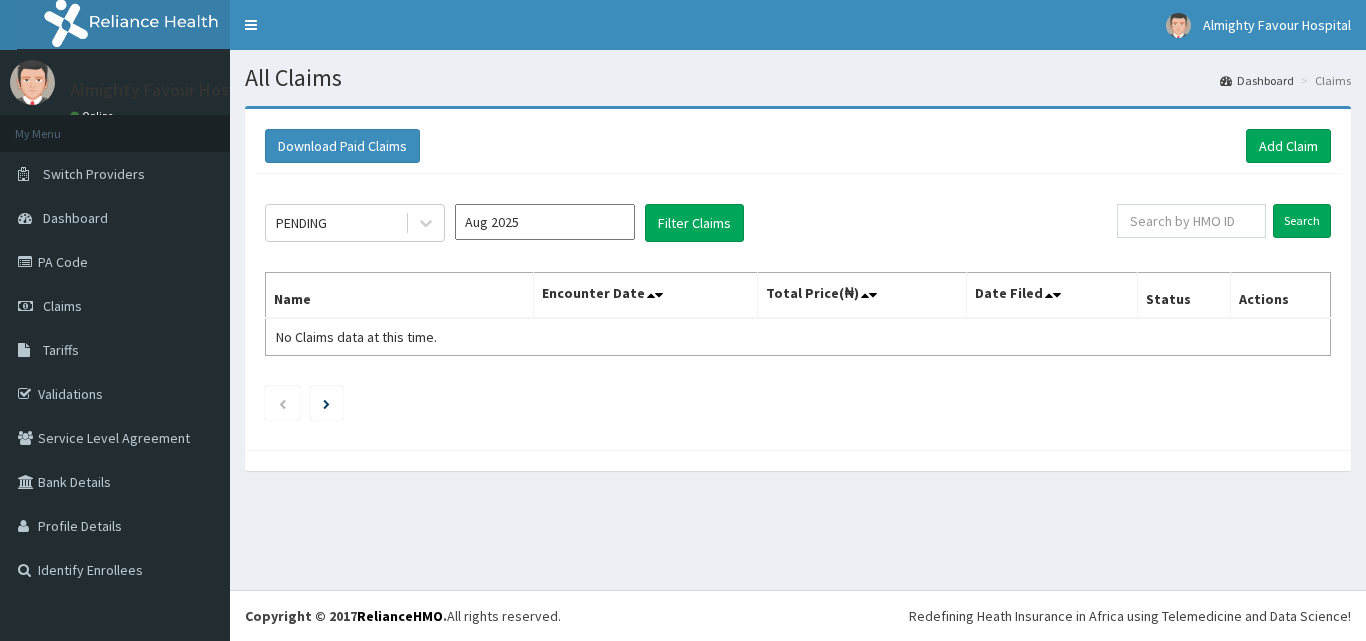 scroll, scrollTop: 0, scrollLeft: 0, axis: both 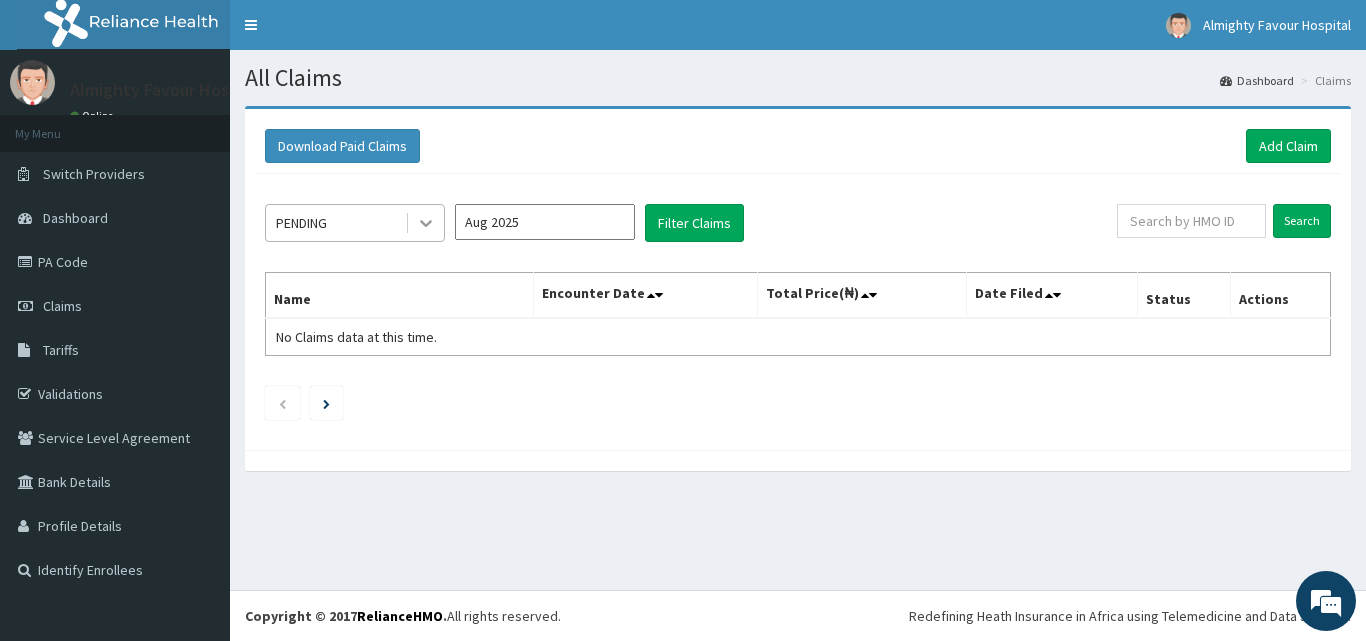 click 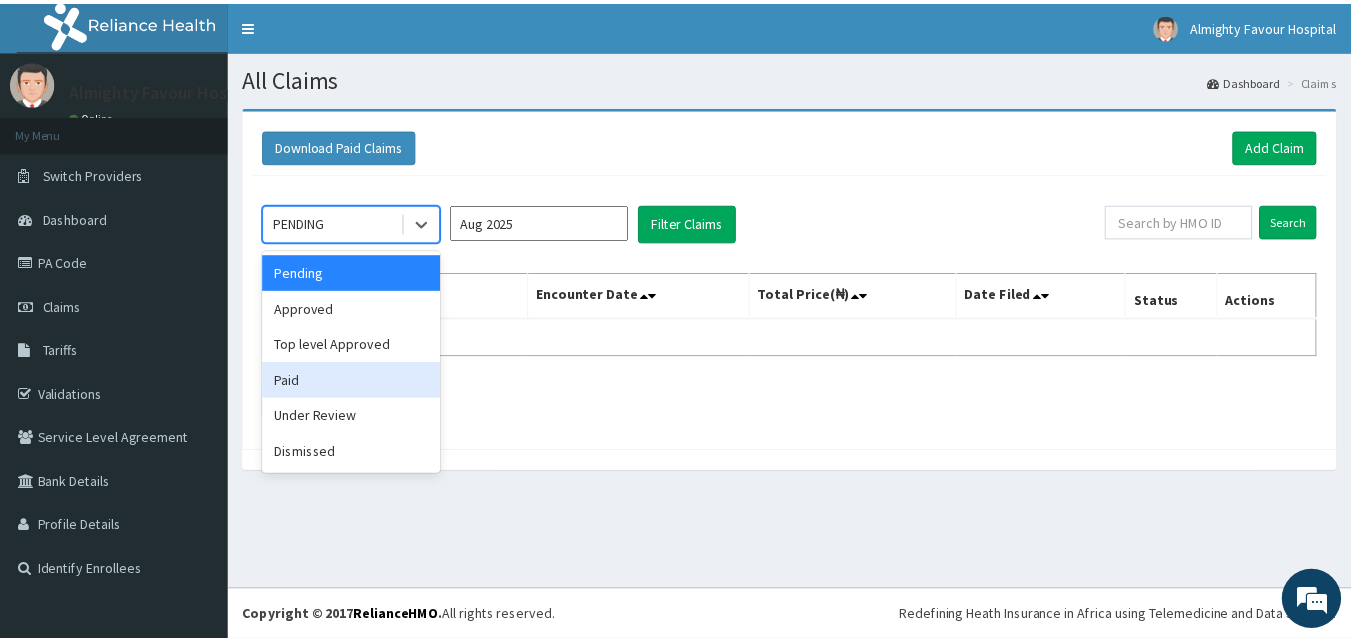 scroll, scrollTop: 0, scrollLeft: 0, axis: both 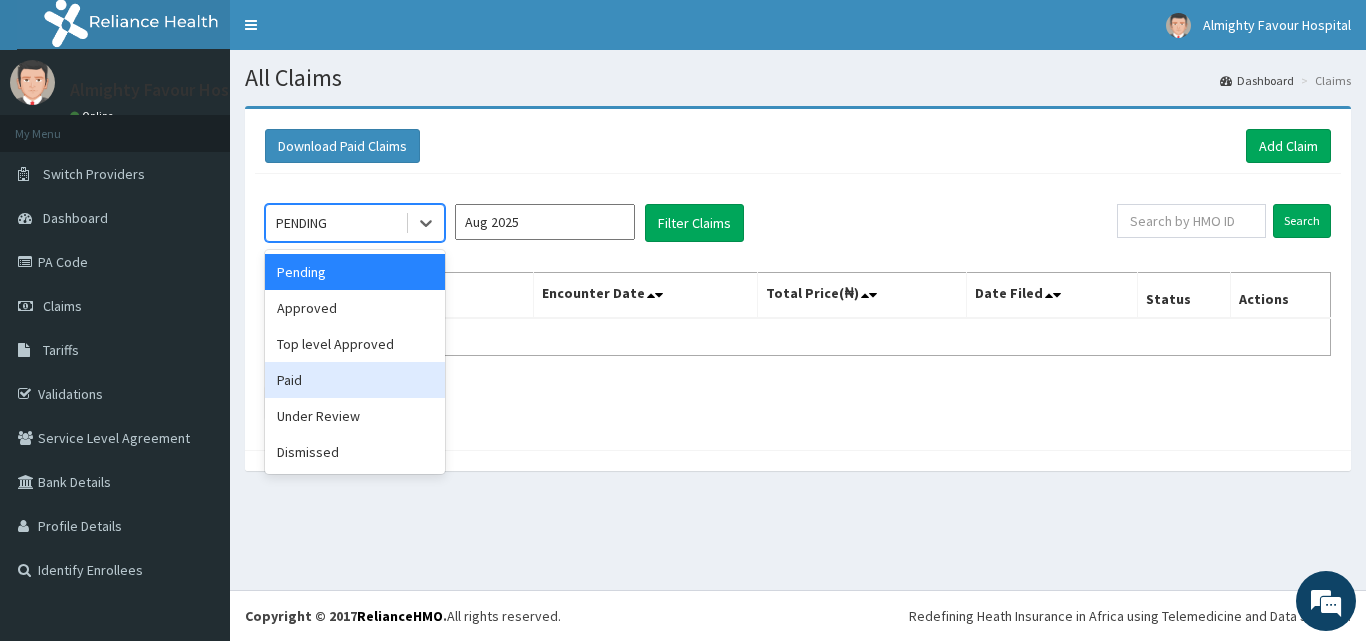 click on "Paid" at bounding box center [355, 380] 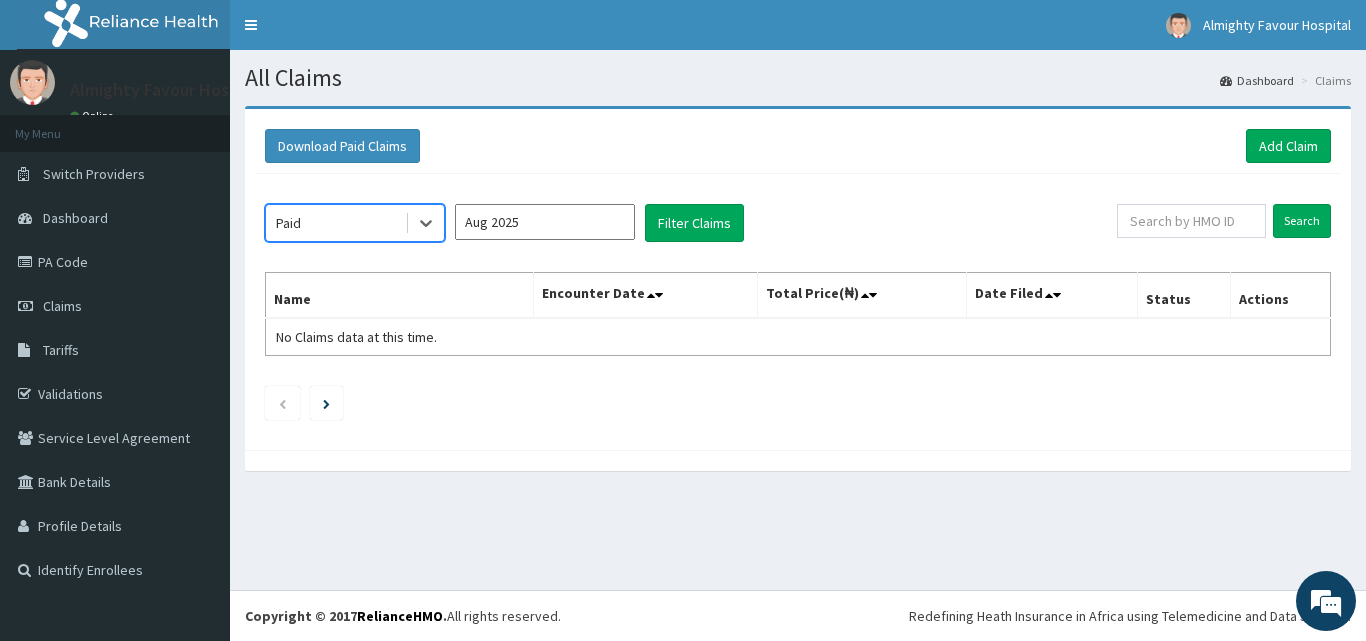 click on "Aug 2025" at bounding box center [545, 222] 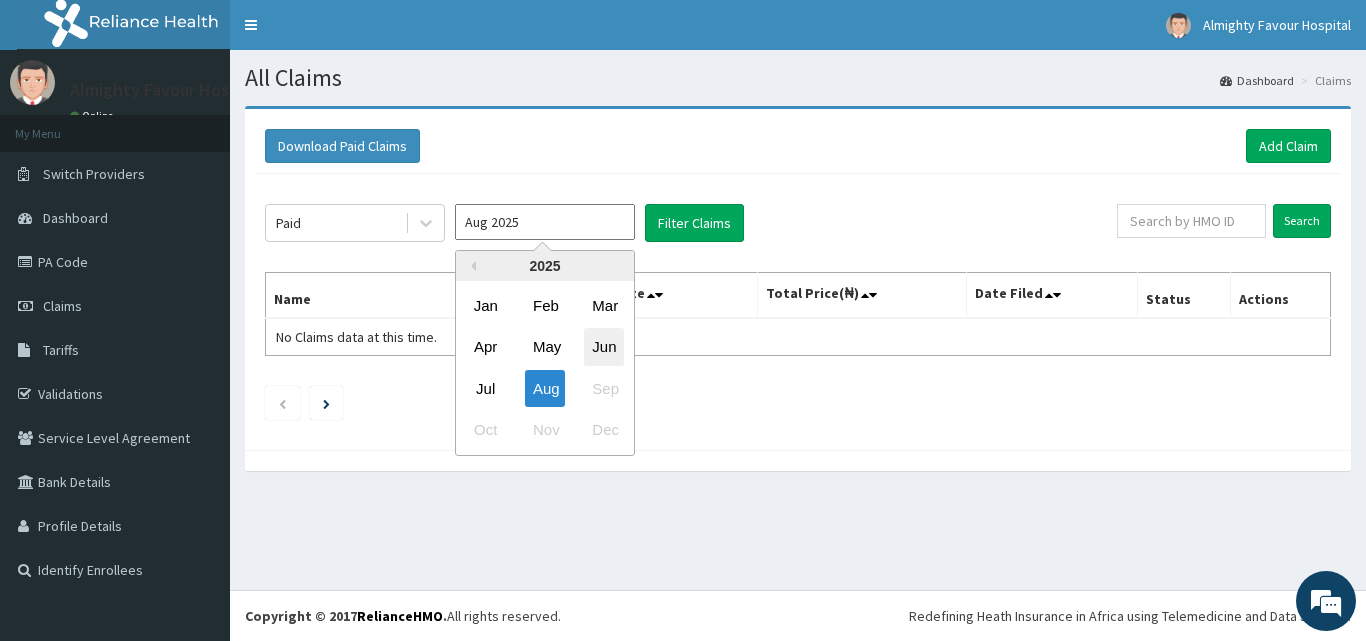 click on "Jun" at bounding box center [604, 347] 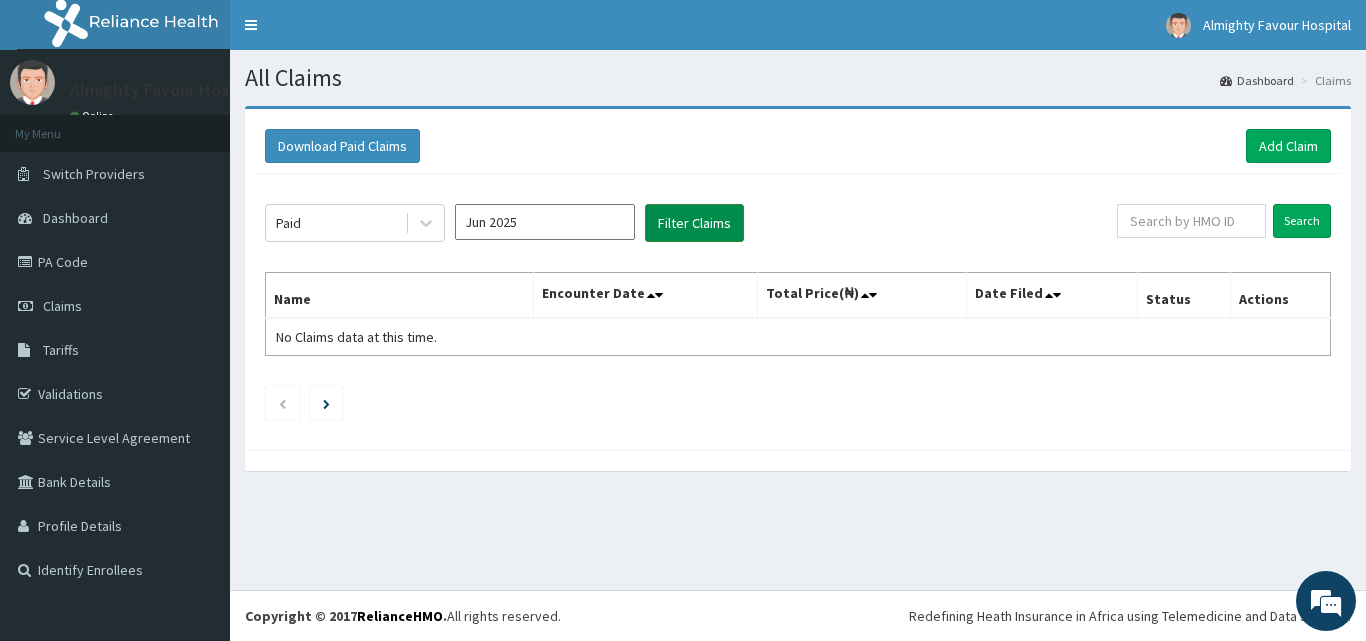 click on "Filter Claims" at bounding box center (694, 223) 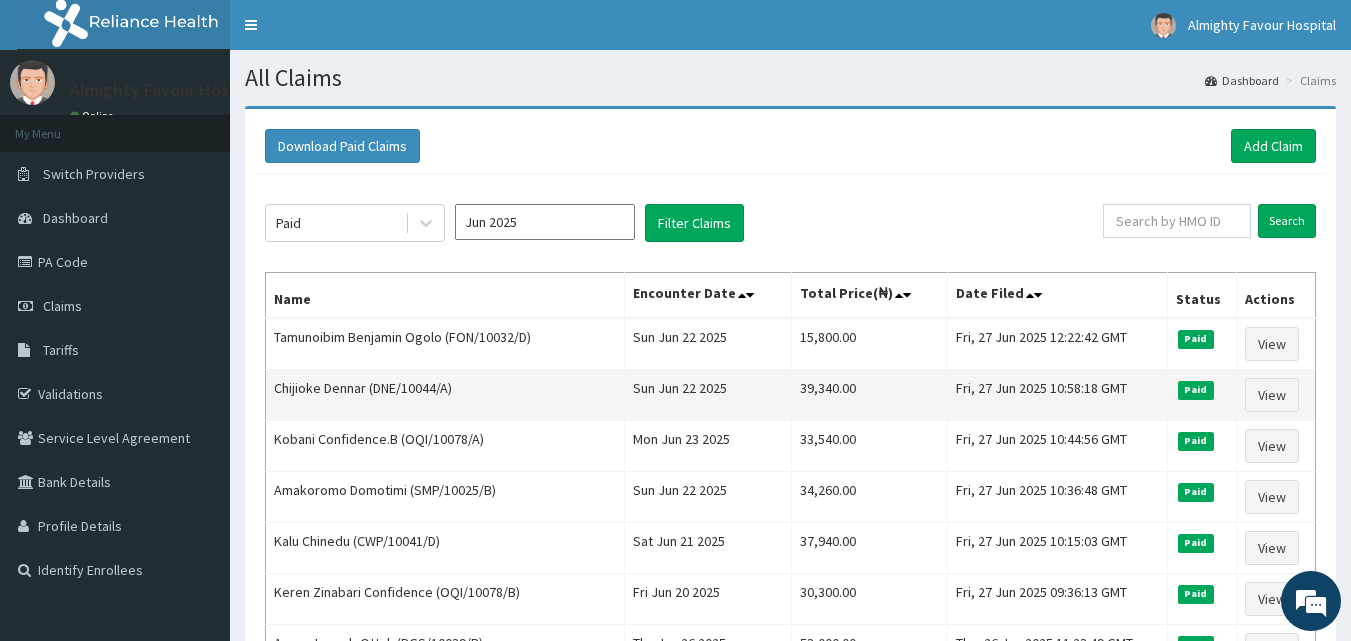 click on "Sun Jun 22 2025" at bounding box center [708, 395] 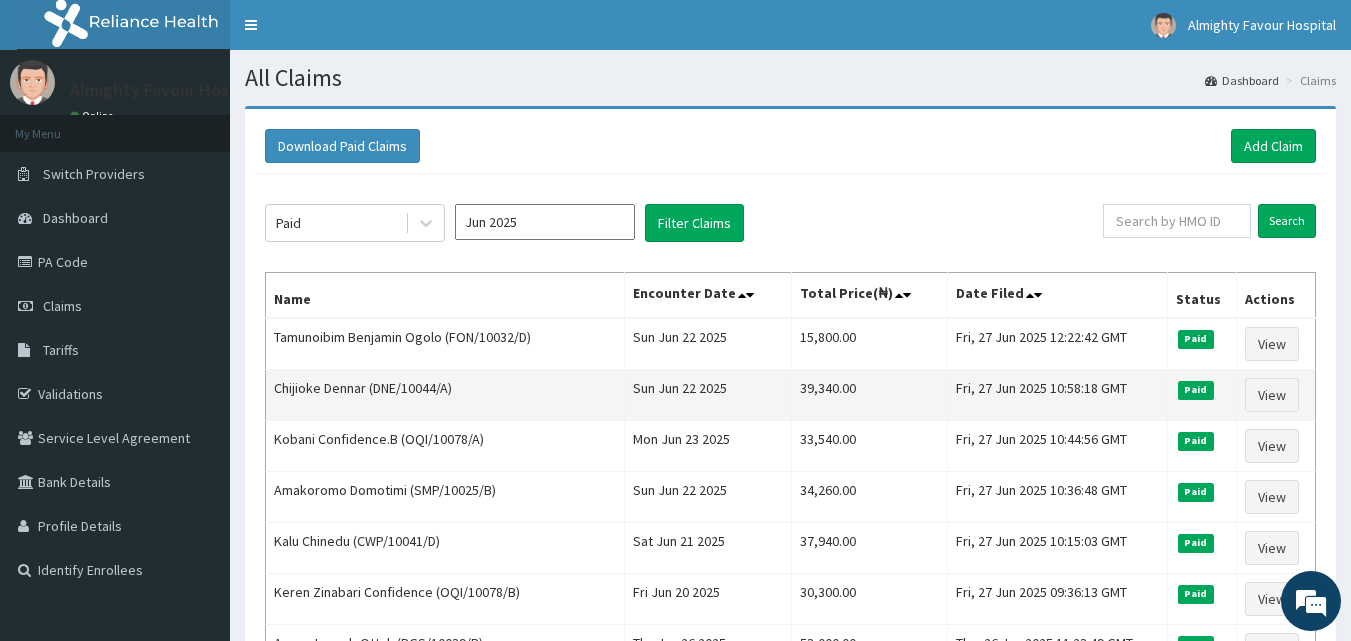 click on "Sun Jun 22 2025" at bounding box center [708, 395] 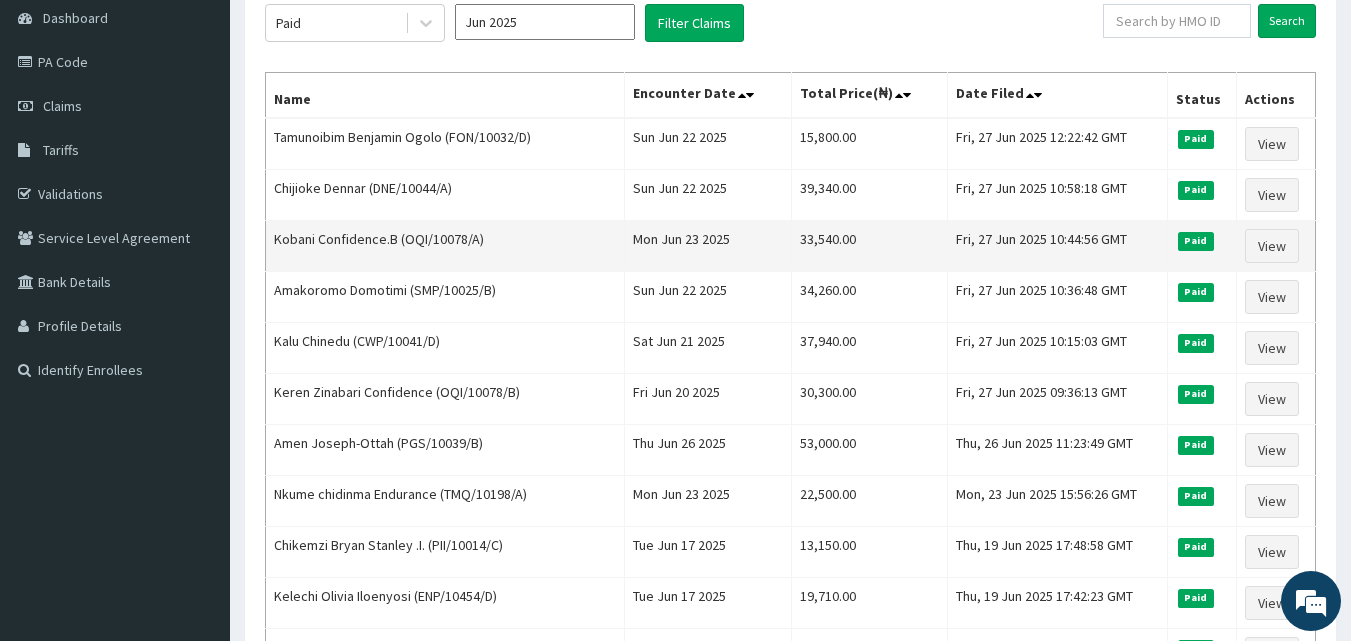 scroll, scrollTop: 201, scrollLeft: 0, axis: vertical 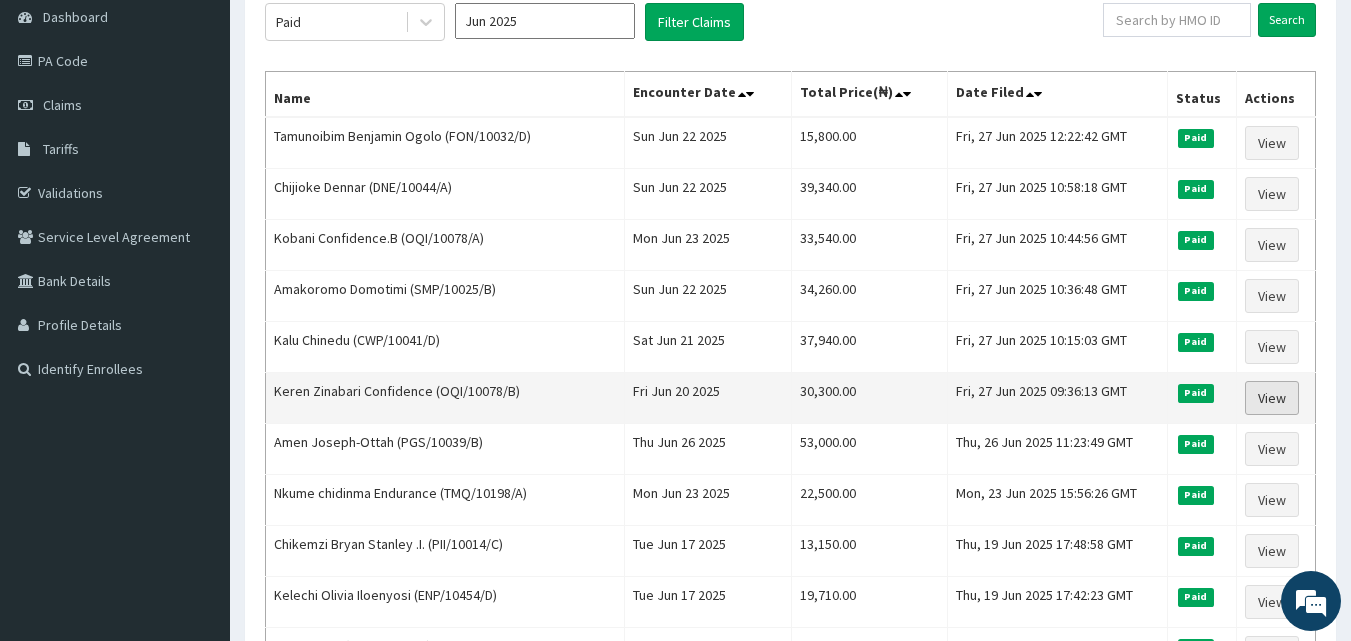 click on "View" at bounding box center (1272, 398) 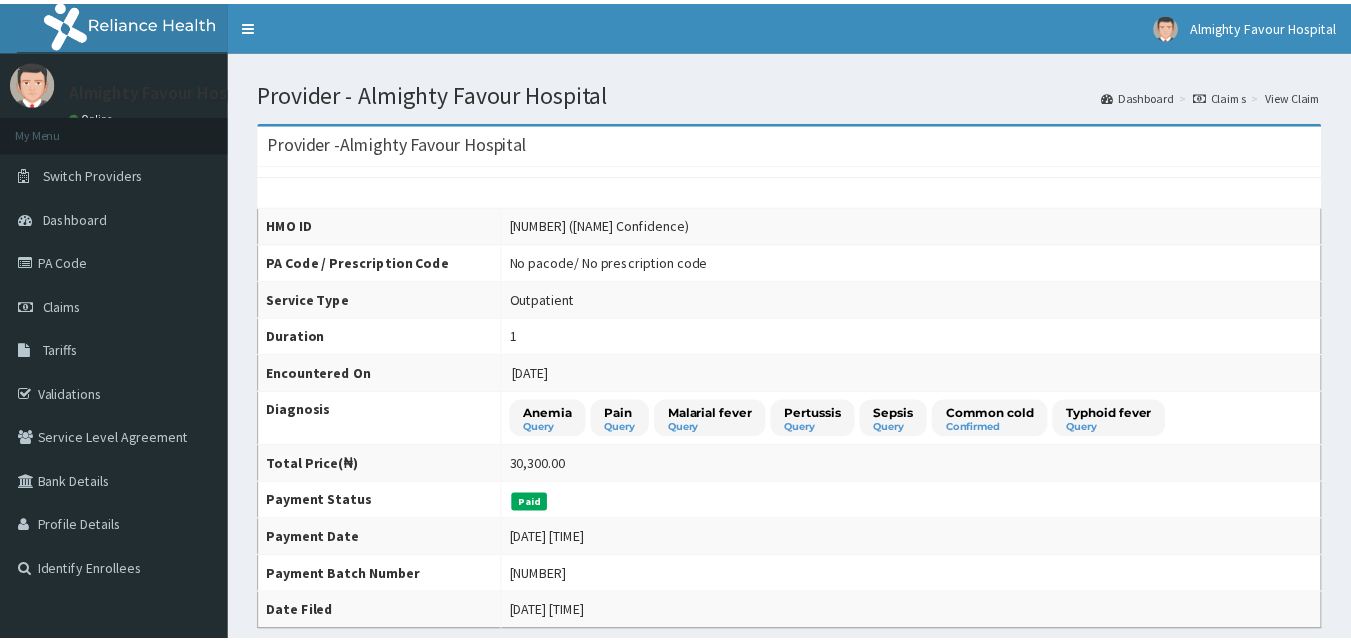 scroll, scrollTop: 0, scrollLeft: 0, axis: both 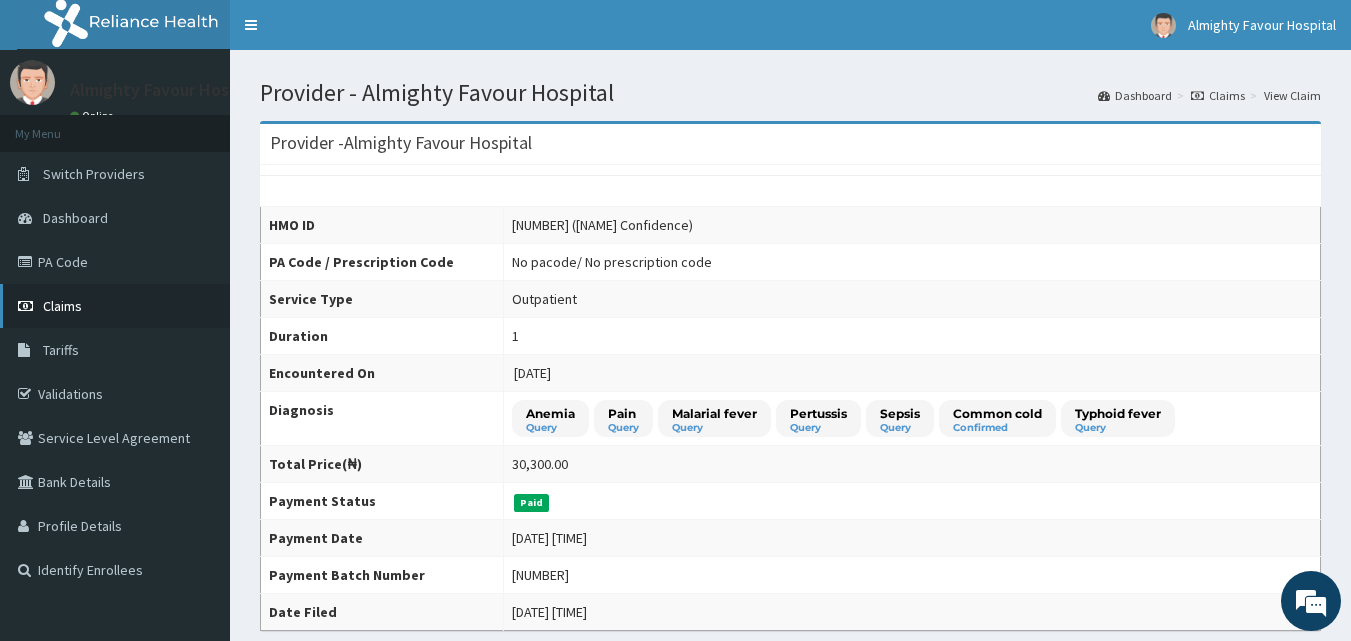 click on "Claims" at bounding box center [115, 306] 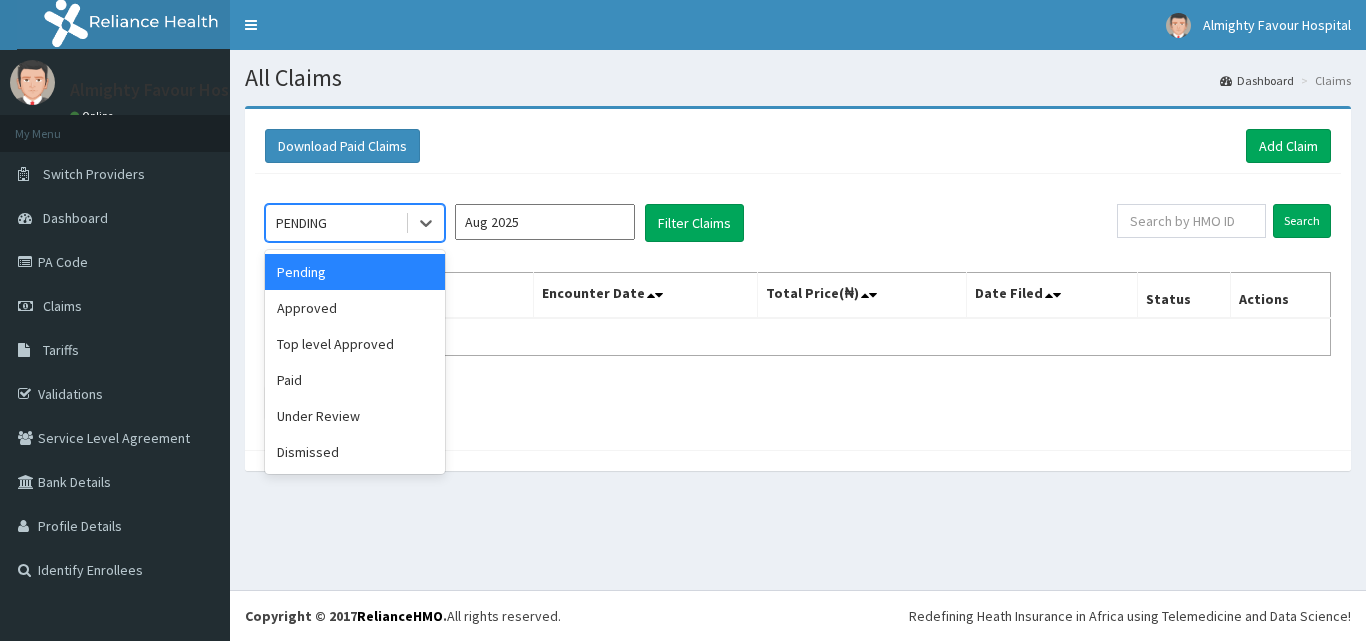 scroll, scrollTop: 0, scrollLeft: 0, axis: both 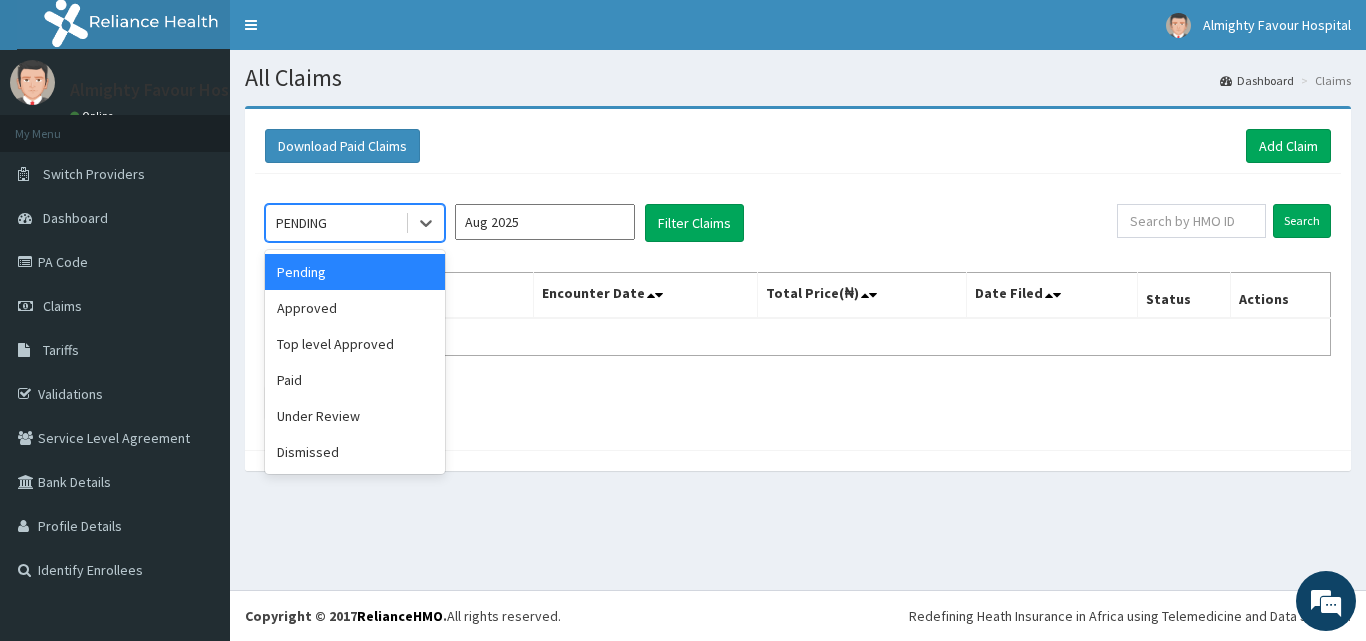 click on "Paid" at bounding box center (355, 380) 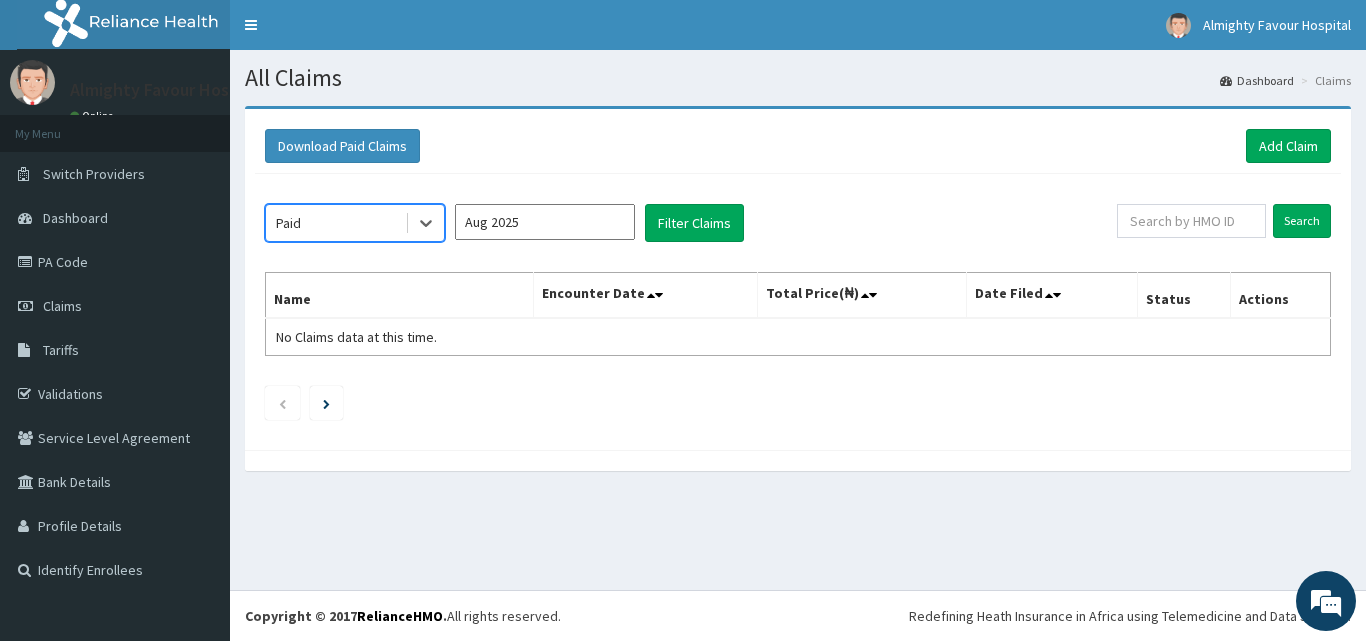 click on "Aug 2025" at bounding box center [545, 222] 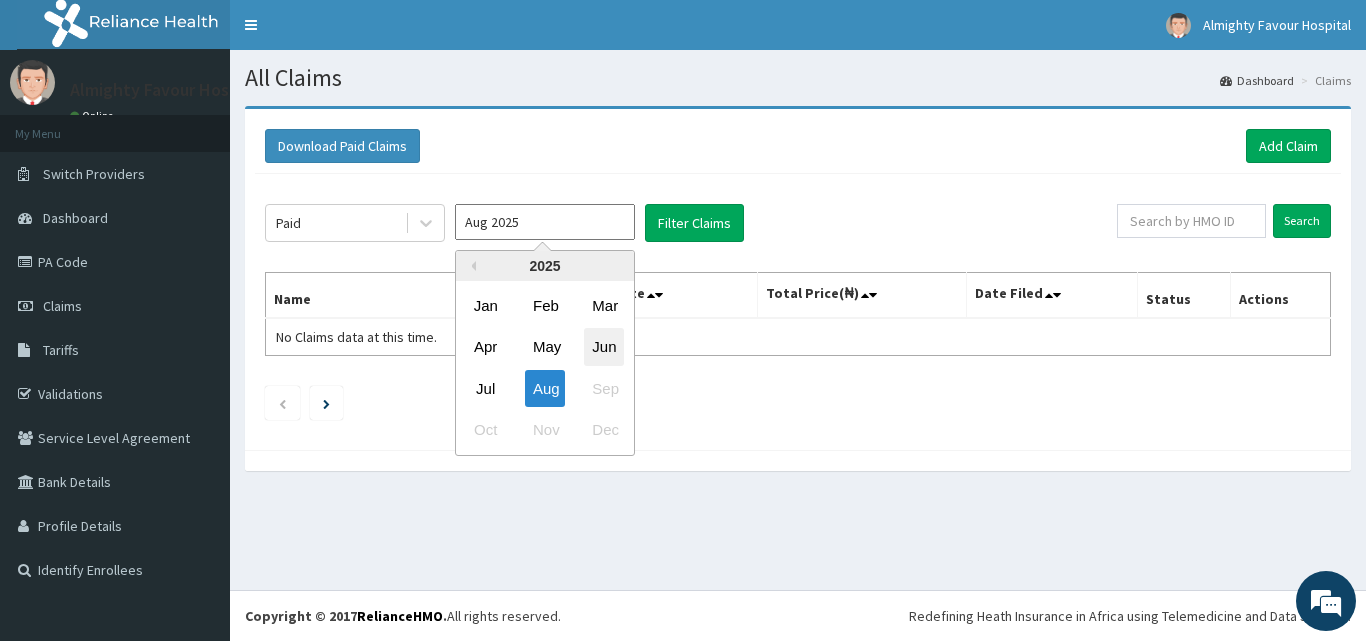 click on "Jun" at bounding box center (604, 347) 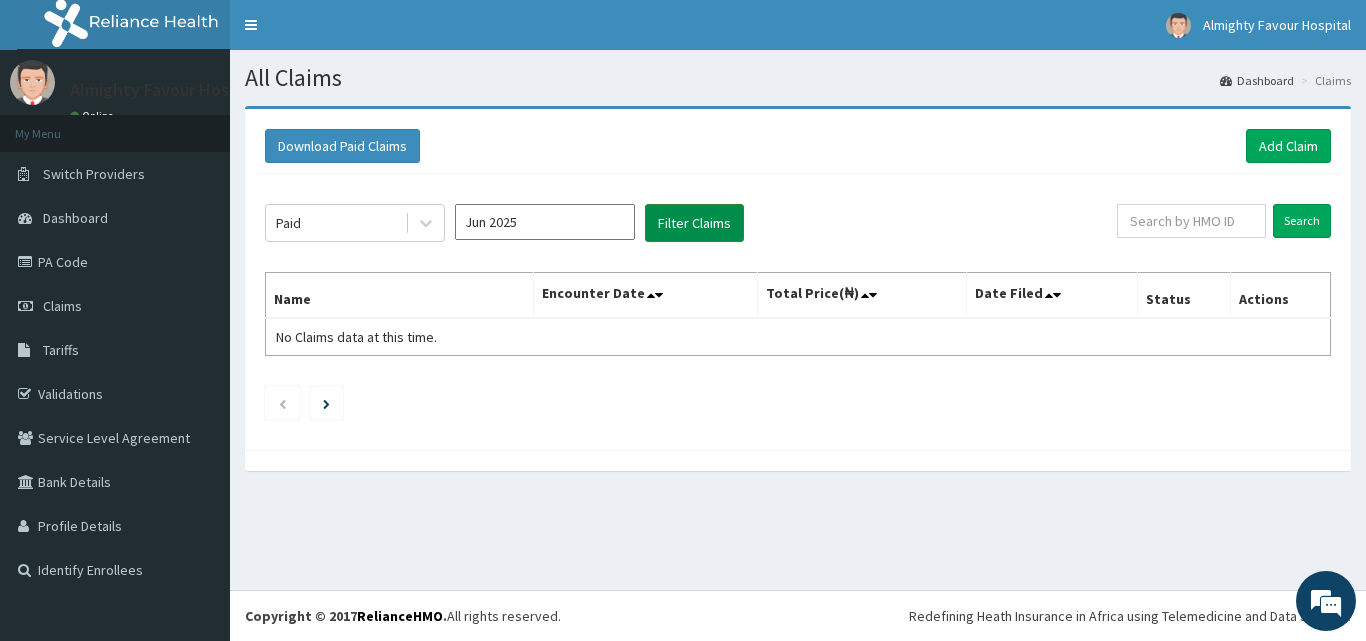 click on "Filter Claims" at bounding box center (694, 223) 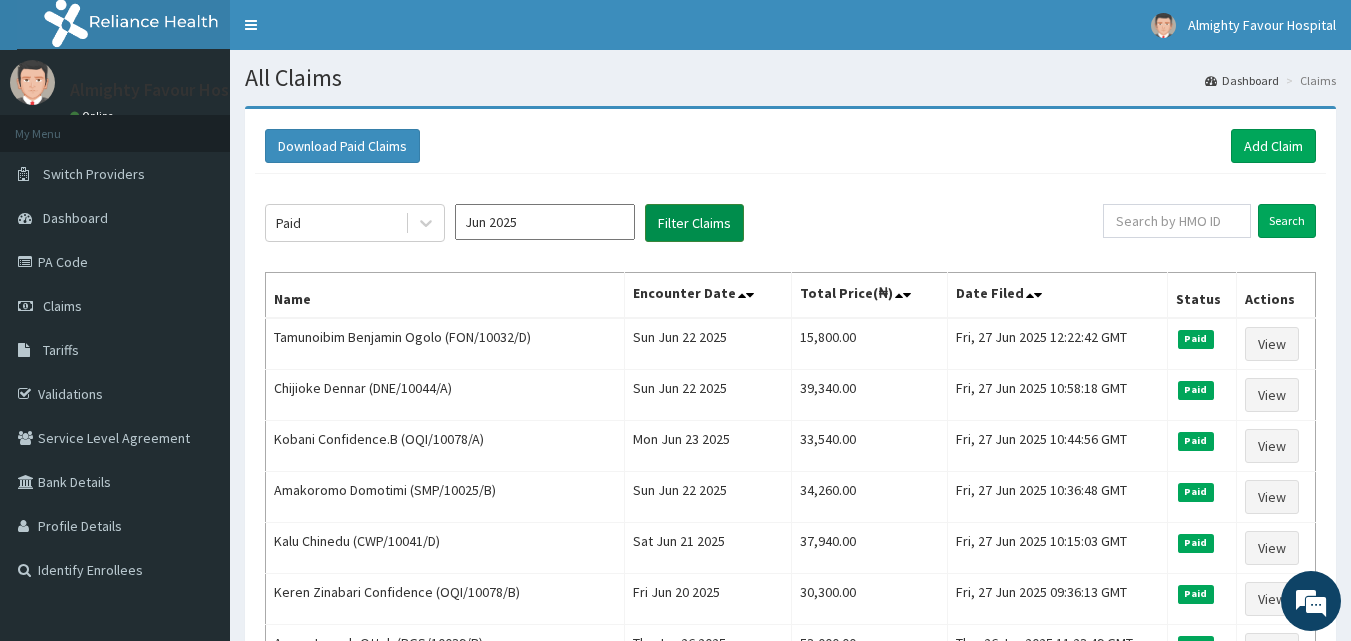 scroll, scrollTop: 0, scrollLeft: 0, axis: both 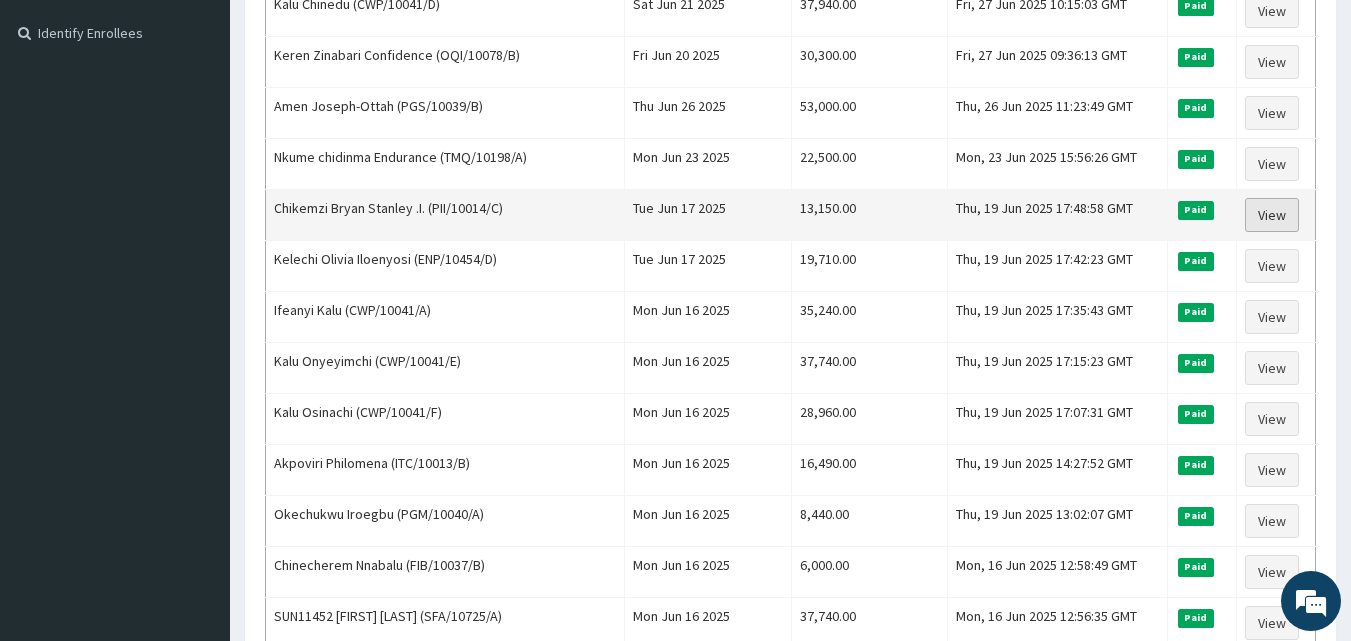 click on "View" at bounding box center (1272, 215) 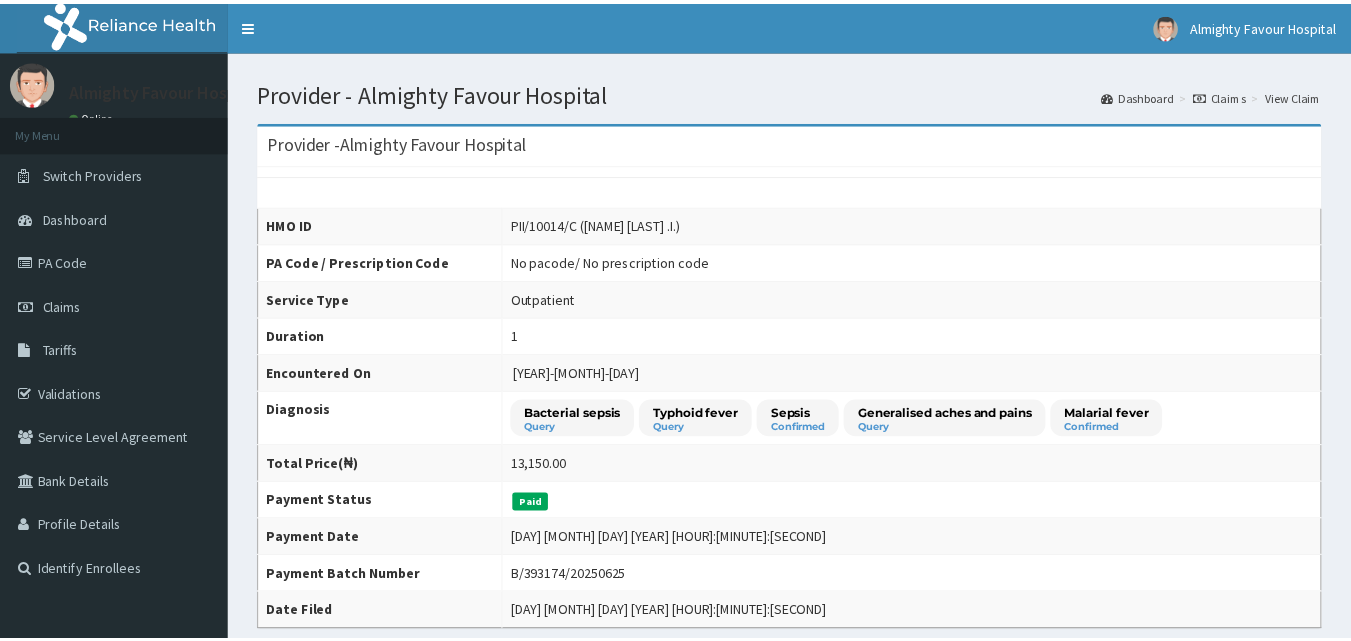 scroll, scrollTop: 0, scrollLeft: 0, axis: both 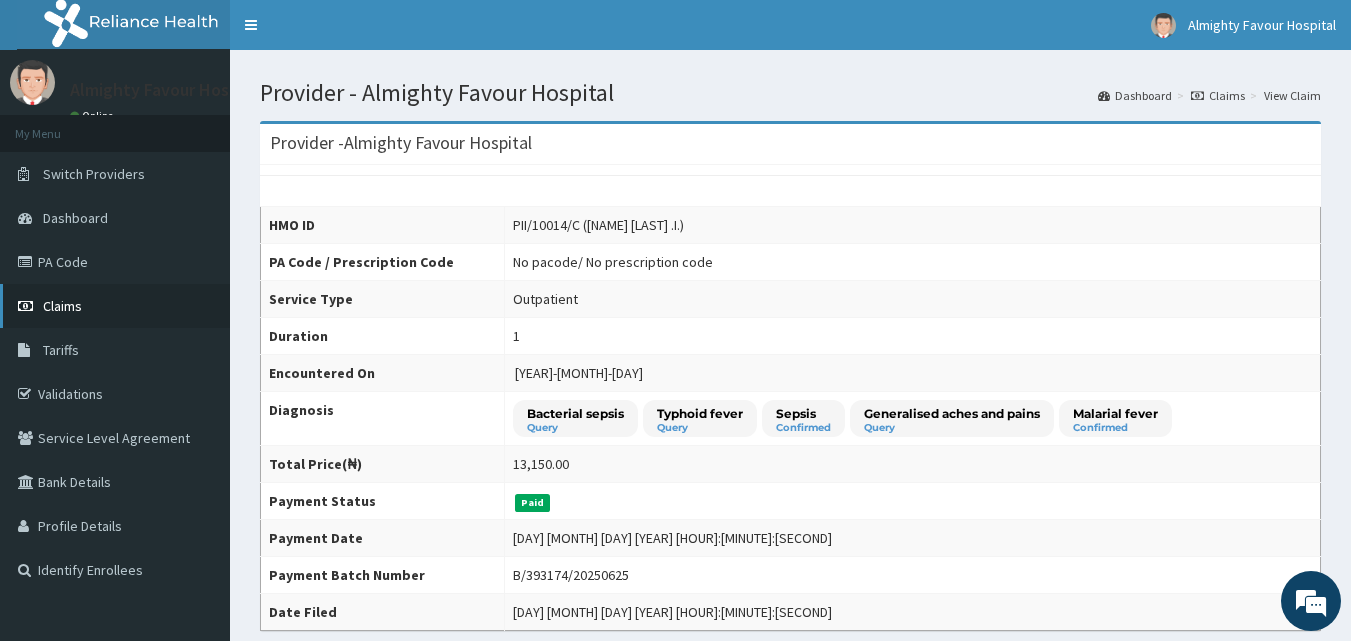 click on "Claims" at bounding box center (115, 306) 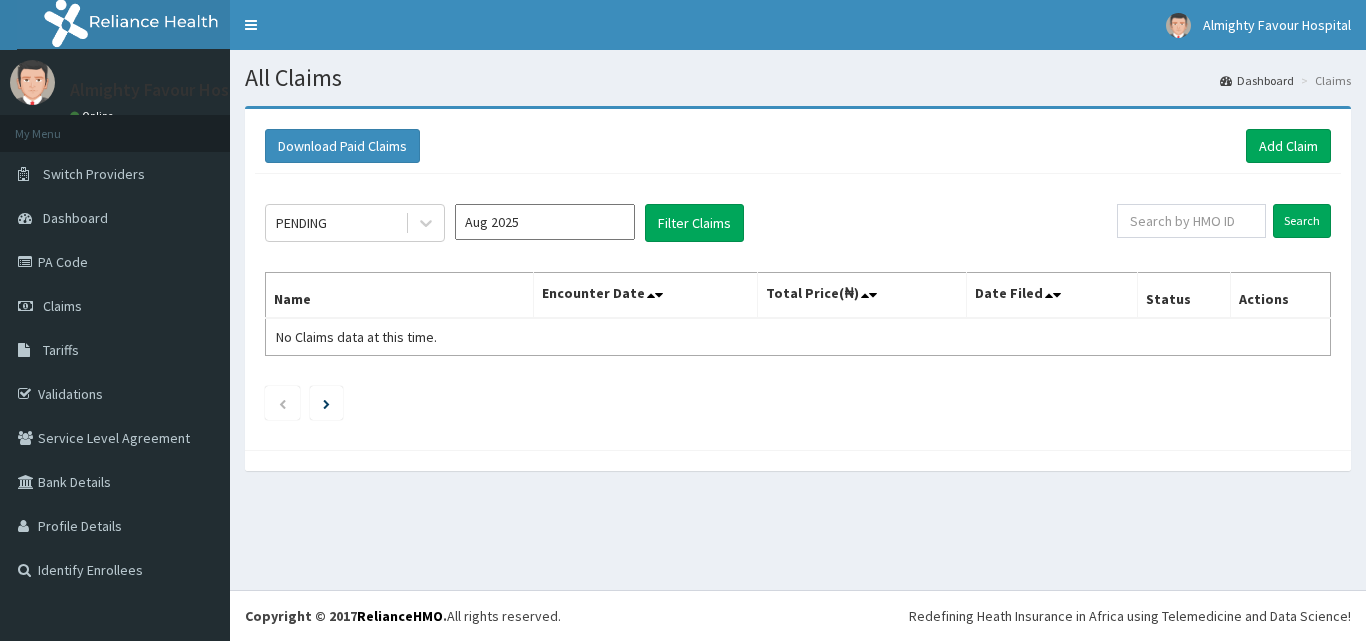 scroll, scrollTop: 0, scrollLeft: 0, axis: both 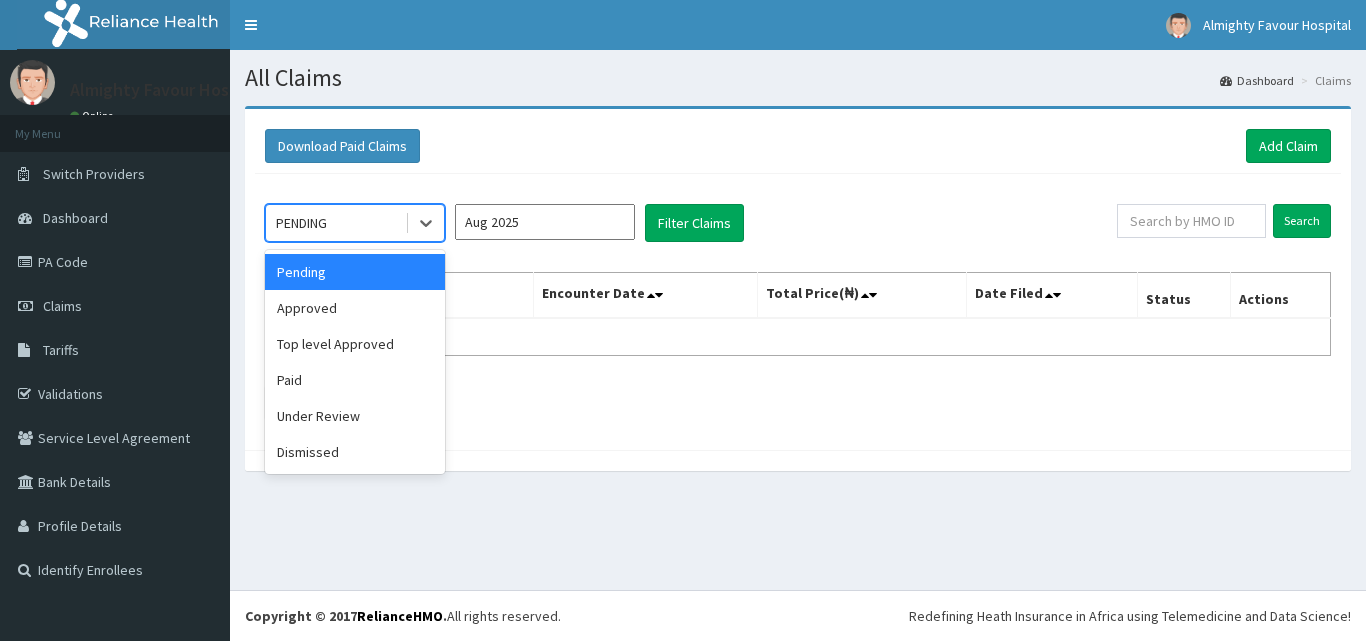 click on "Under Review" at bounding box center (355, 416) 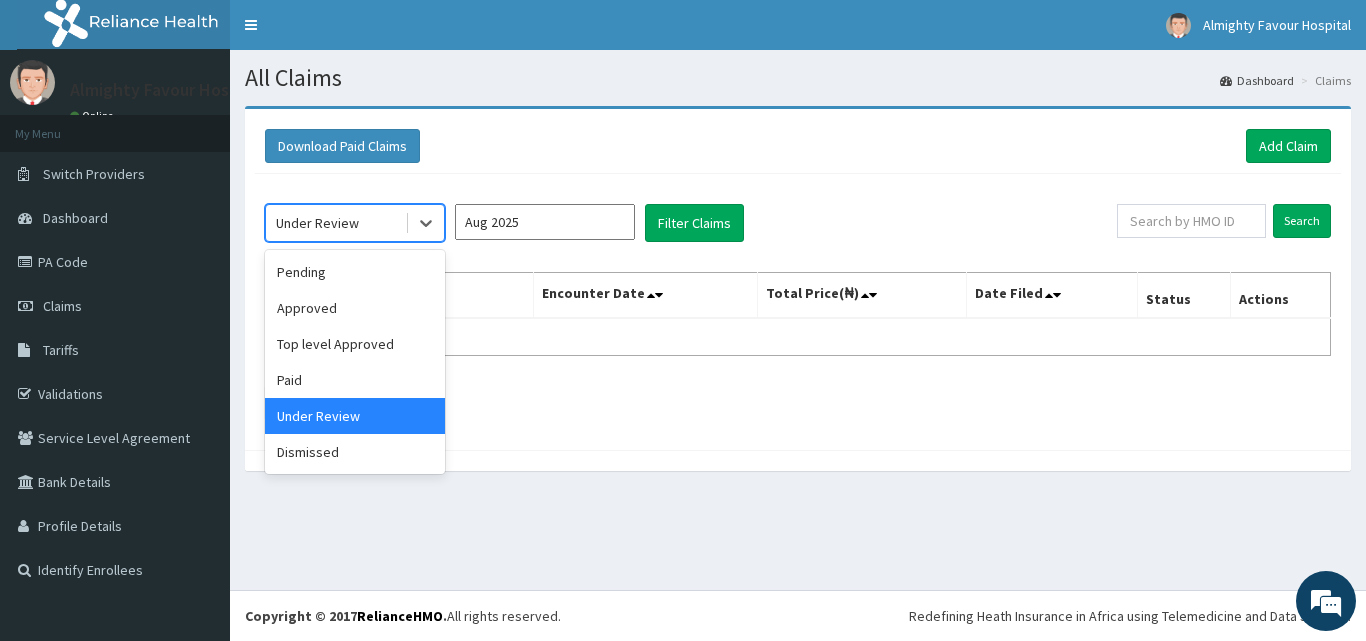 click on "Paid" at bounding box center (355, 380) 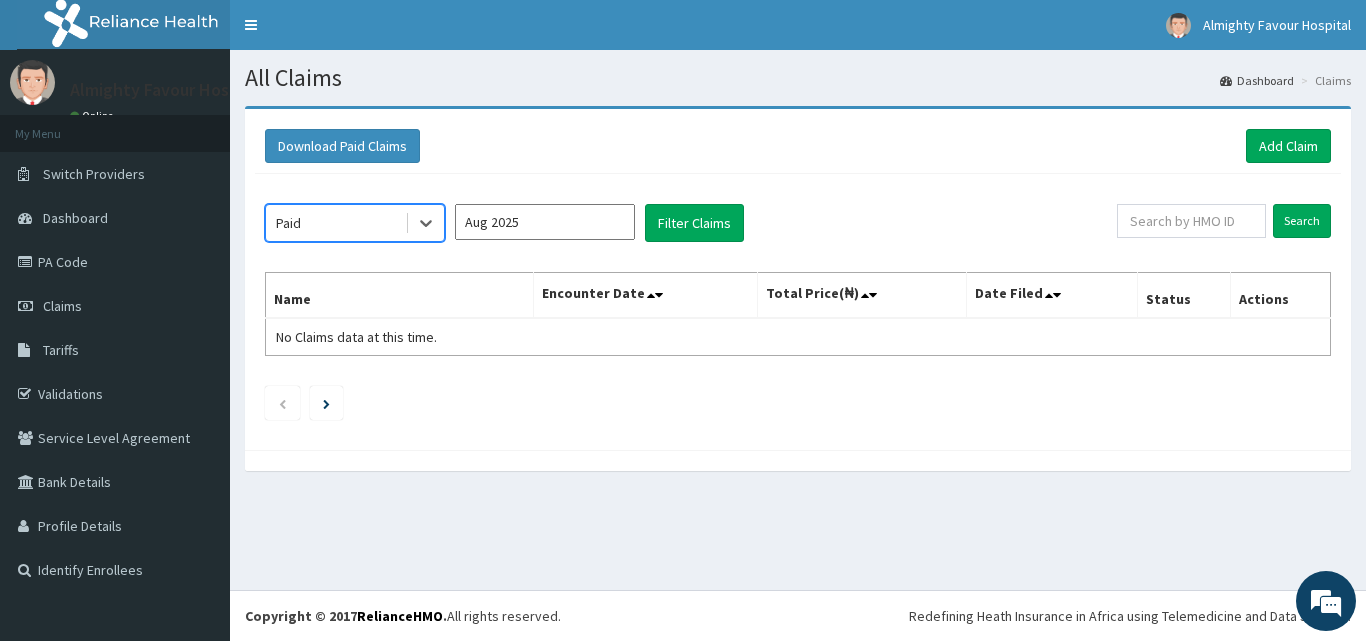 click on "Aug 2025" at bounding box center [545, 222] 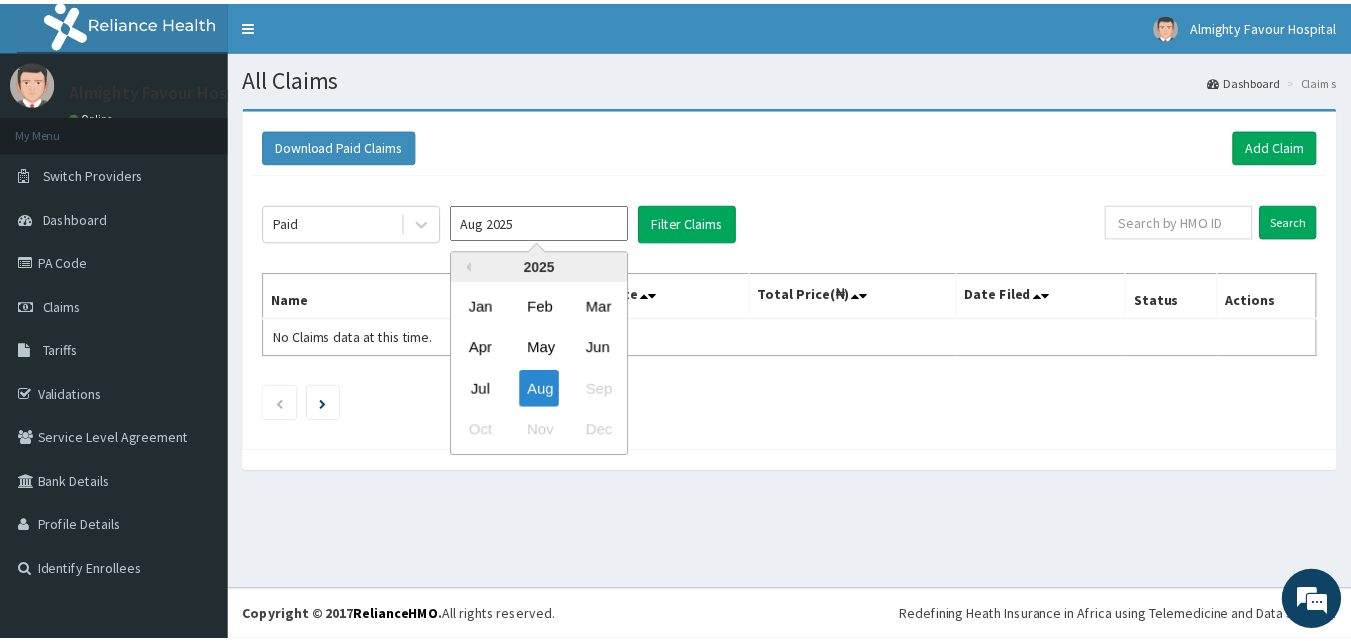 scroll, scrollTop: 0, scrollLeft: 0, axis: both 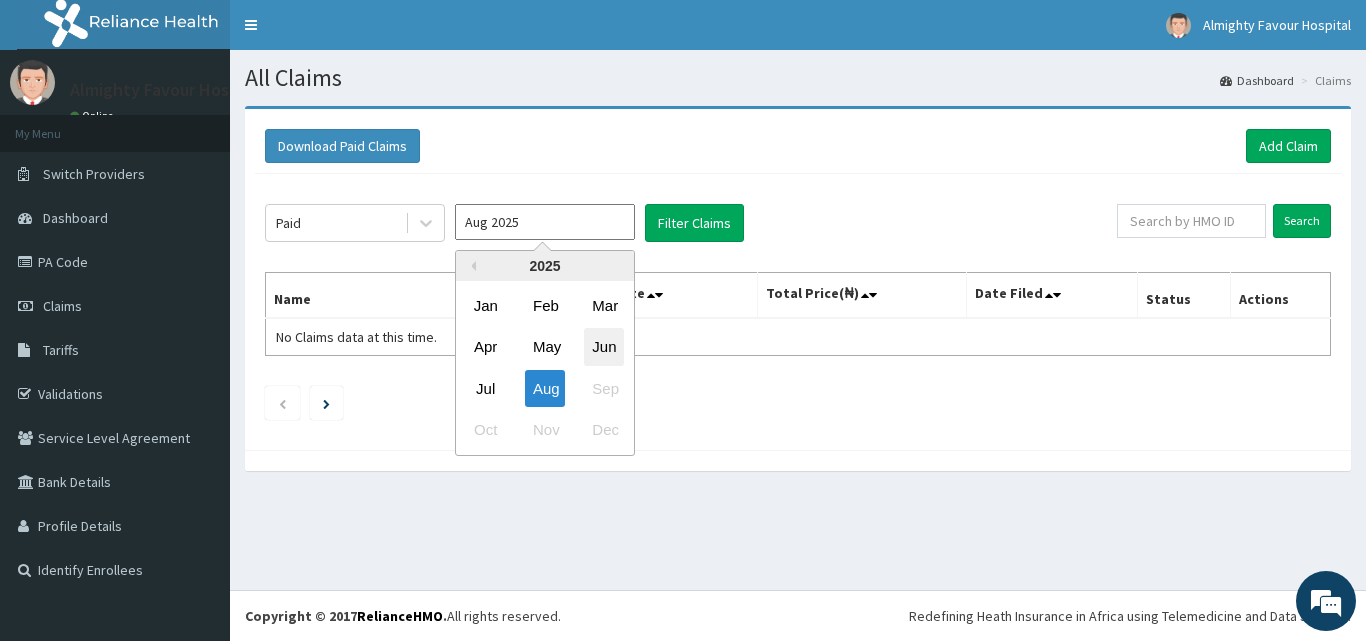 click on "Jun" at bounding box center (604, 347) 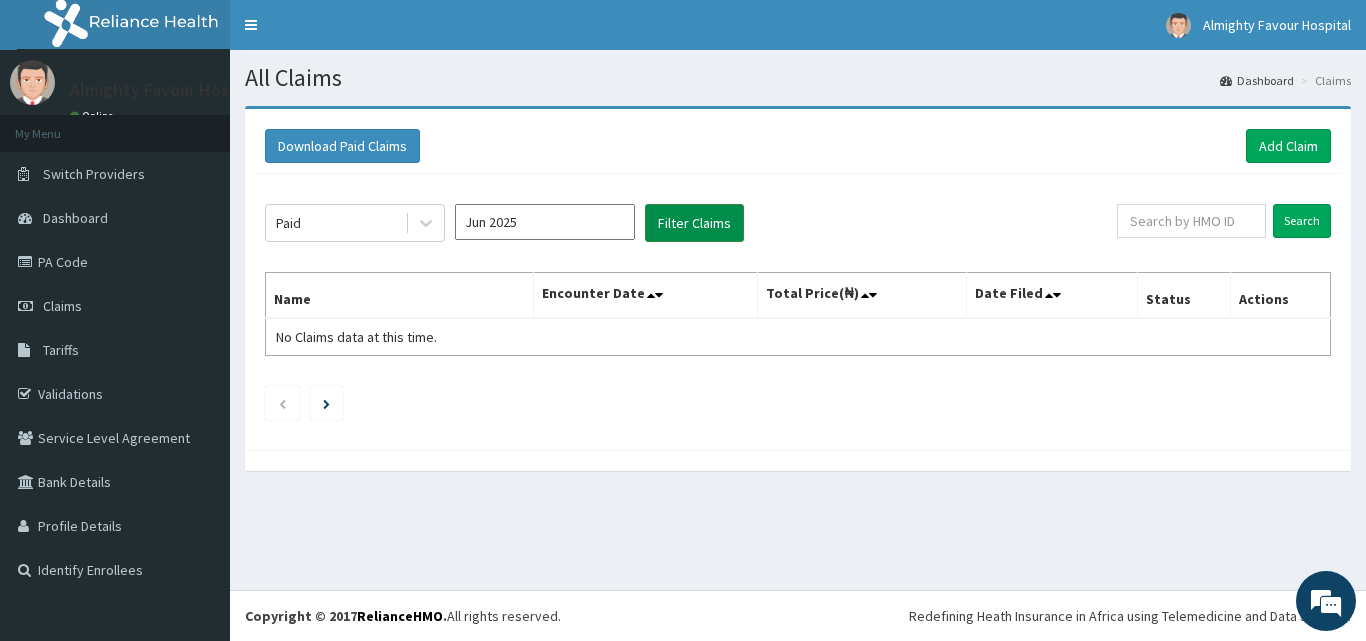 click on "Filter Claims" at bounding box center (694, 223) 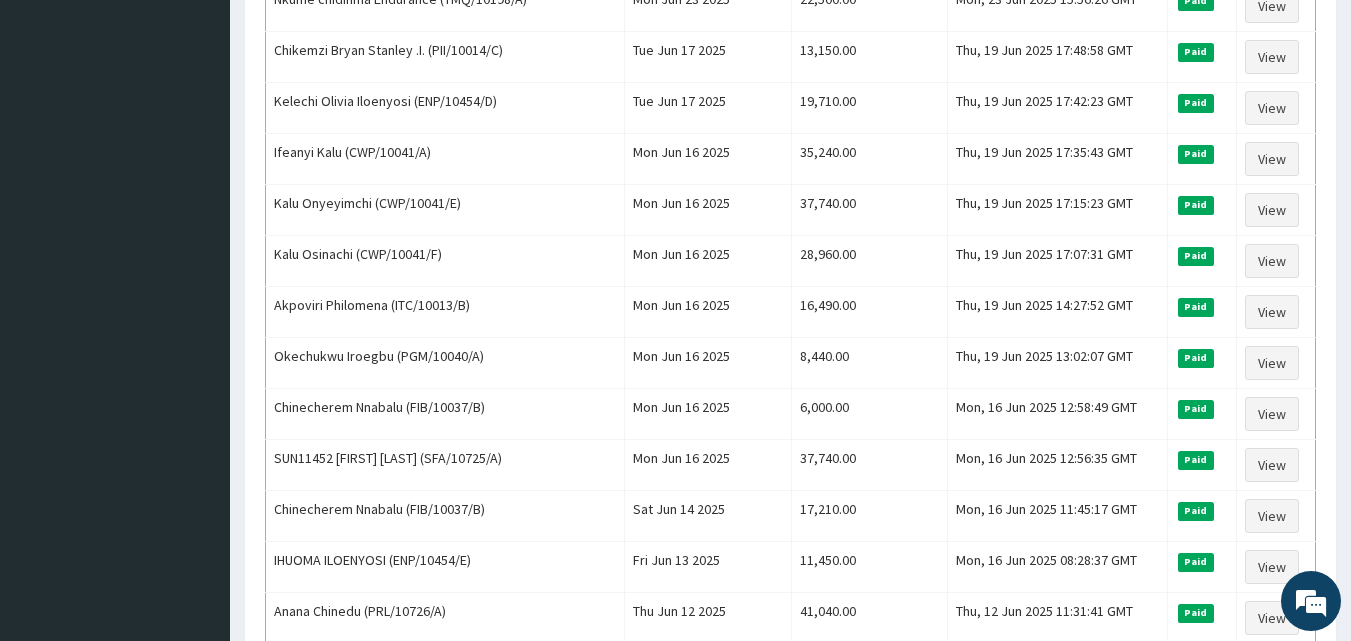 scroll, scrollTop: 683, scrollLeft: 0, axis: vertical 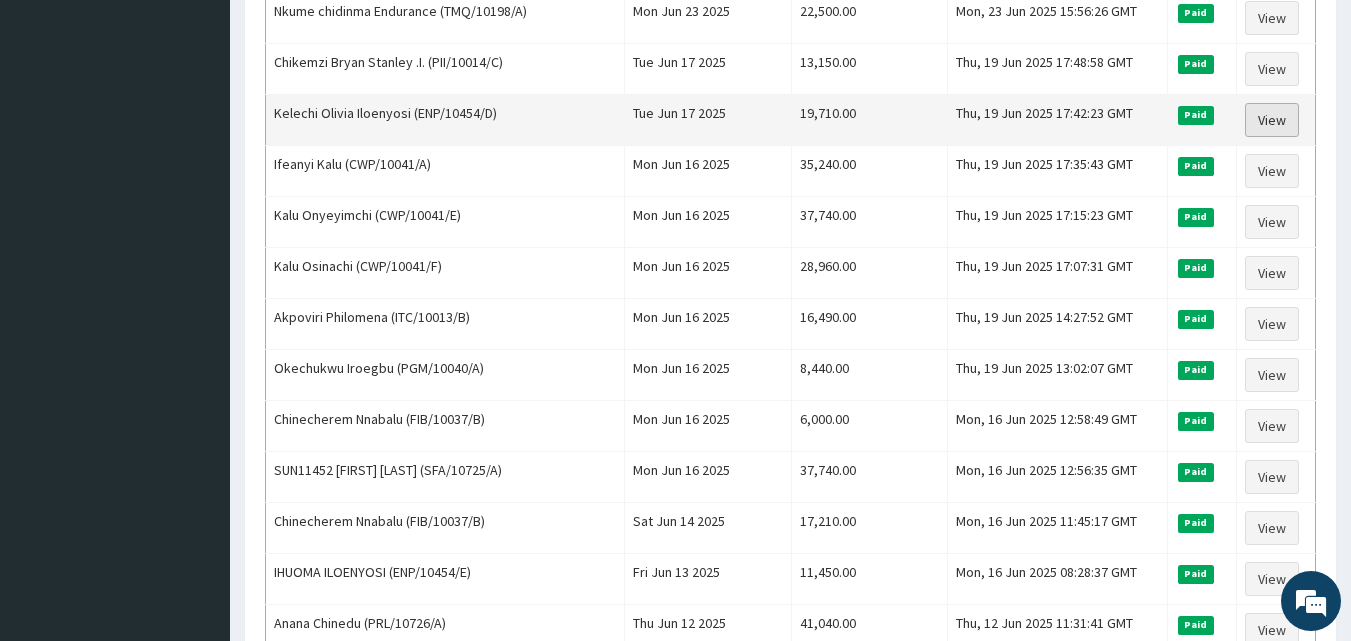 click on "View" at bounding box center (1272, 120) 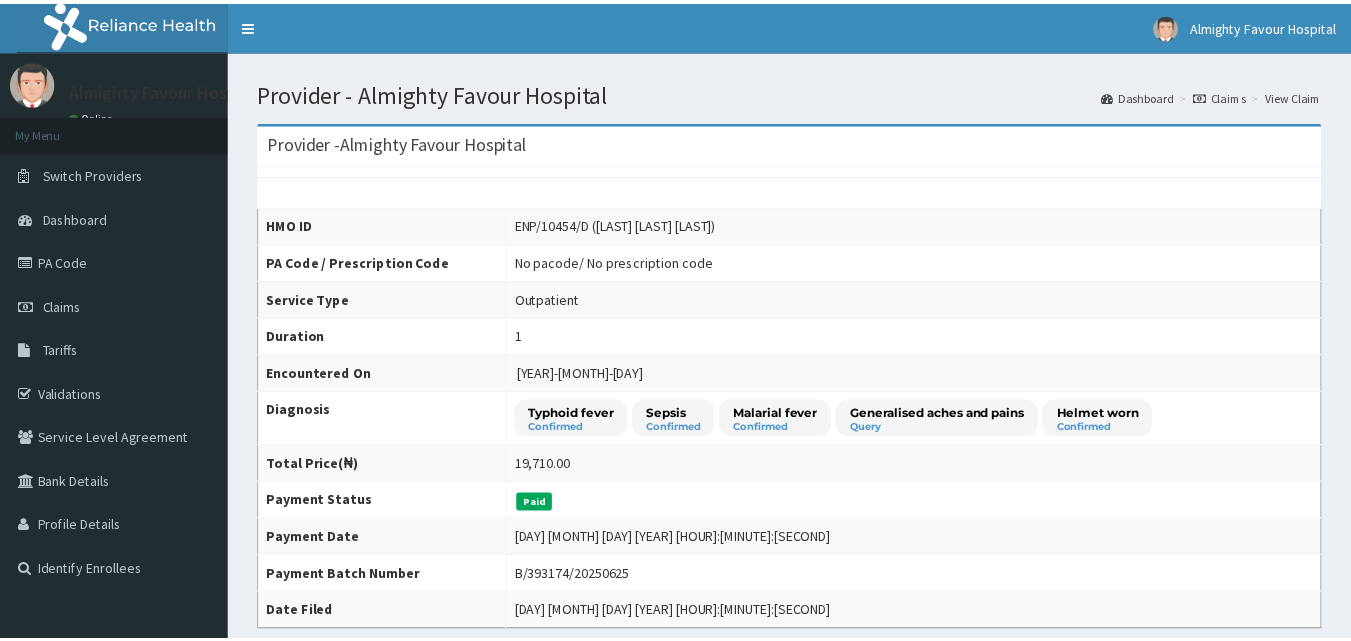 scroll, scrollTop: 0, scrollLeft: 0, axis: both 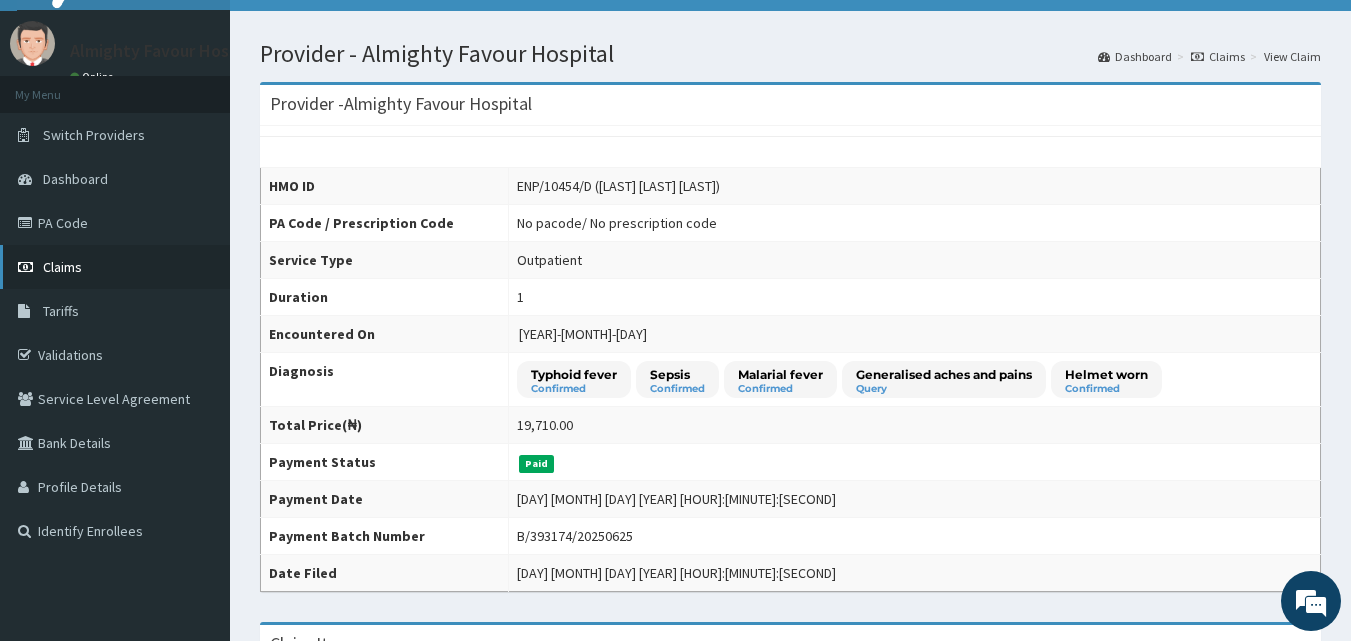 click on "Claims" at bounding box center [62, 267] 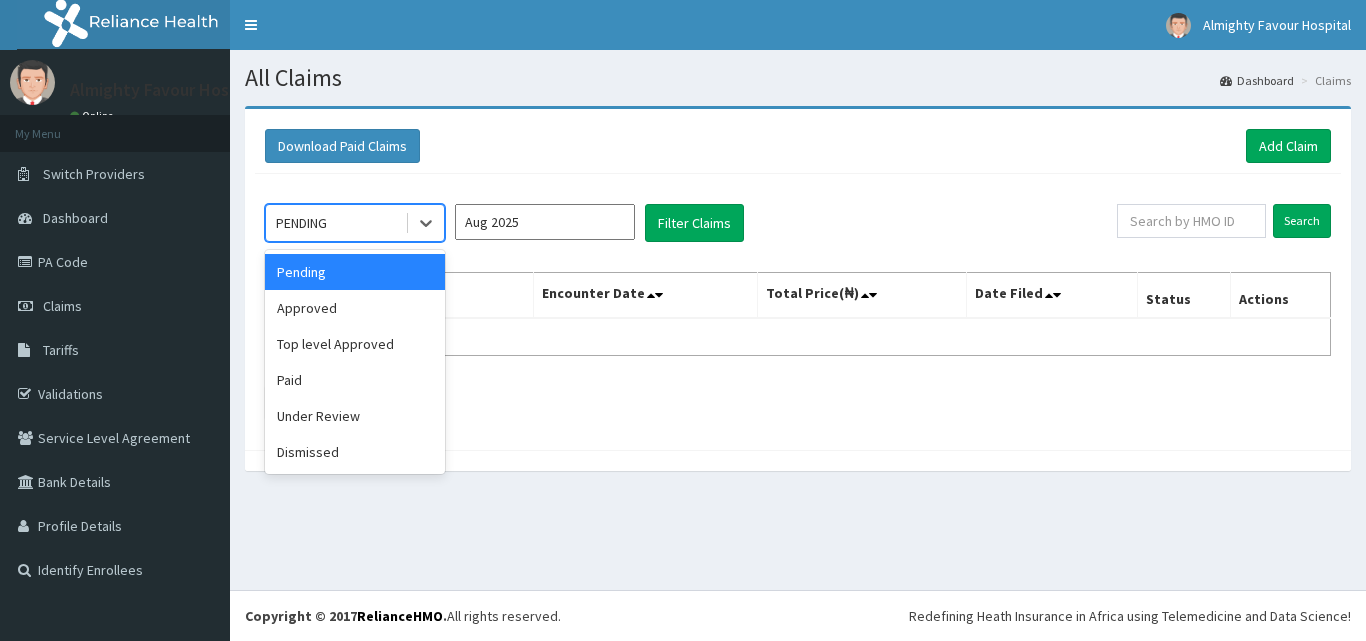 scroll, scrollTop: 0, scrollLeft: 0, axis: both 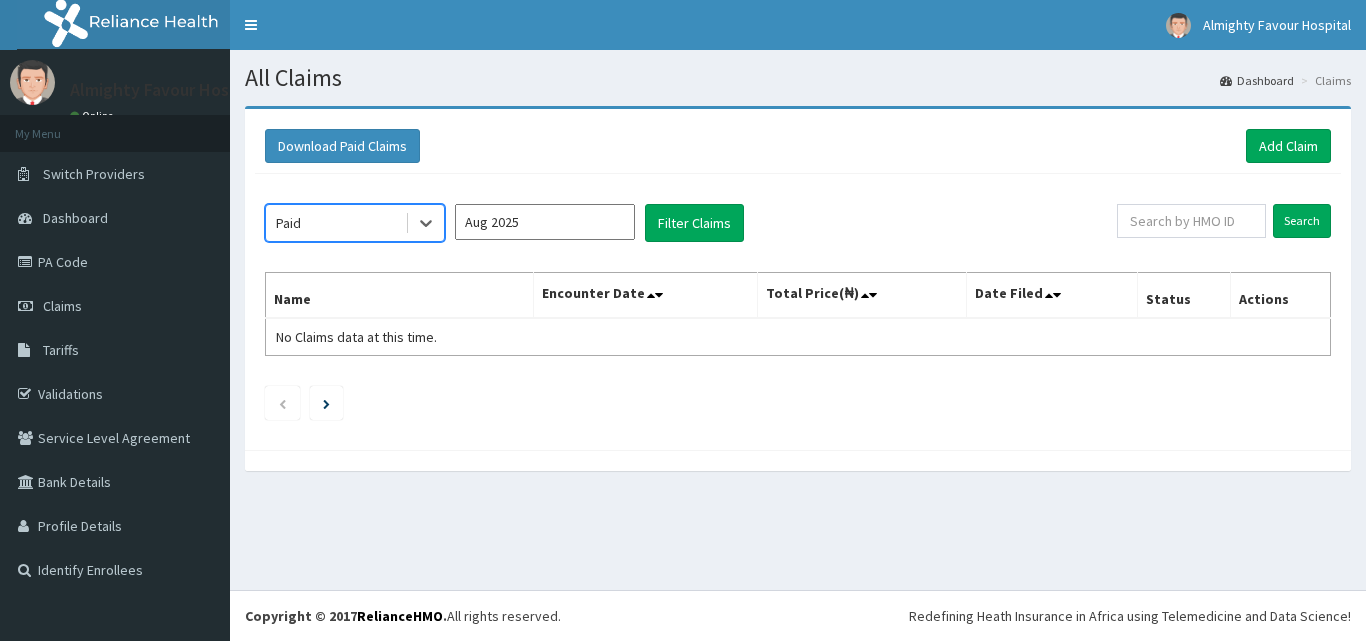 click on "Aug 2025" at bounding box center (545, 222) 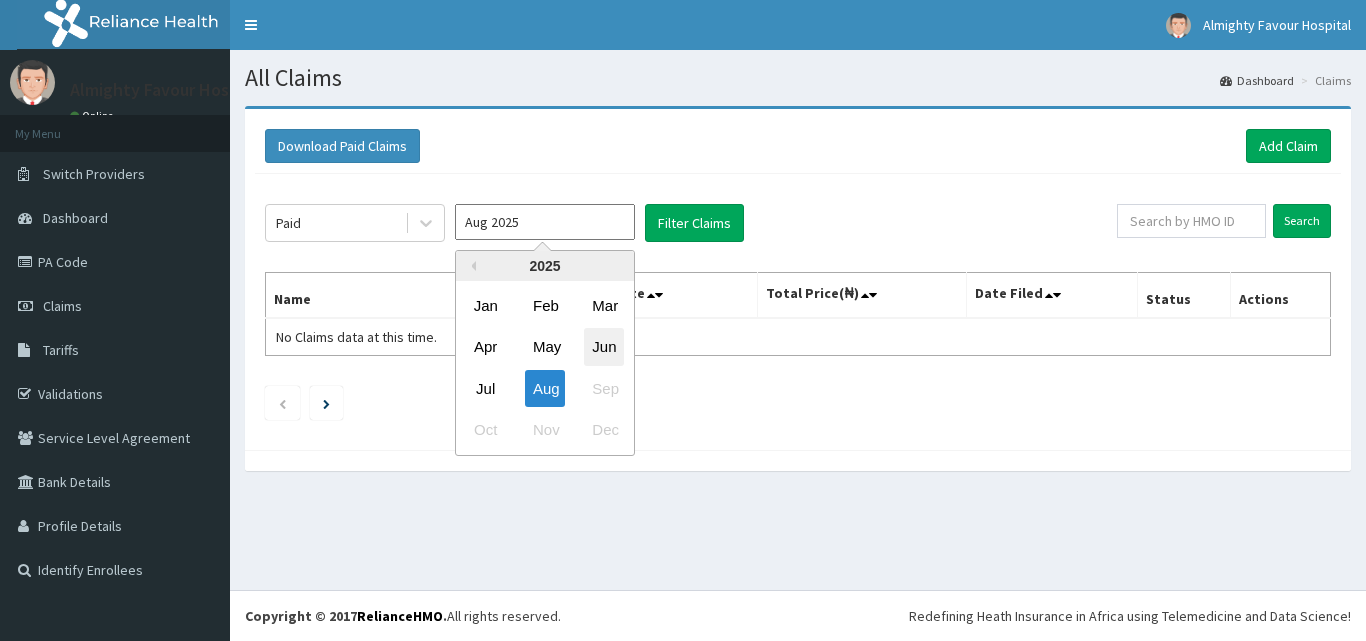 click on "Jun" at bounding box center [604, 347] 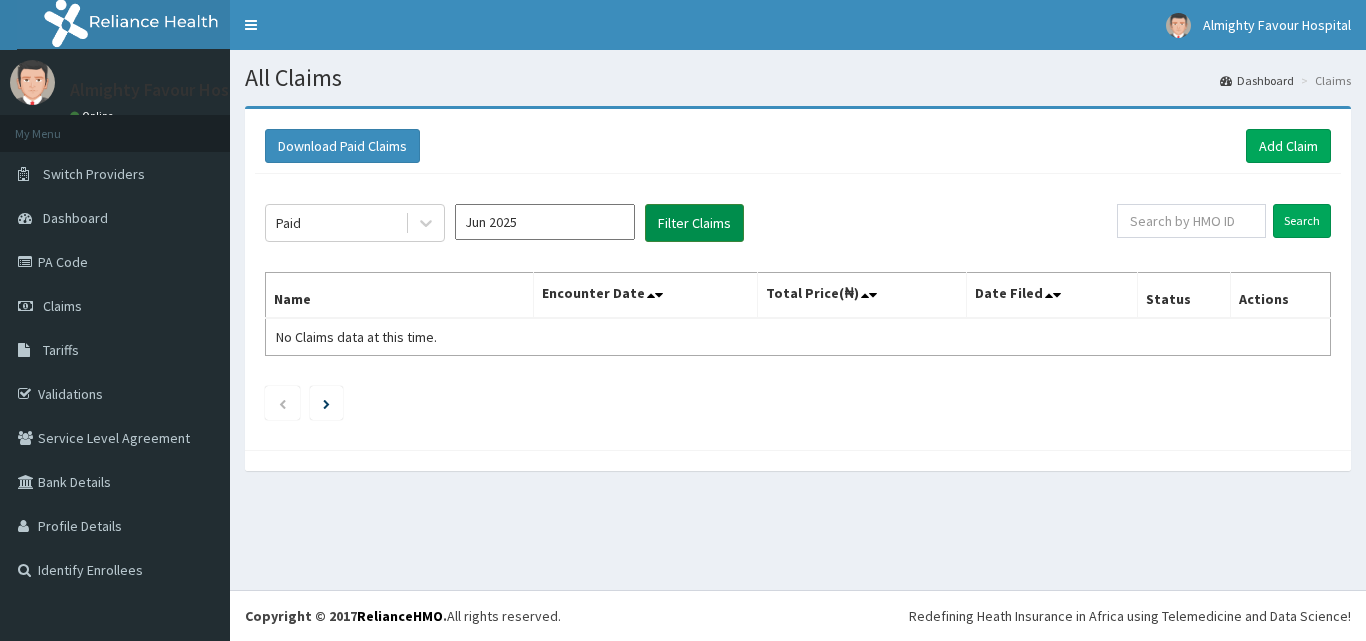 click on "Filter Claims" at bounding box center (694, 223) 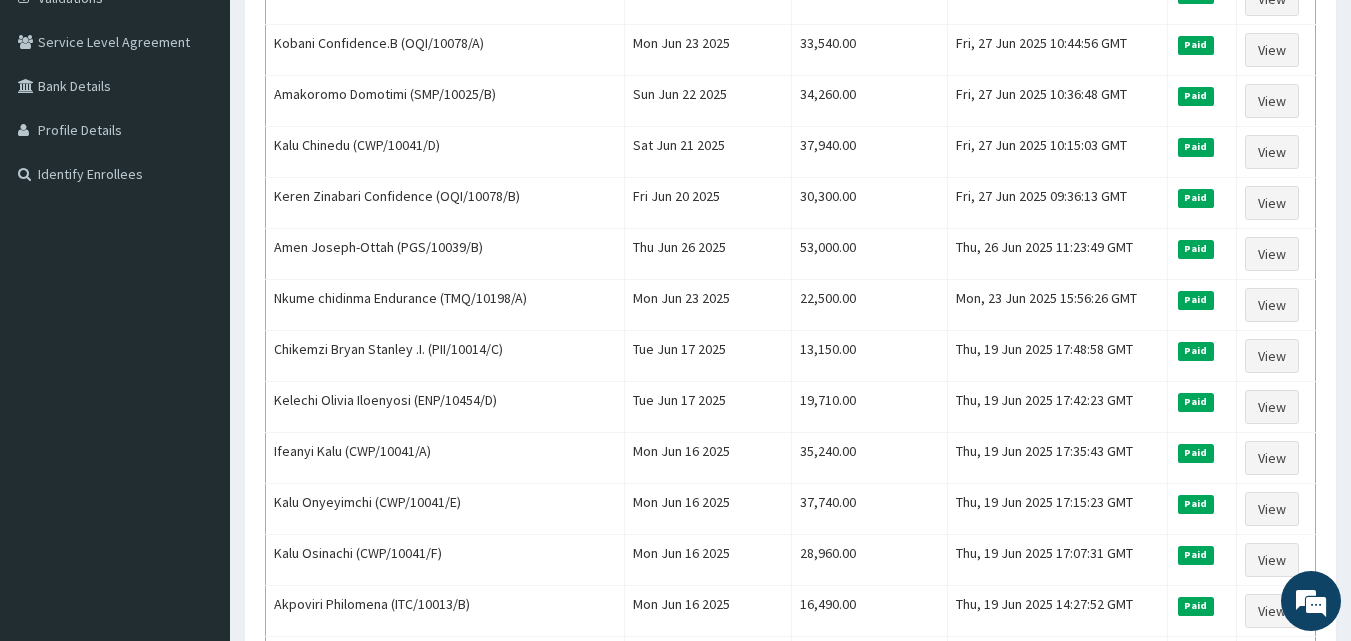 scroll, scrollTop: 438, scrollLeft: 0, axis: vertical 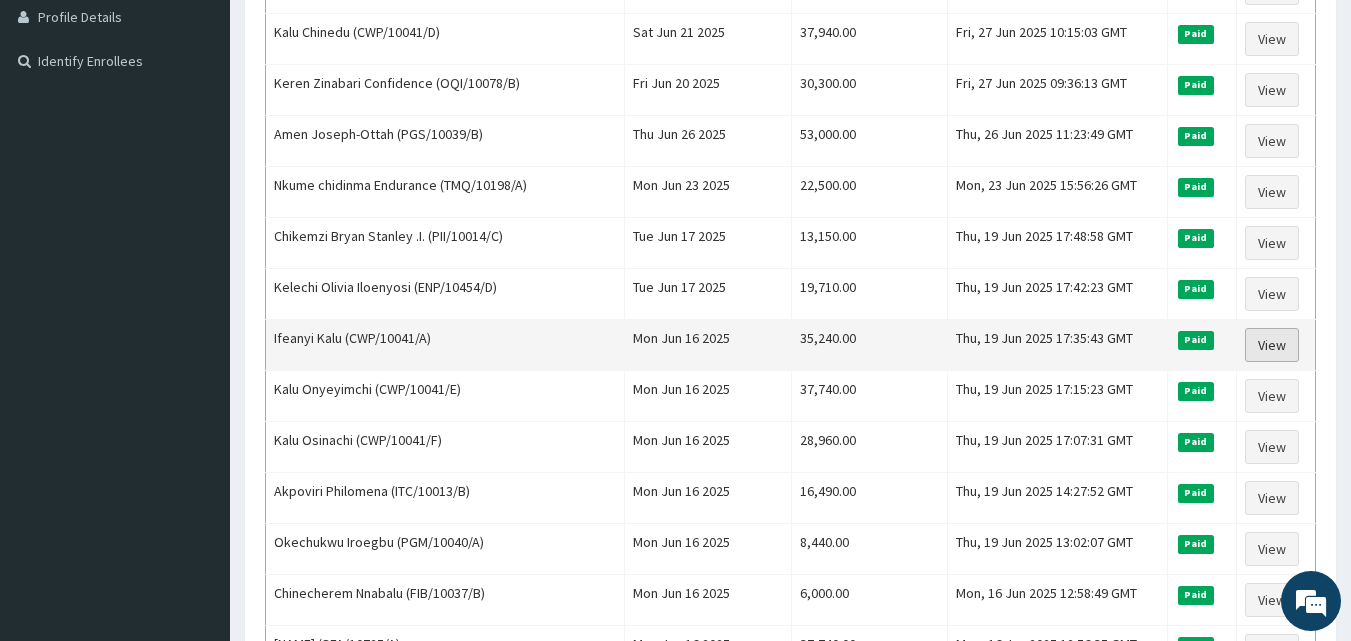 click on "View" at bounding box center (1272, 345) 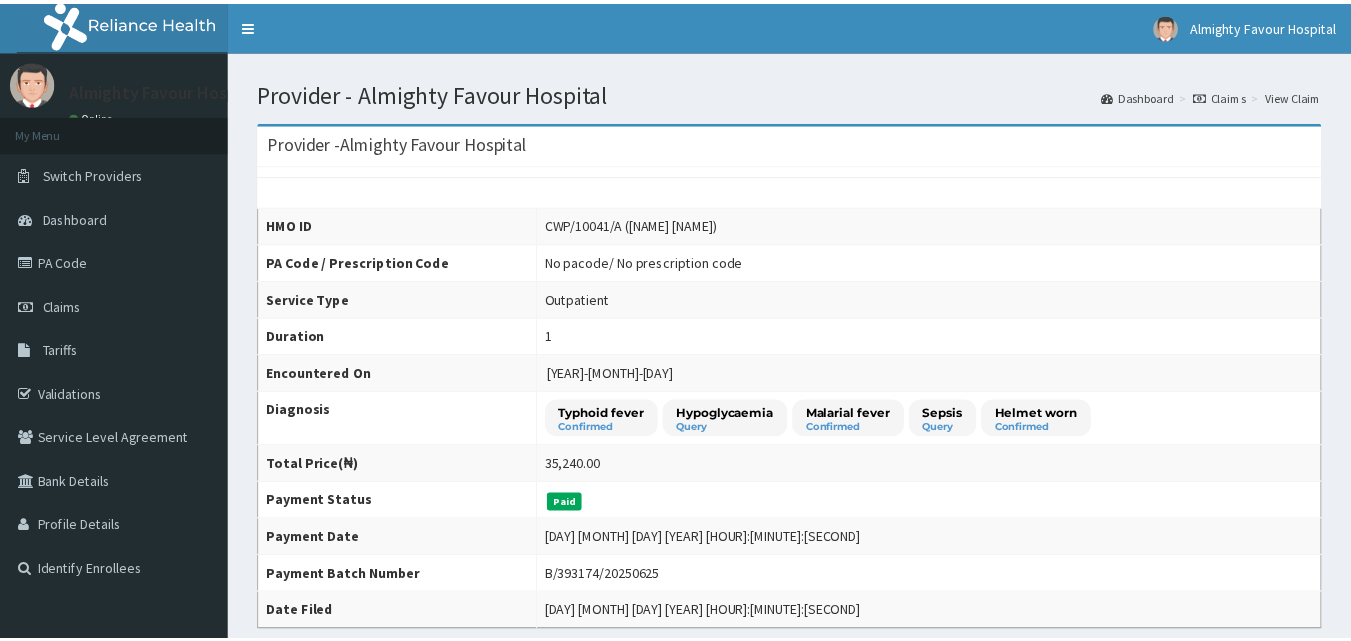 scroll, scrollTop: 0, scrollLeft: 0, axis: both 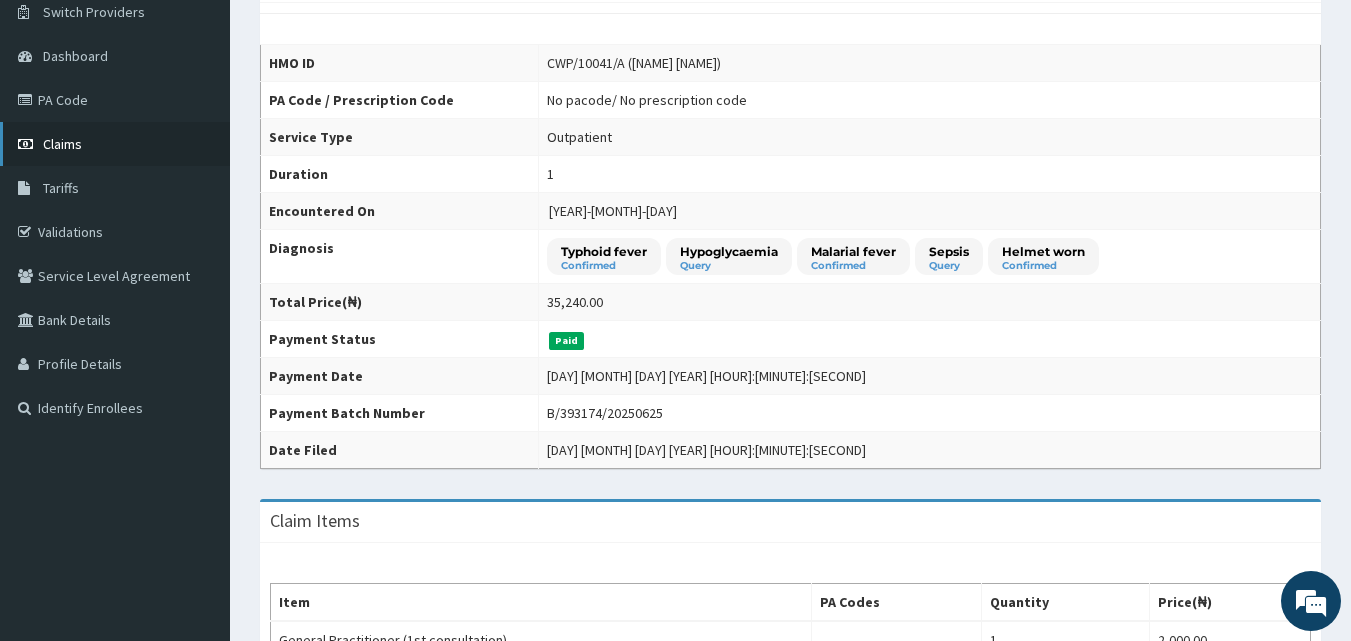 click on "Claims" at bounding box center [62, 144] 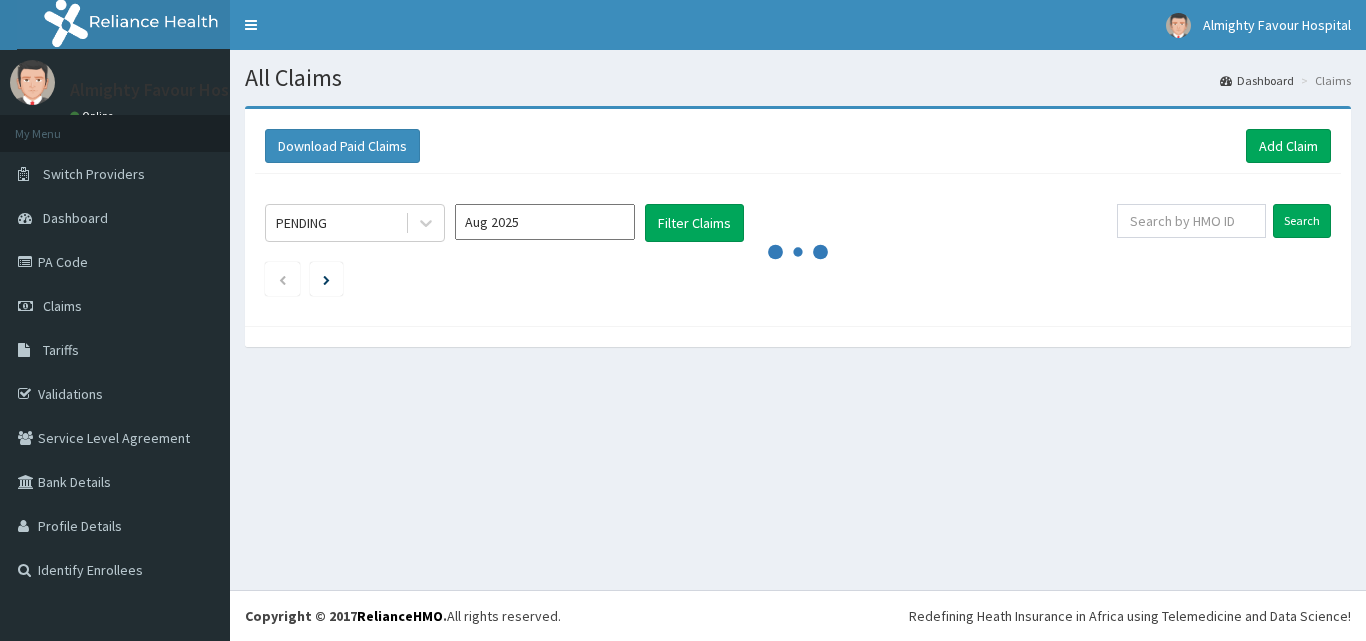 scroll, scrollTop: 0, scrollLeft: 0, axis: both 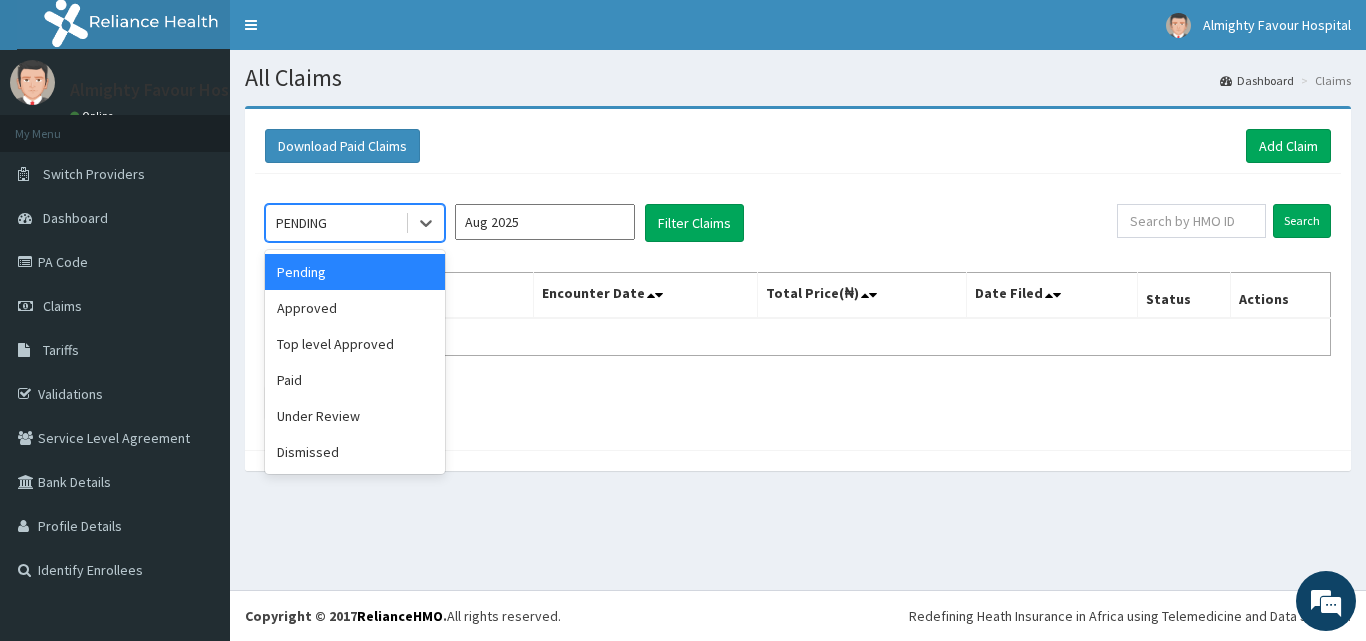 click on "Paid" at bounding box center (355, 380) 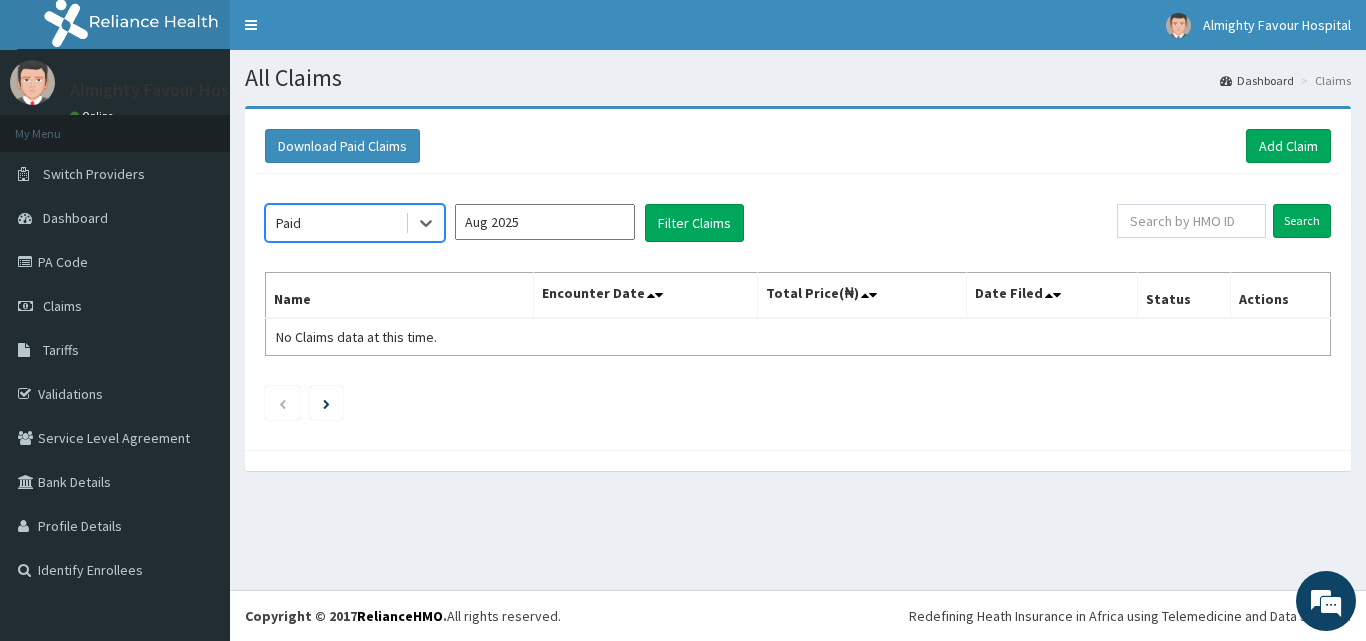 click on "Aug 2025" at bounding box center (545, 222) 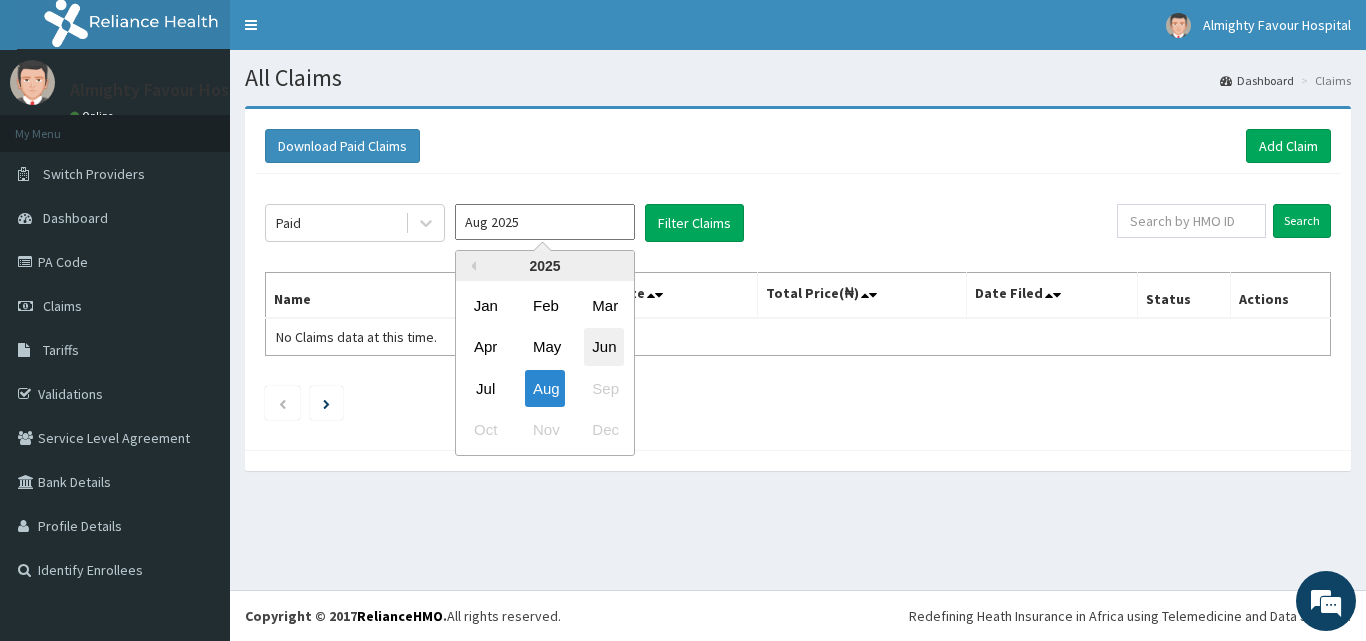 click on "Jun" at bounding box center [604, 347] 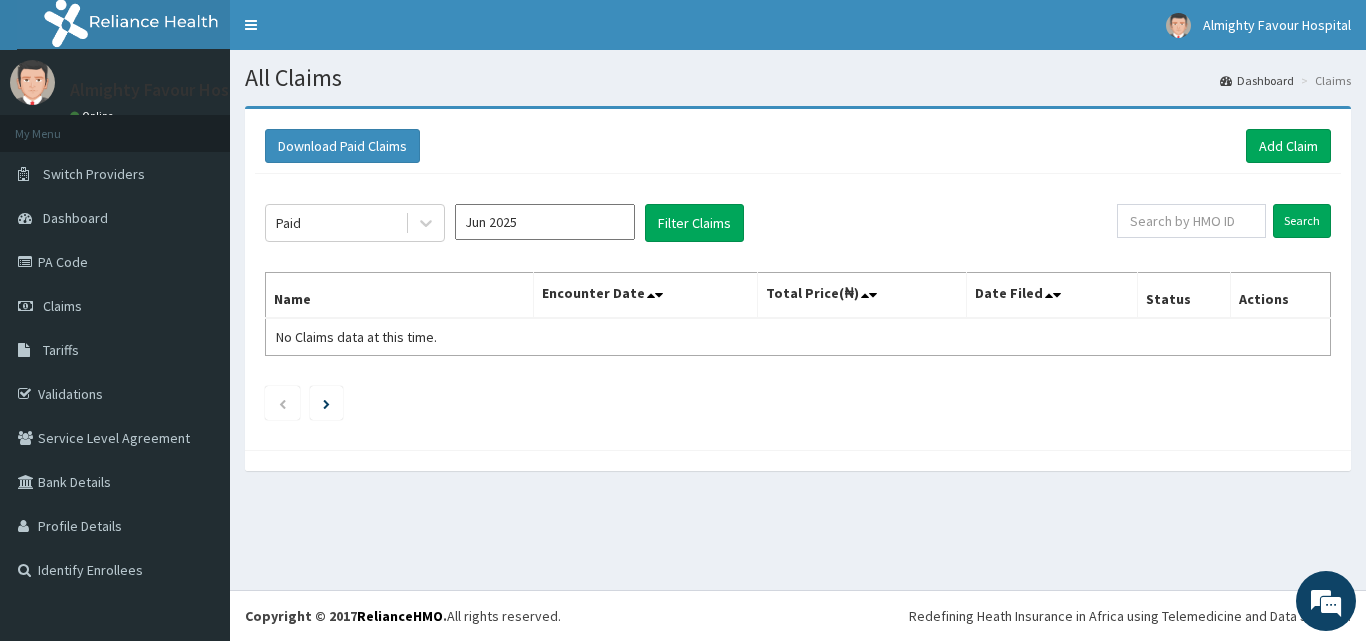 type on "Jun 2025" 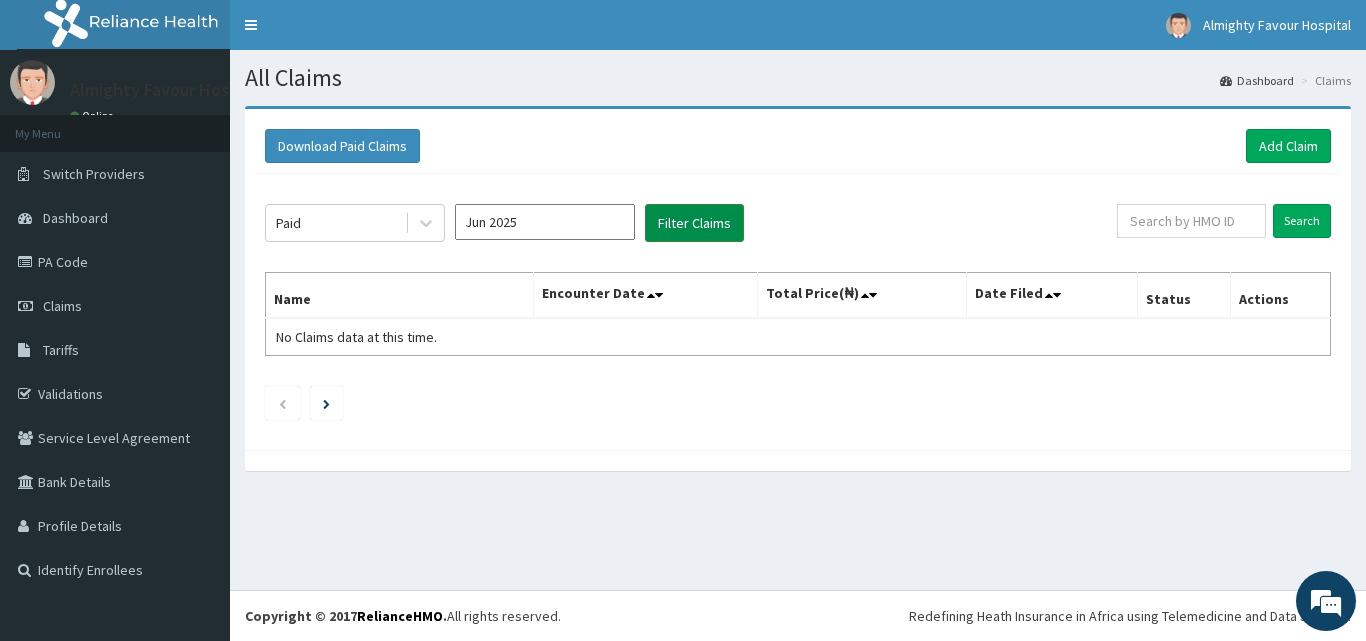 click on "Filter Claims" at bounding box center (694, 223) 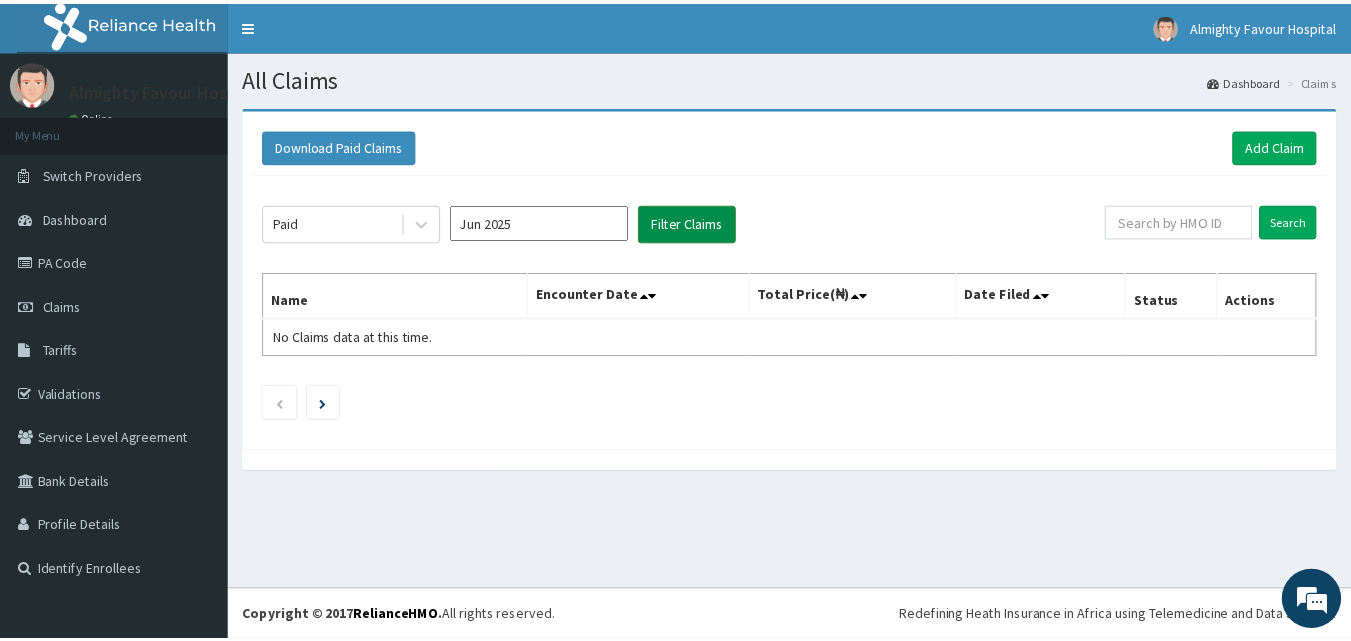 scroll, scrollTop: 0, scrollLeft: 0, axis: both 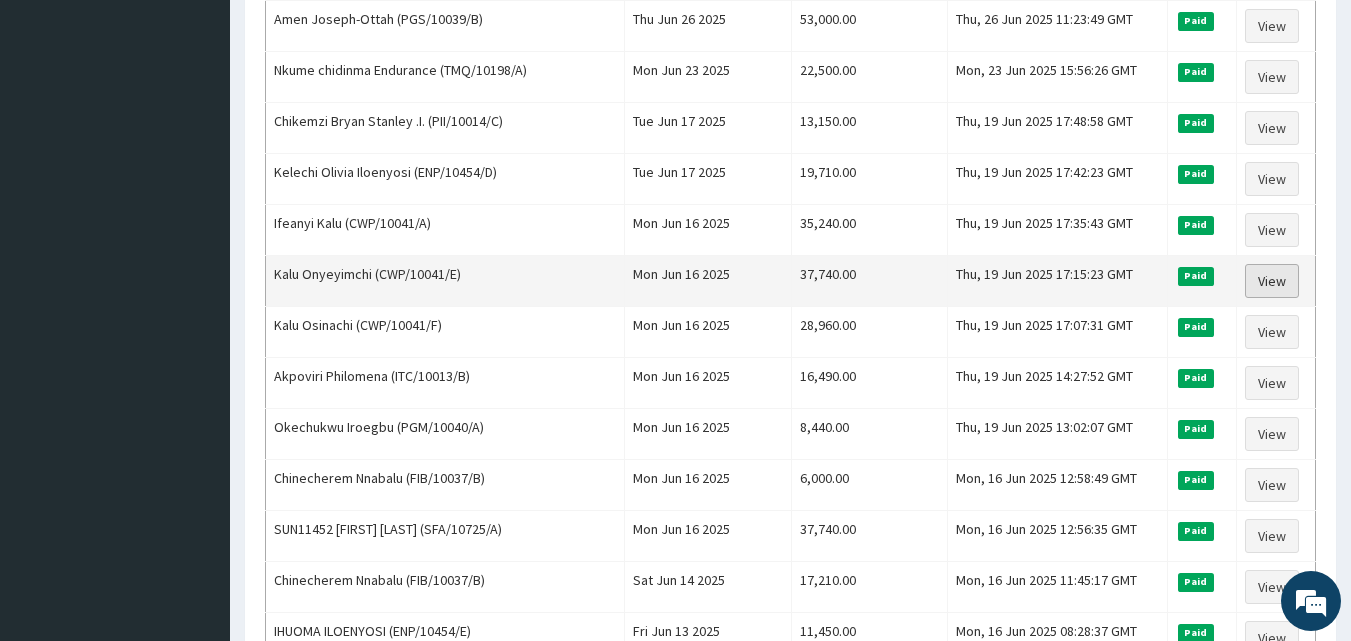 click on "View" at bounding box center [1272, 281] 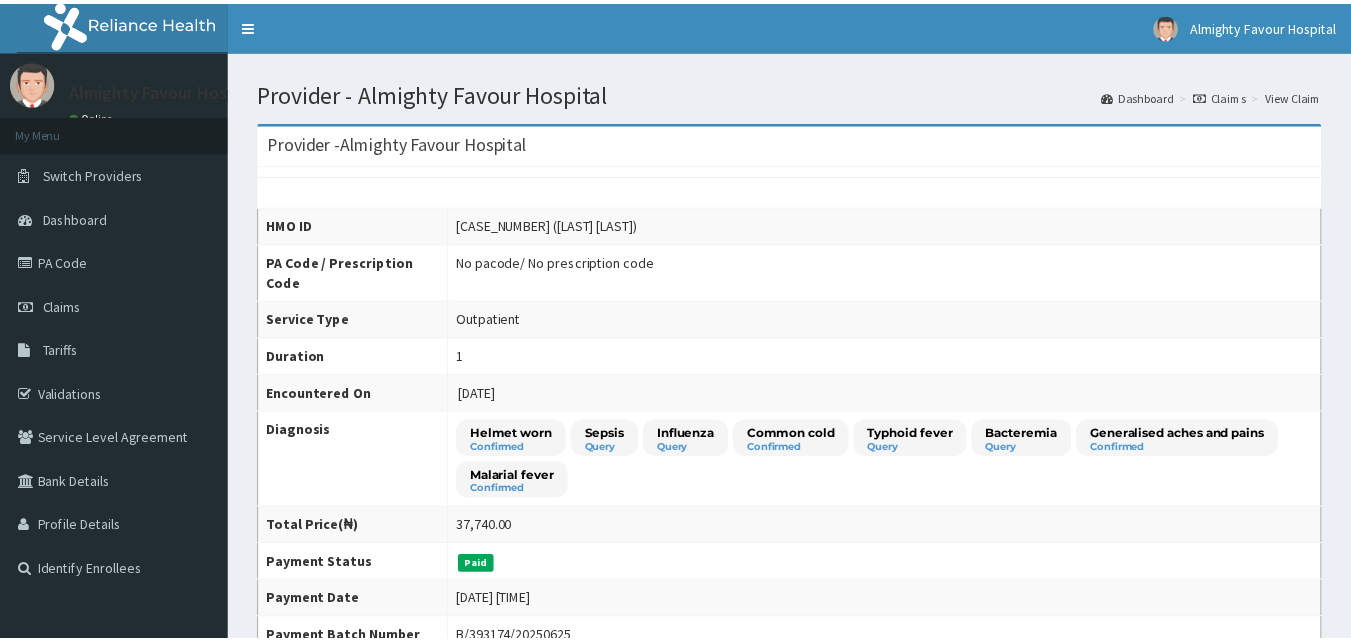 scroll, scrollTop: 0, scrollLeft: 0, axis: both 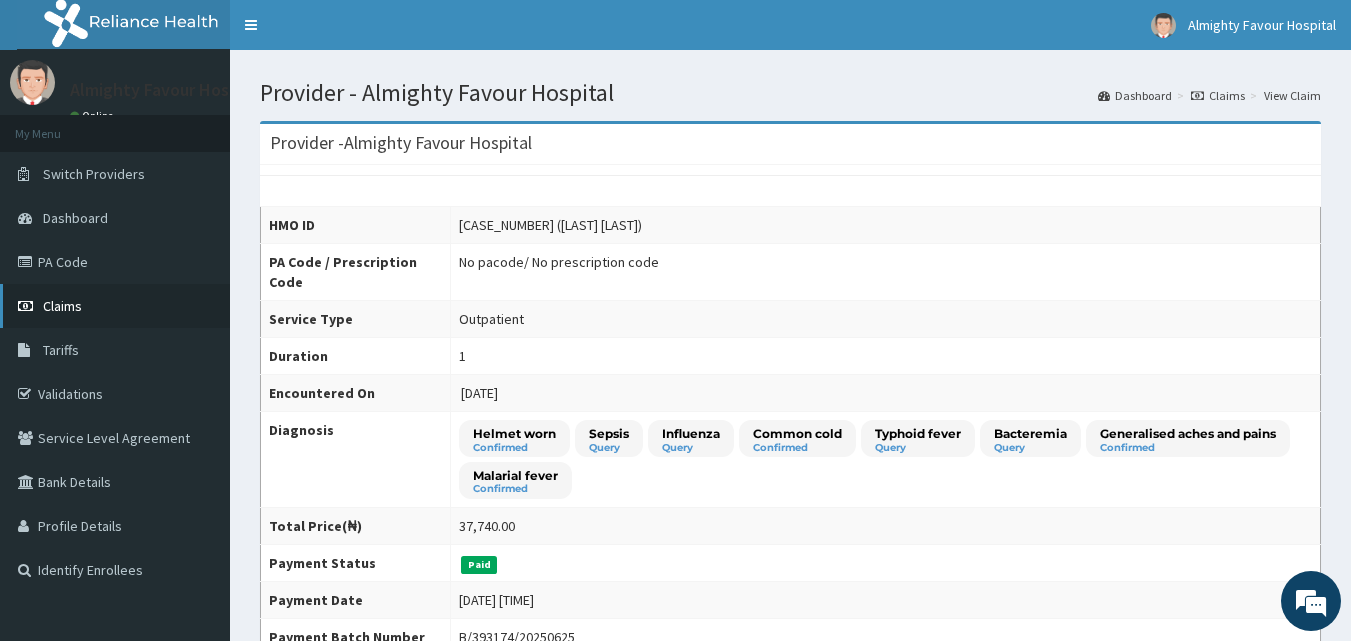click on "Claims" at bounding box center (62, 306) 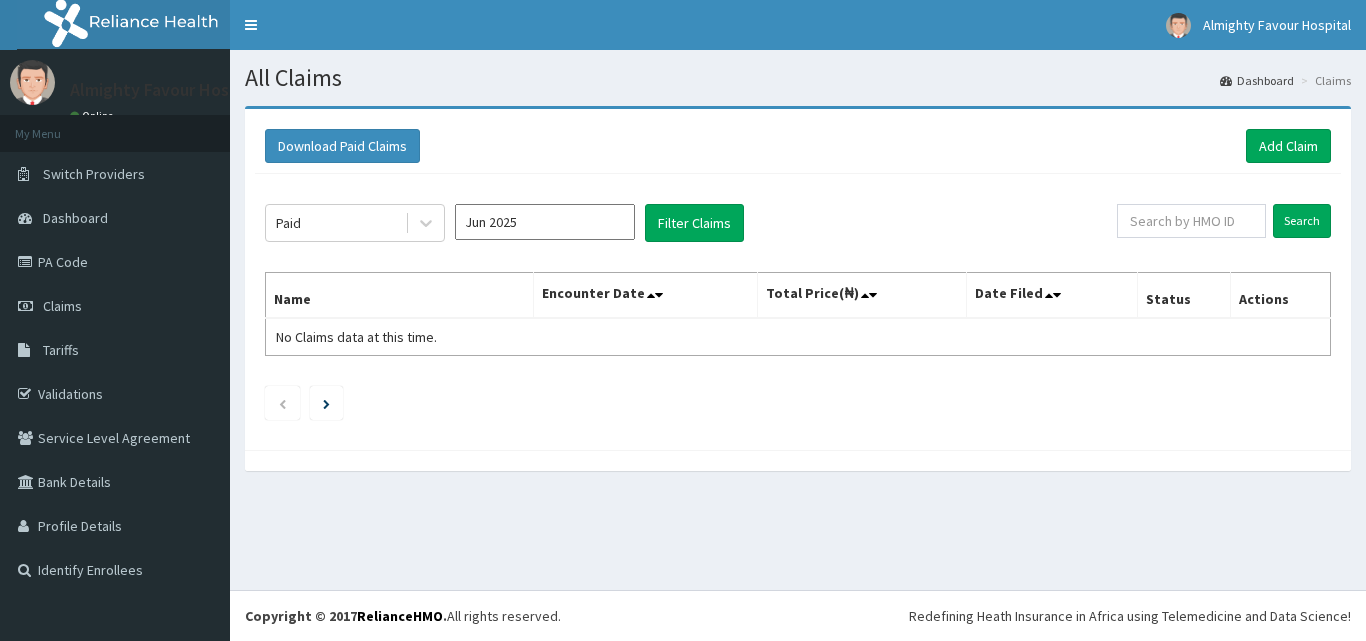 scroll, scrollTop: 0, scrollLeft: 0, axis: both 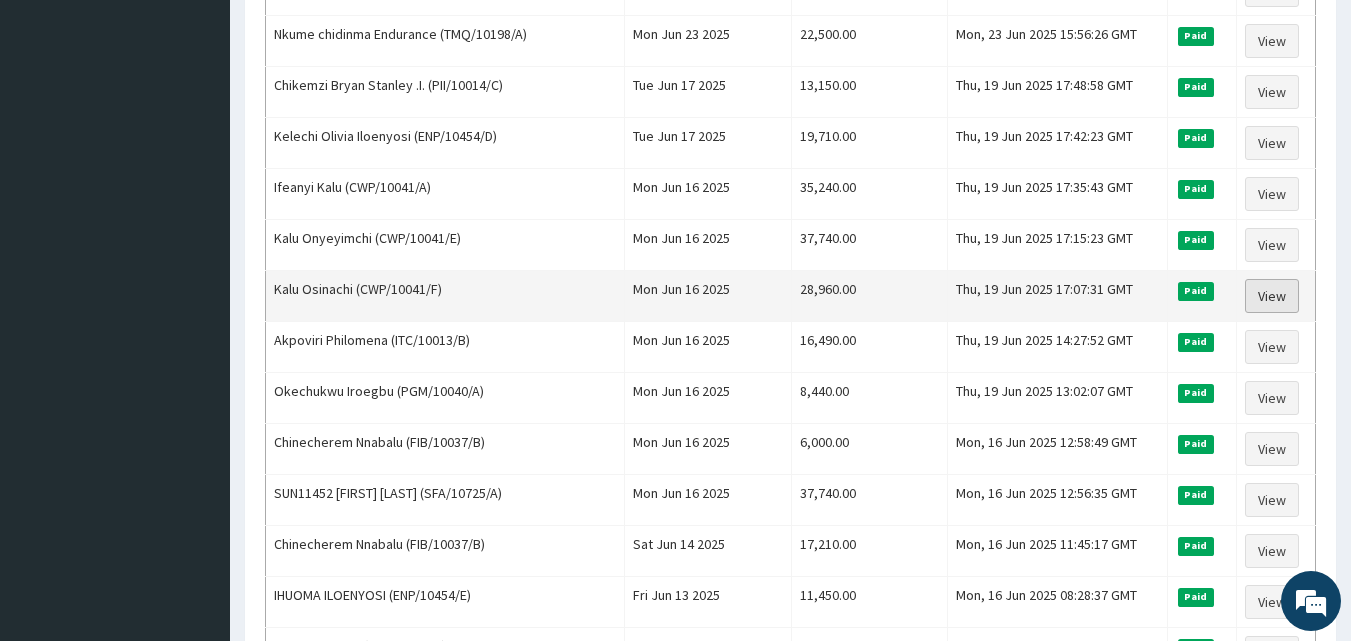 click on "View" at bounding box center [1272, 296] 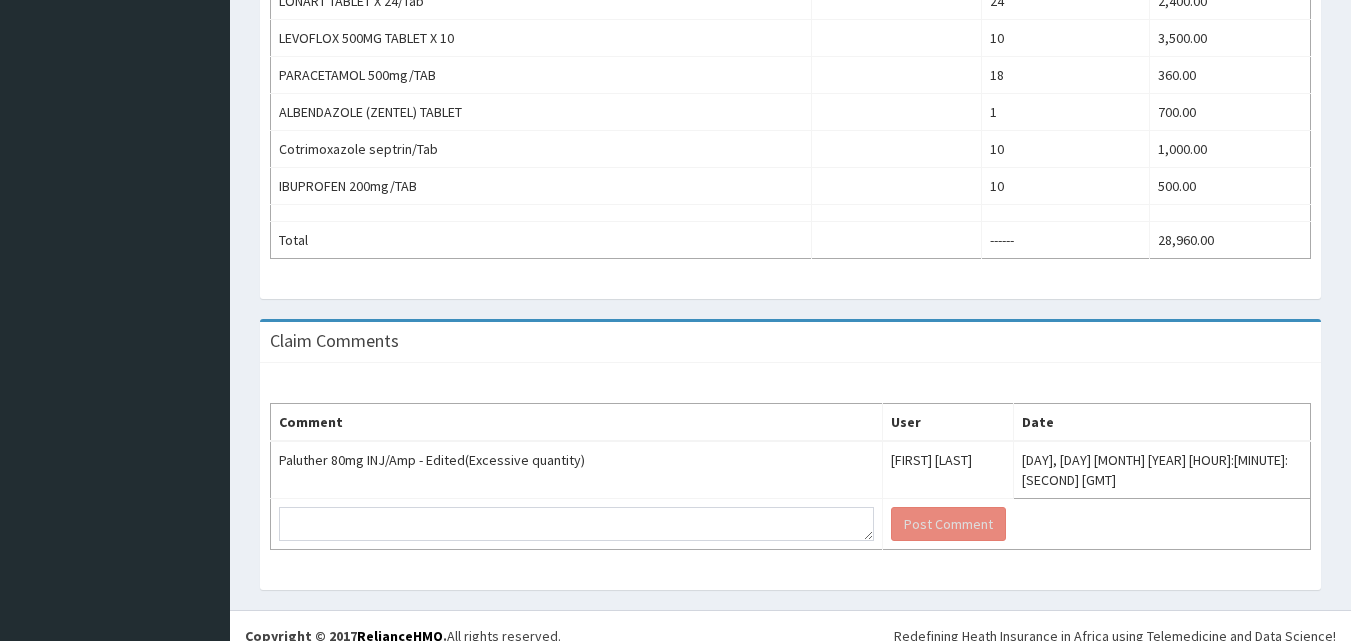 scroll, scrollTop: 1060, scrollLeft: 0, axis: vertical 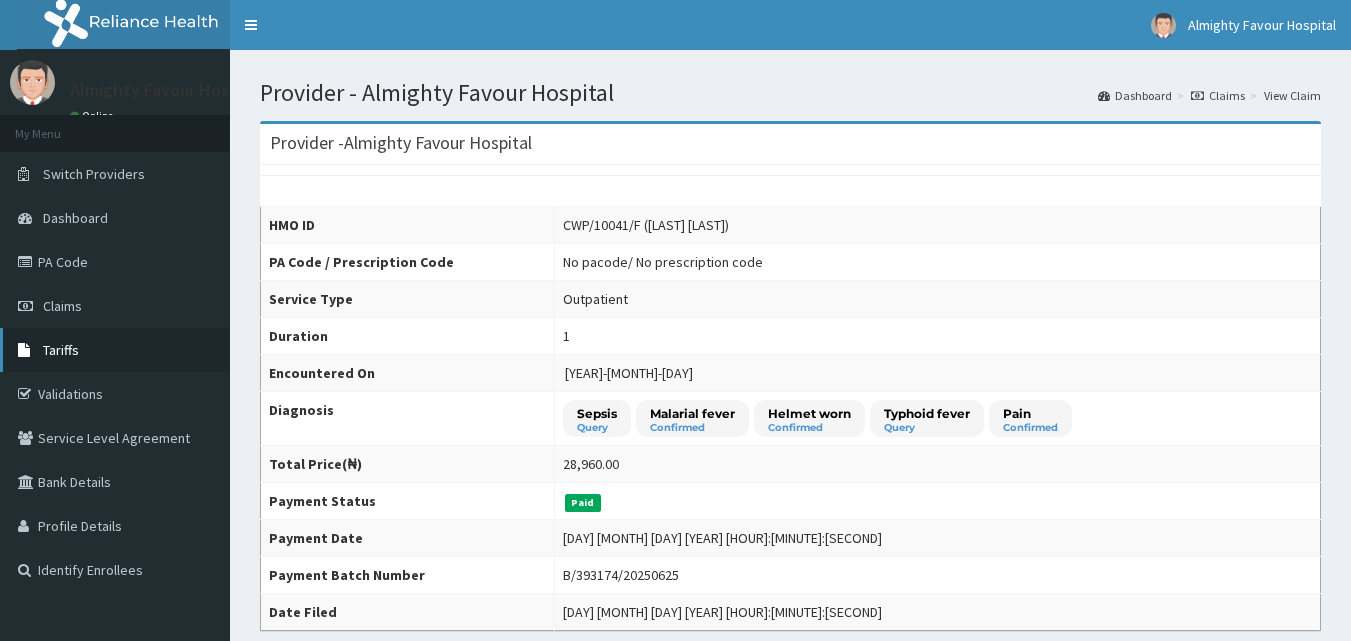 click on "Tariffs" at bounding box center (115, 350) 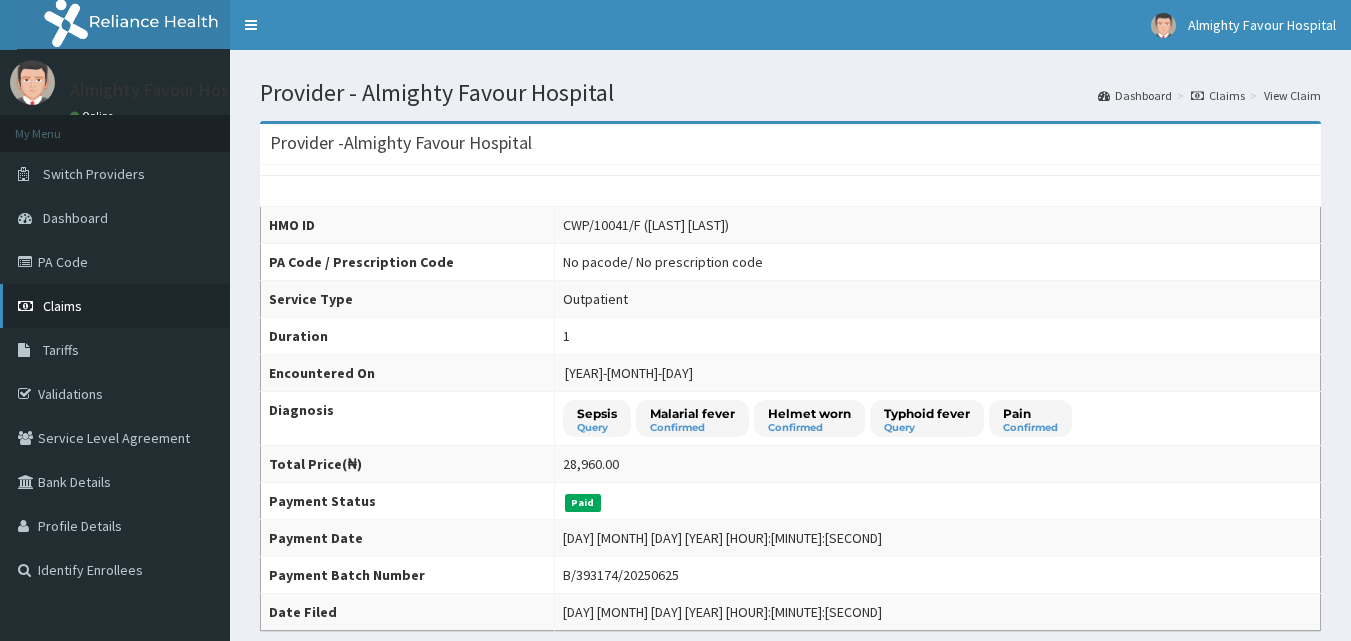 click on "Claims" at bounding box center [115, 306] 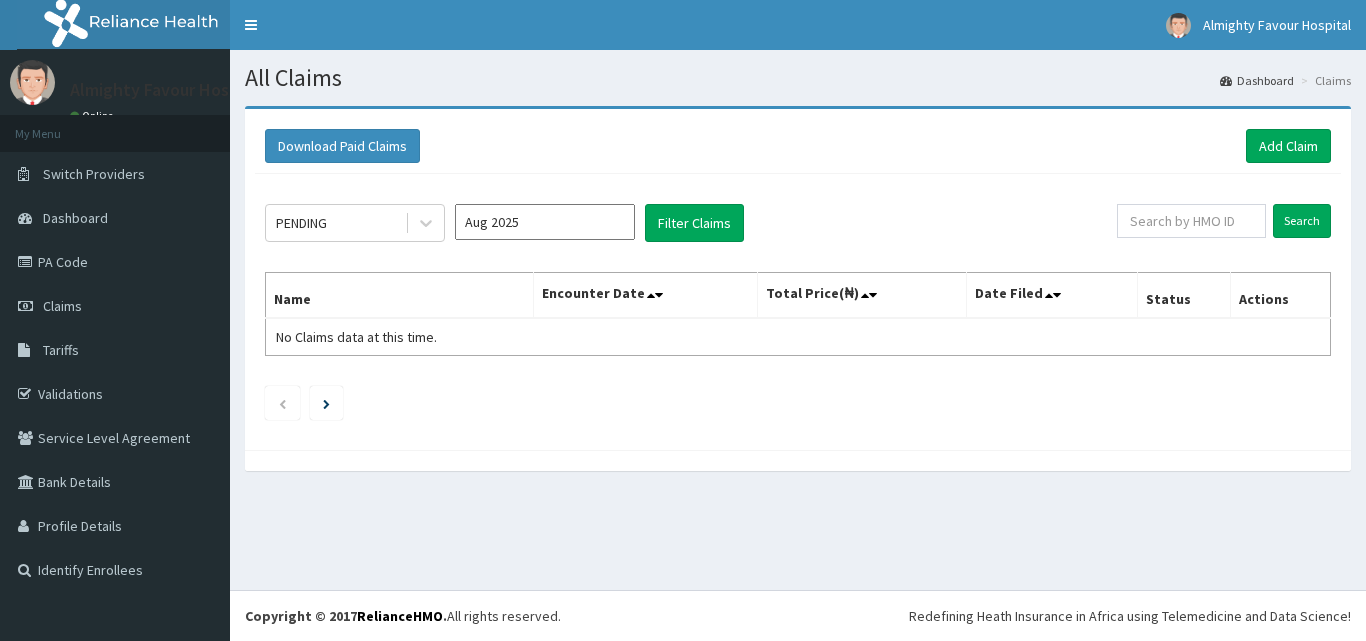 scroll, scrollTop: 0, scrollLeft: 0, axis: both 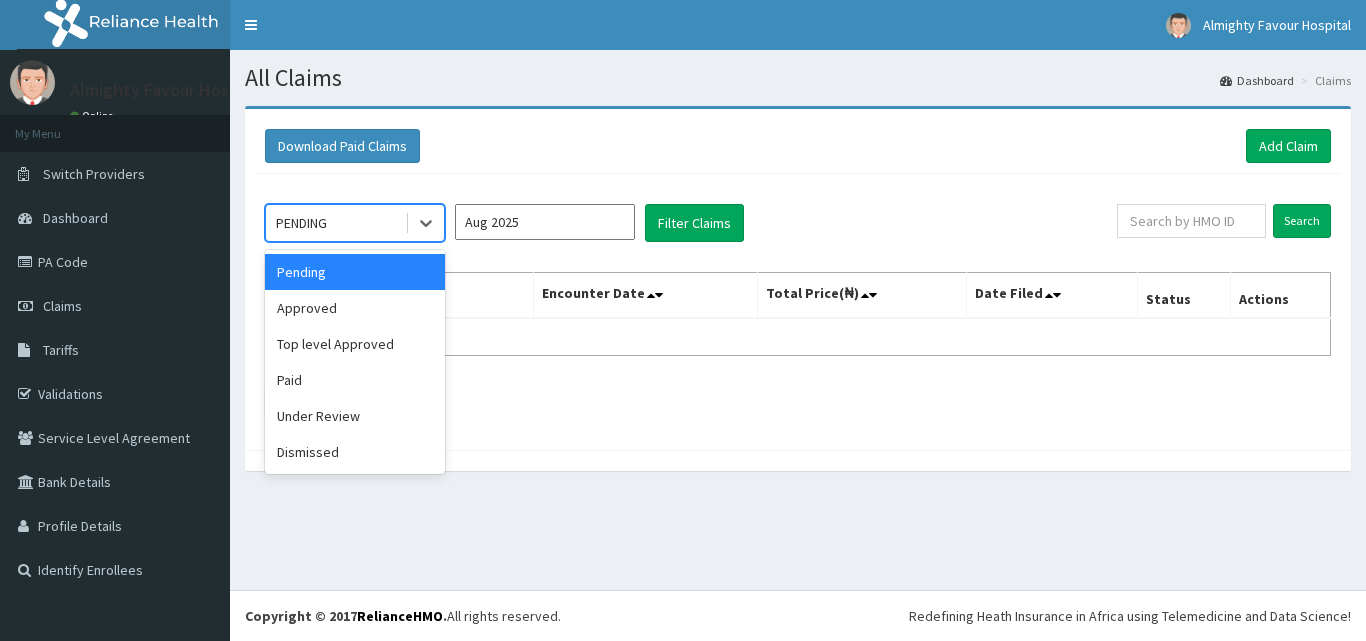 click on "Paid" at bounding box center (355, 380) 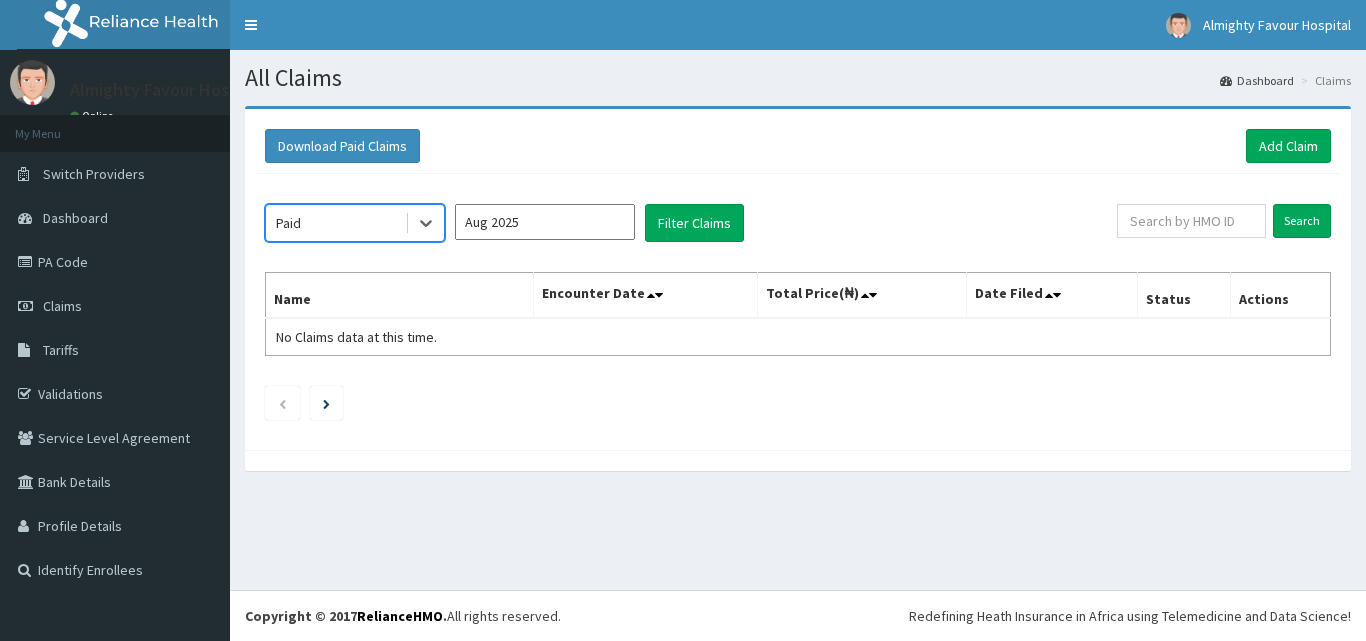 click on "Aug 2025" at bounding box center (545, 222) 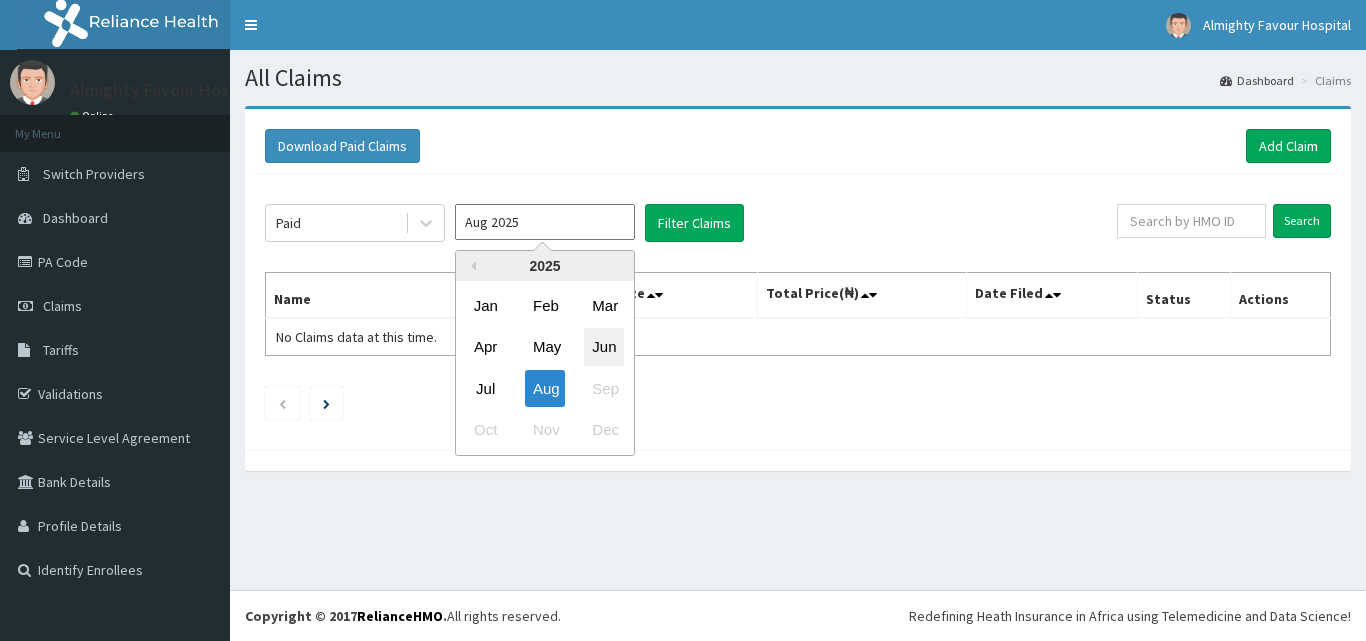 click on "Jun" at bounding box center [604, 347] 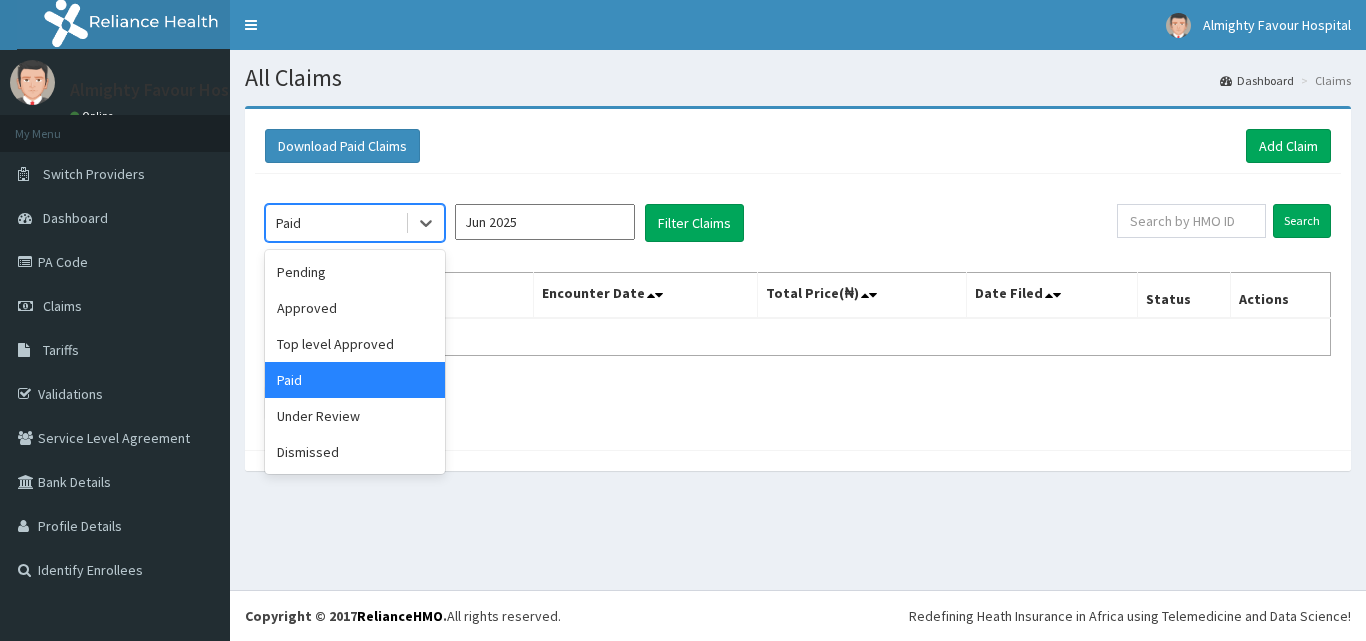 click on "Jun 2025" at bounding box center [545, 222] 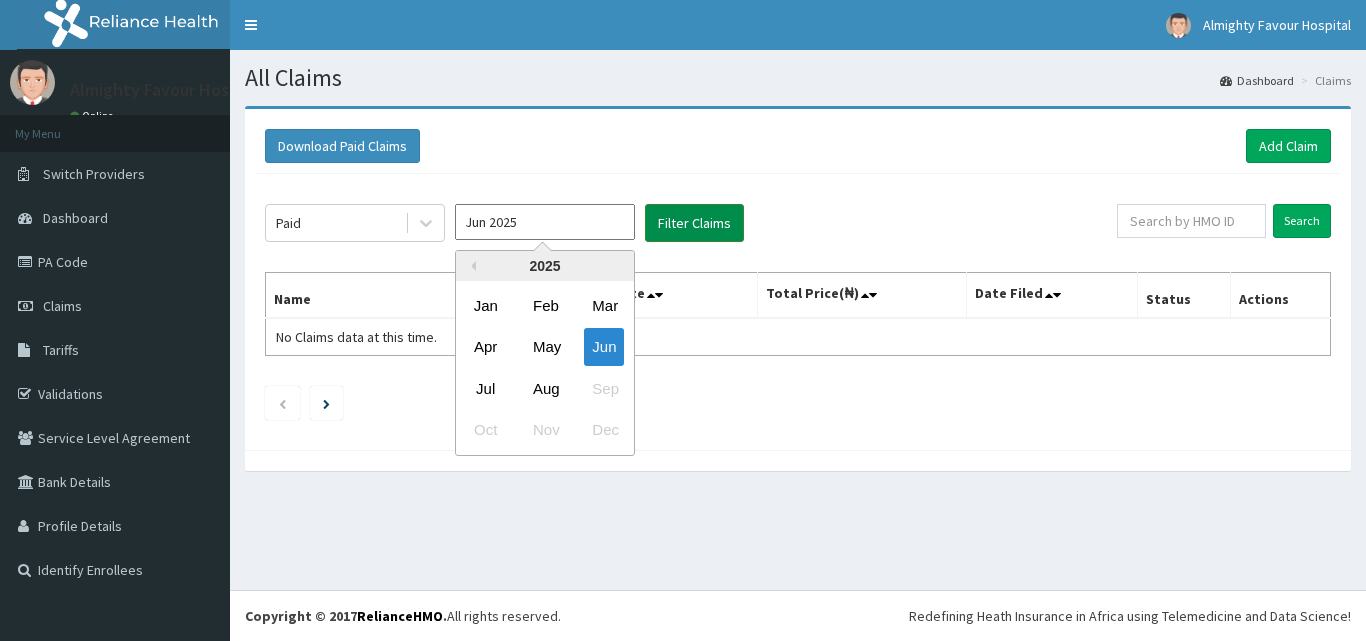 click on "Filter Claims" at bounding box center (694, 223) 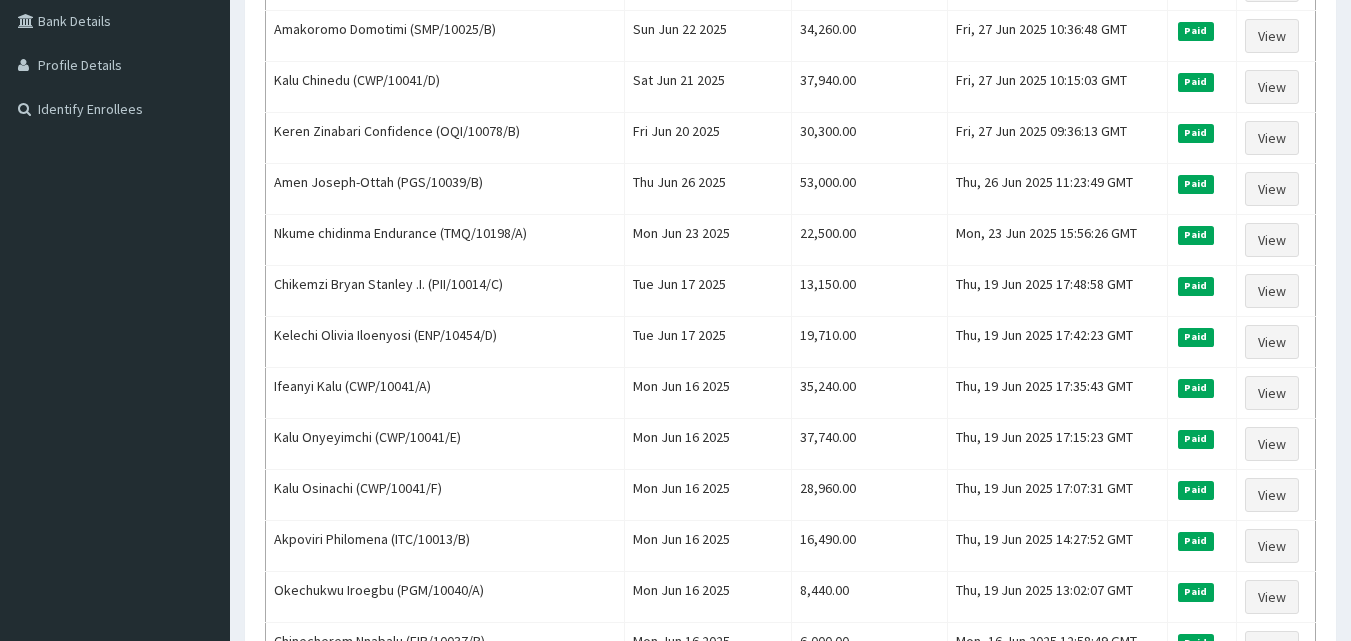 scroll, scrollTop: 464, scrollLeft: 0, axis: vertical 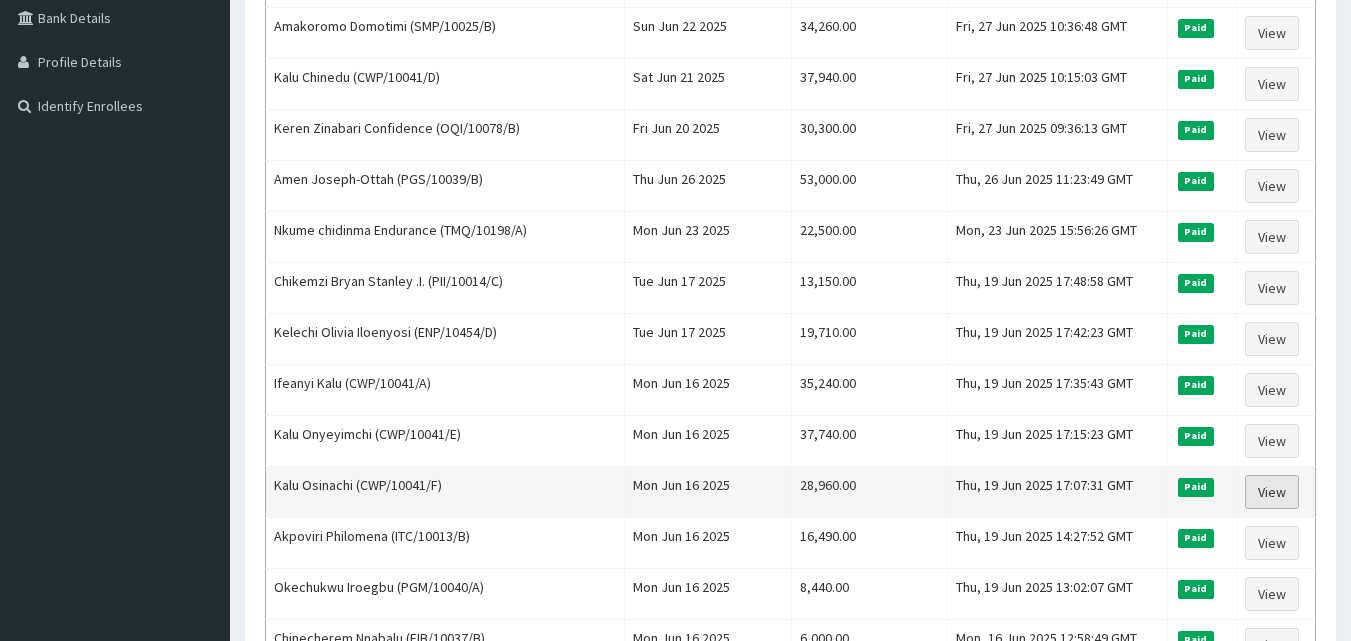 click on "View" at bounding box center [1272, 492] 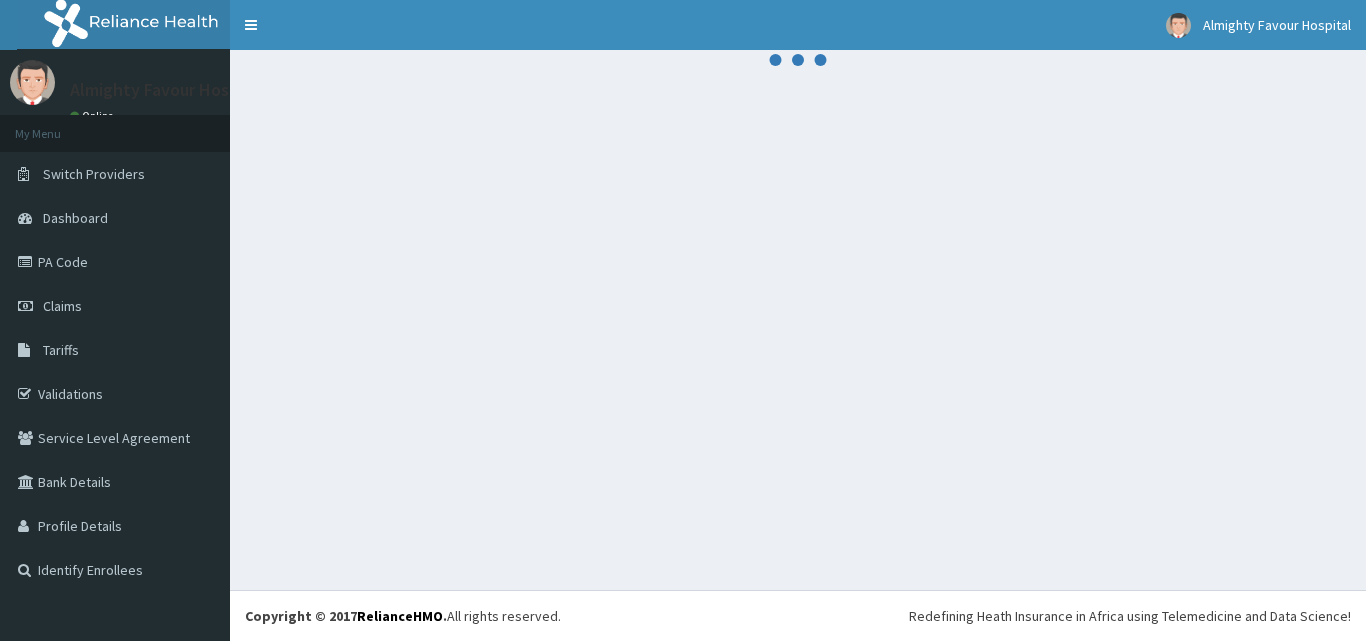 scroll, scrollTop: 0, scrollLeft: 0, axis: both 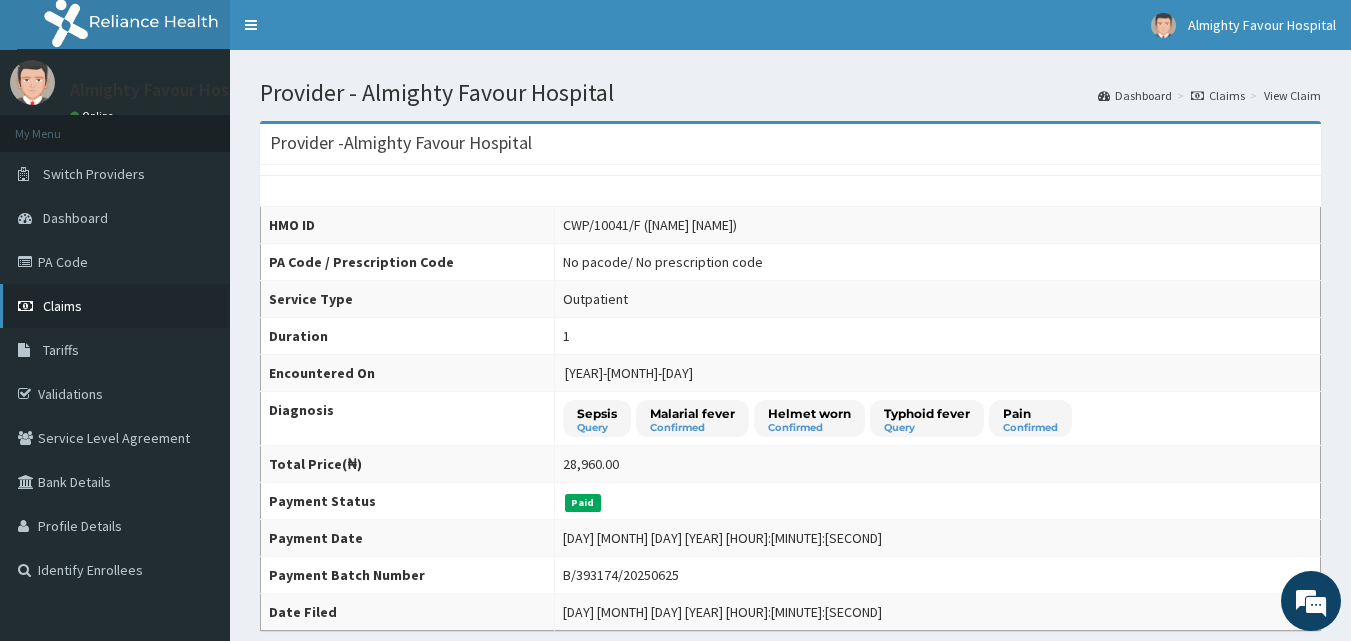 click on "Claims" at bounding box center (115, 306) 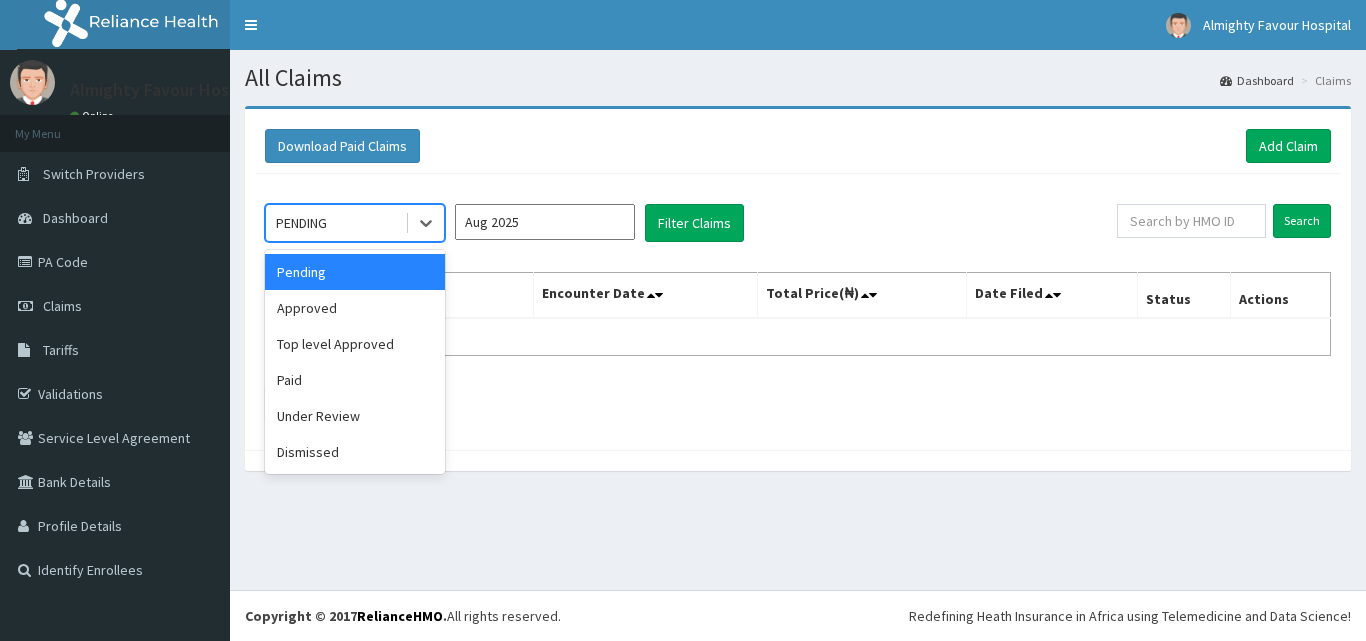 scroll, scrollTop: 0, scrollLeft: 0, axis: both 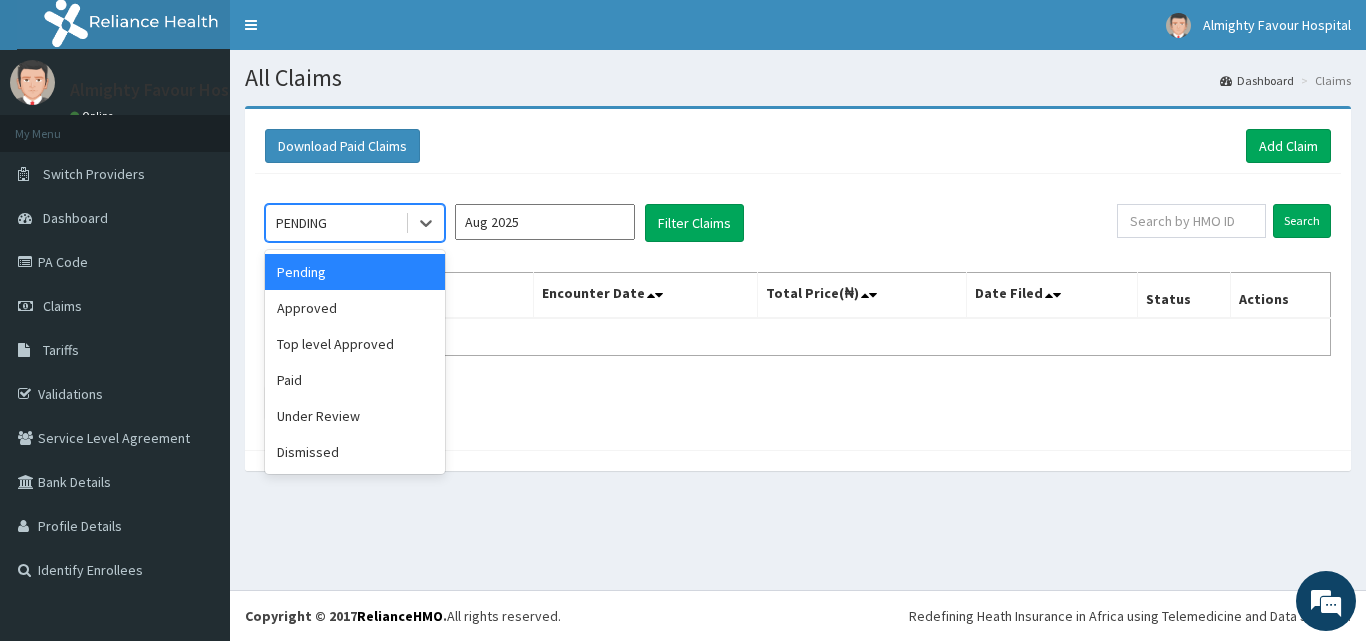 click on "Paid" at bounding box center [355, 380] 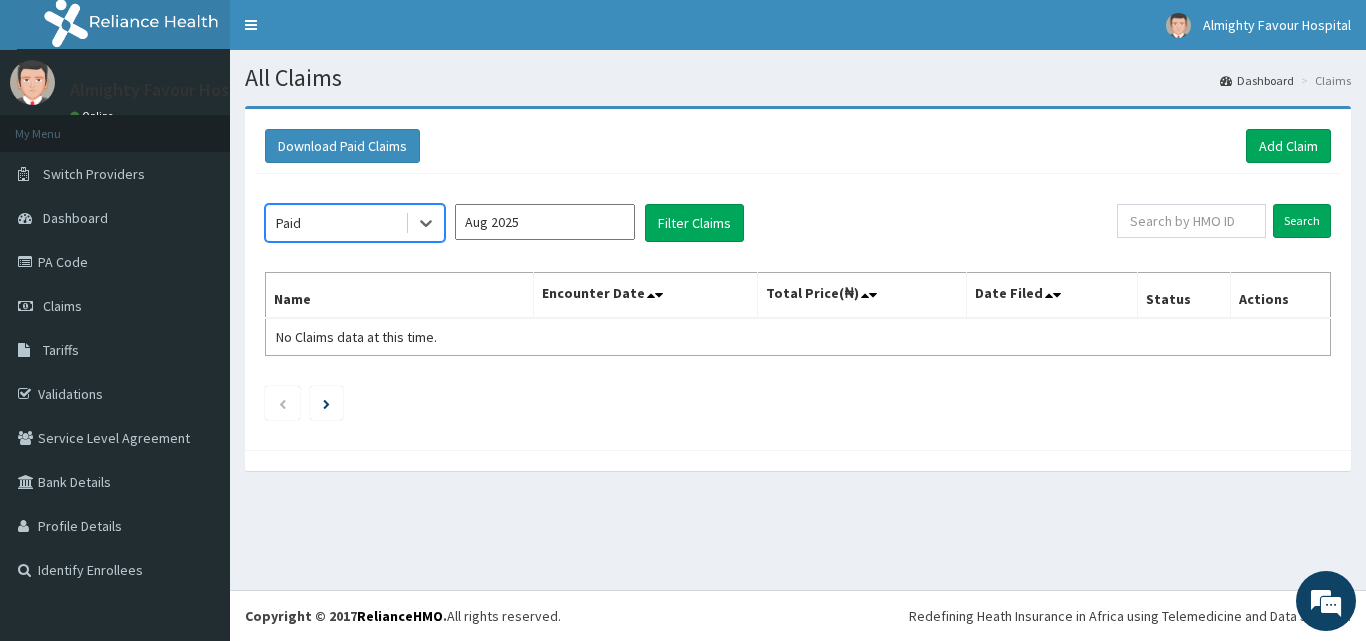 click on "Aug 2025" at bounding box center [545, 222] 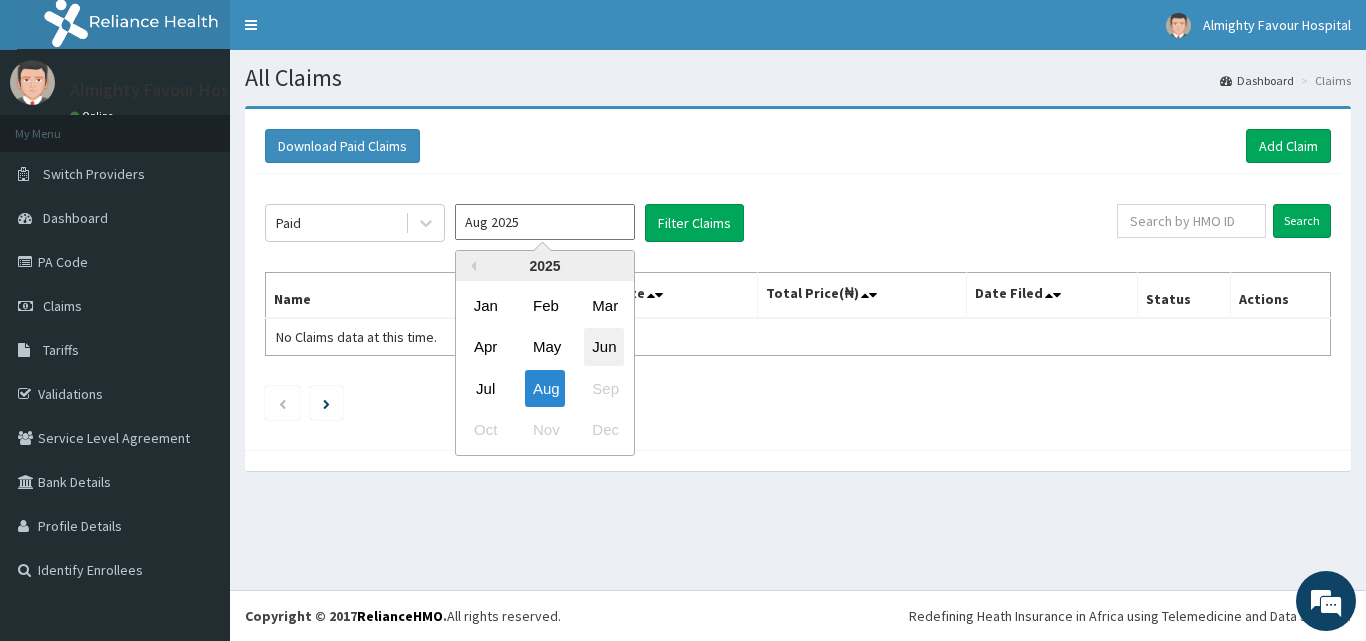 click on "Jun" at bounding box center [604, 347] 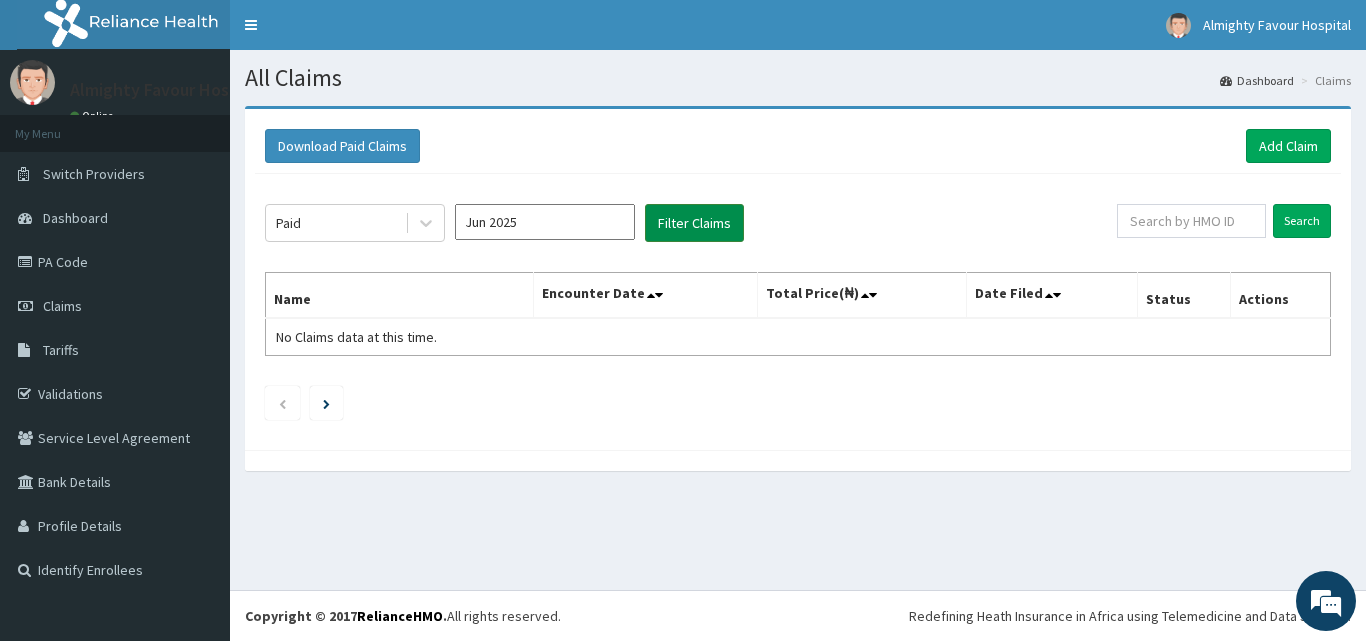 click on "Filter Claims" at bounding box center [694, 223] 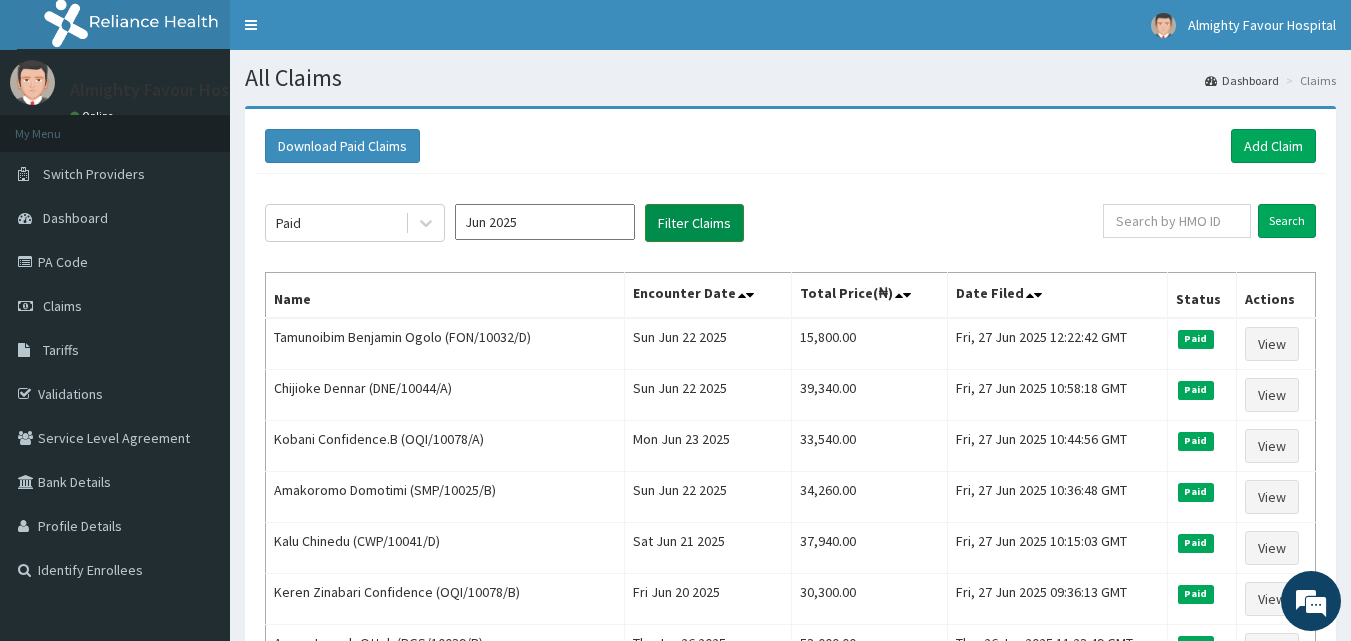 scroll, scrollTop: 0, scrollLeft: 0, axis: both 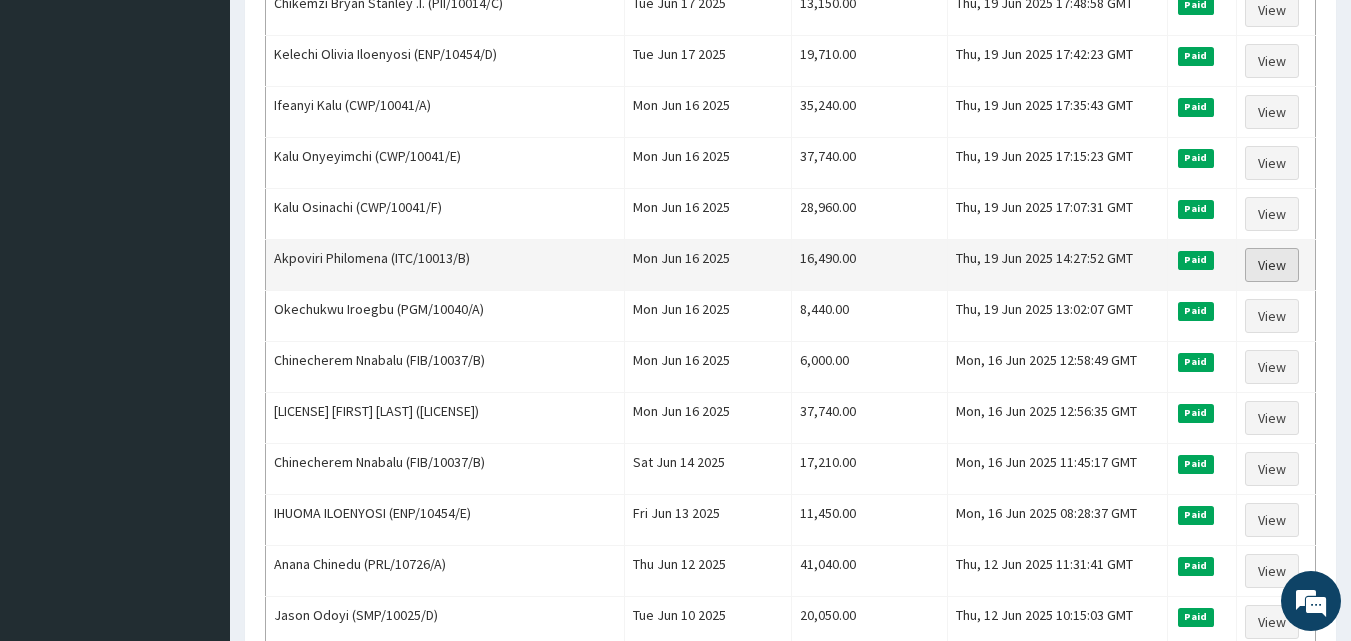 click on "View" at bounding box center [1272, 265] 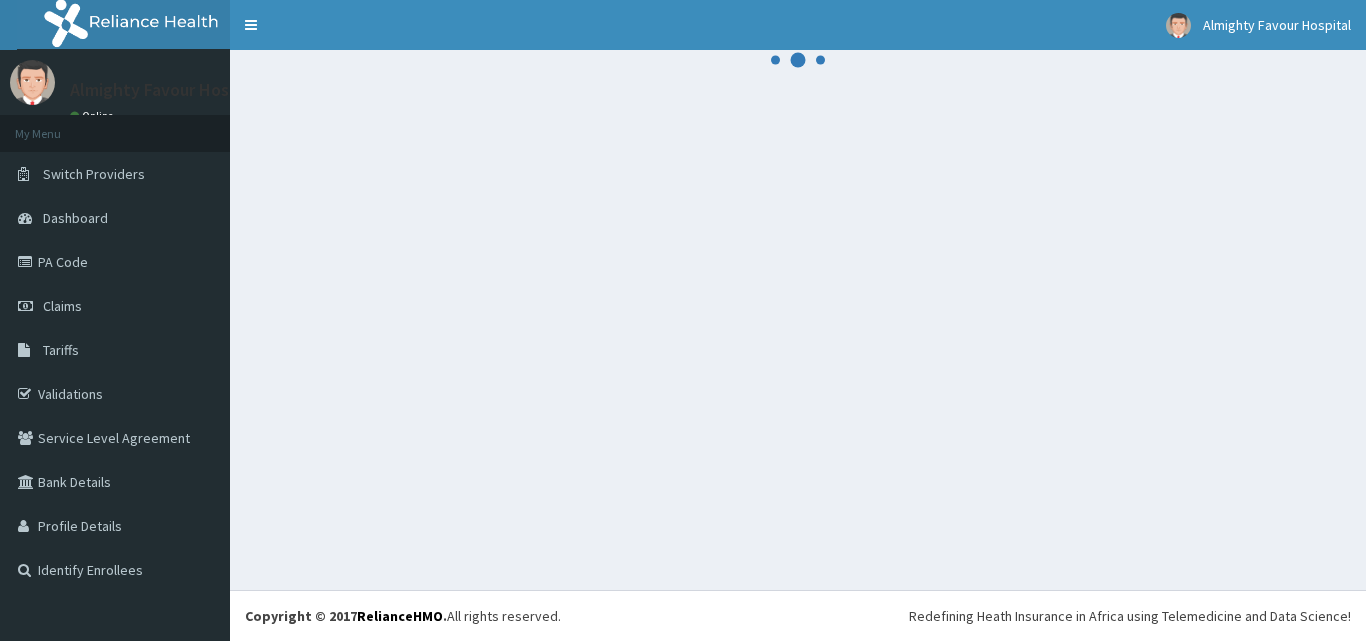 scroll, scrollTop: 0, scrollLeft: 0, axis: both 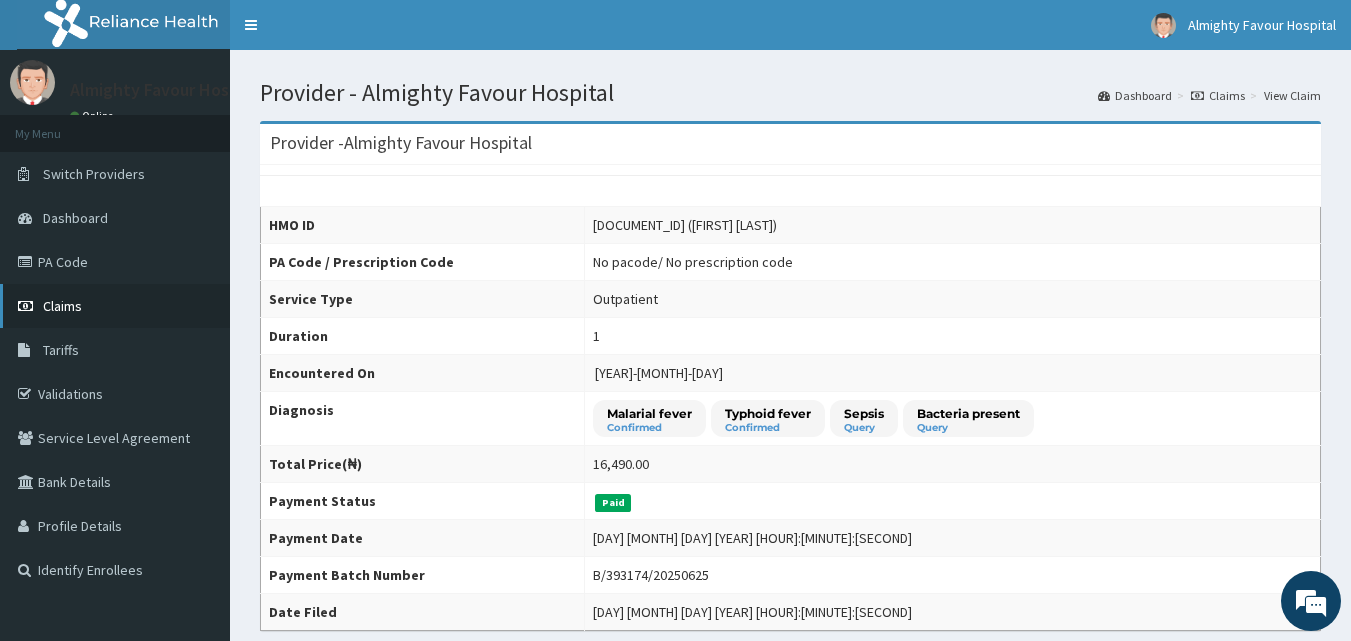 click on "Claims" at bounding box center [115, 306] 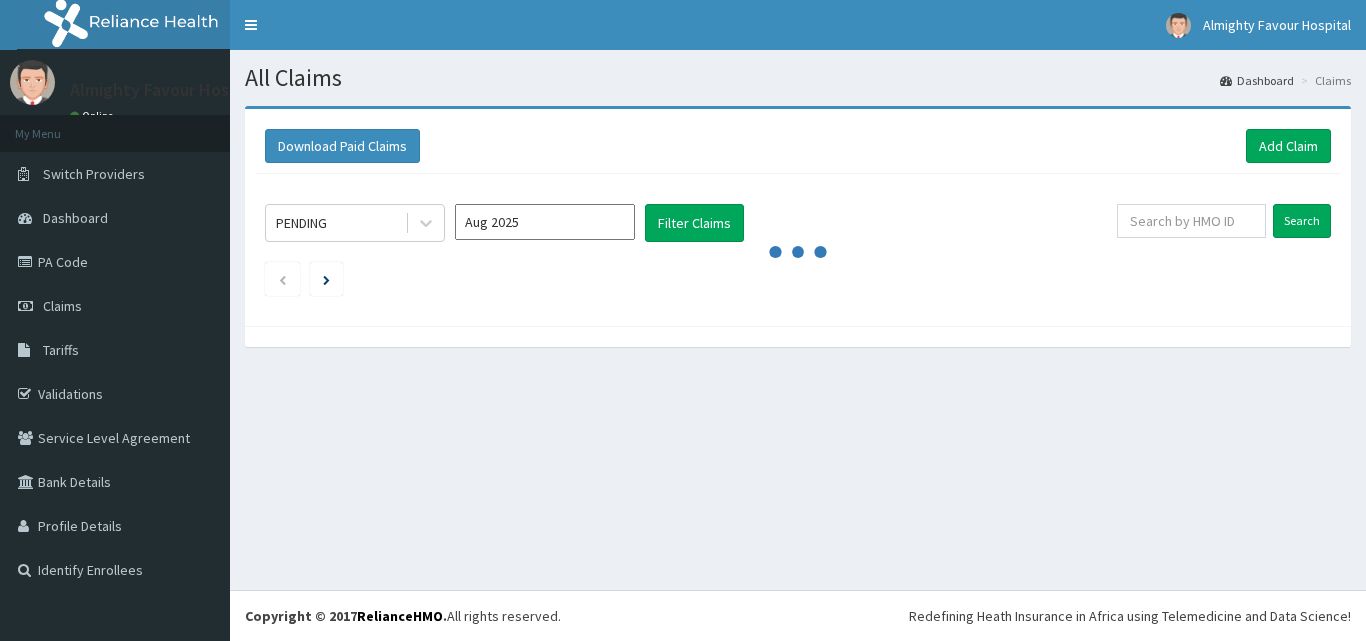 scroll, scrollTop: 0, scrollLeft: 0, axis: both 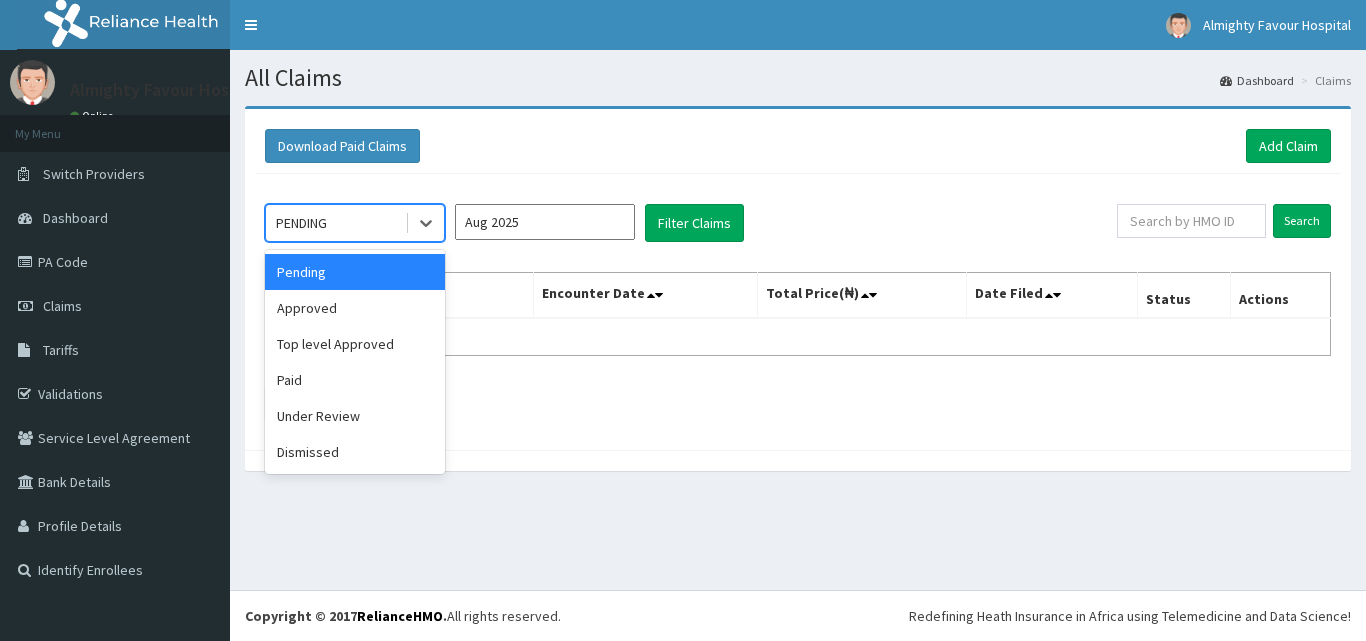 click on "Paid" at bounding box center (355, 380) 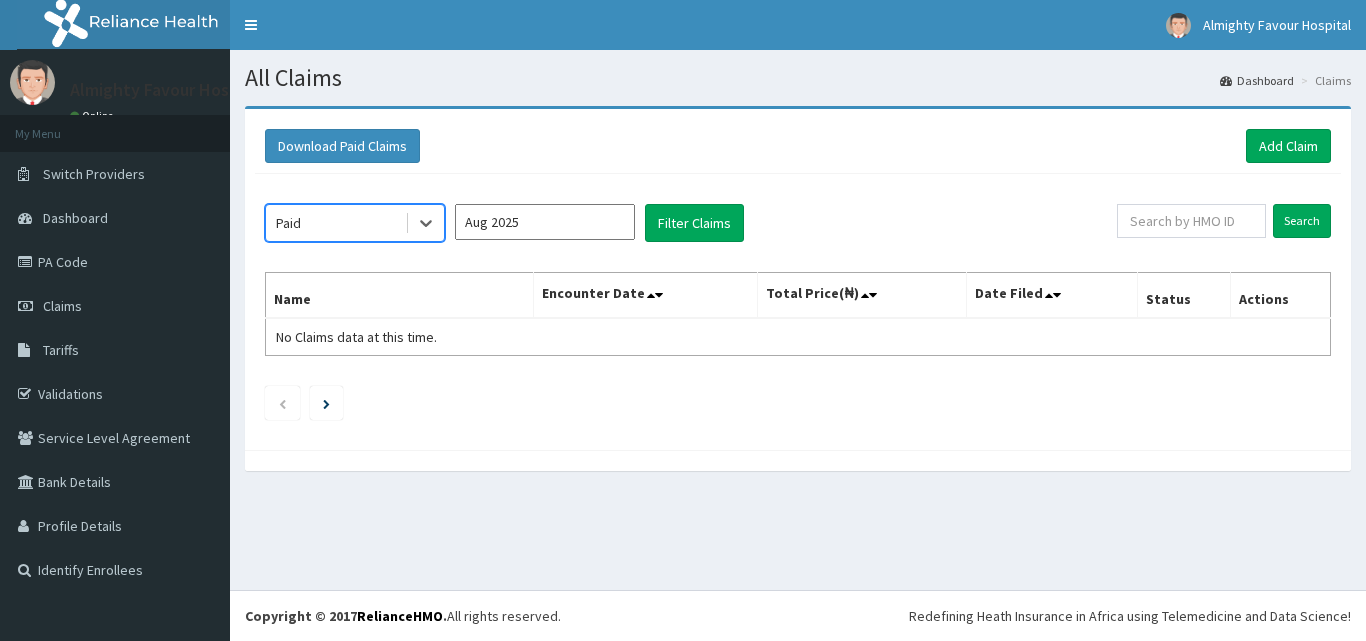 click on "Aug 2025" at bounding box center [545, 222] 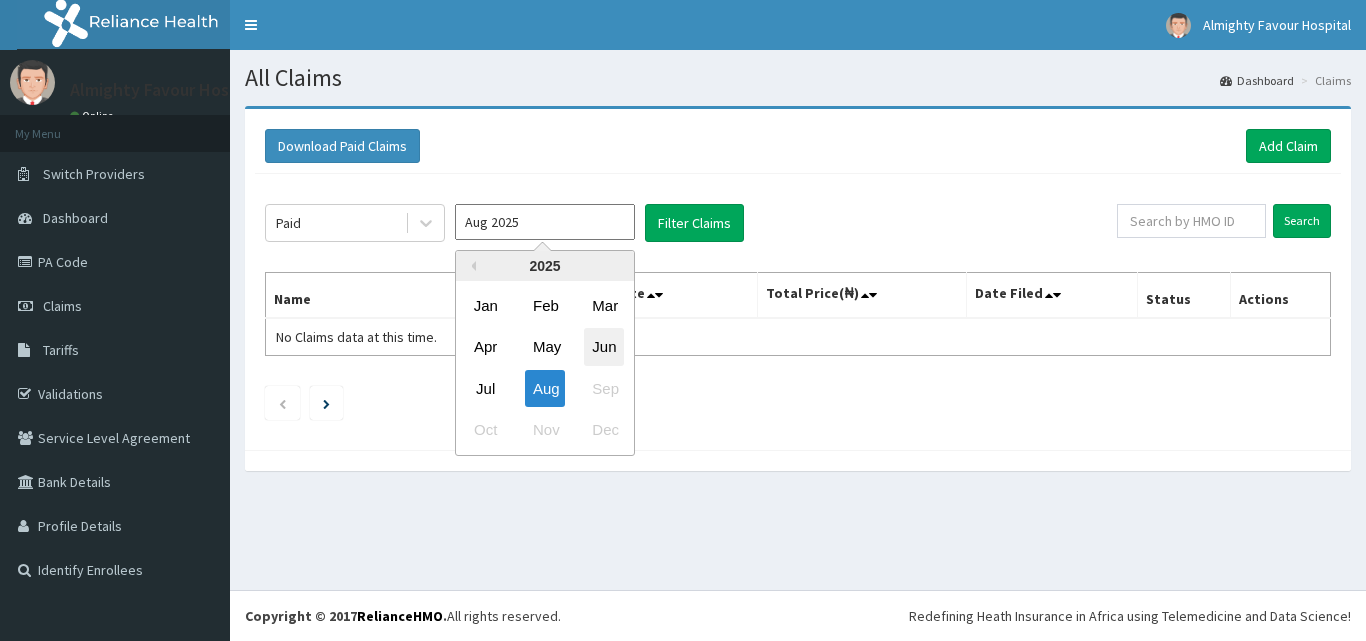 click on "Jun" at bounding box center [604, 347] 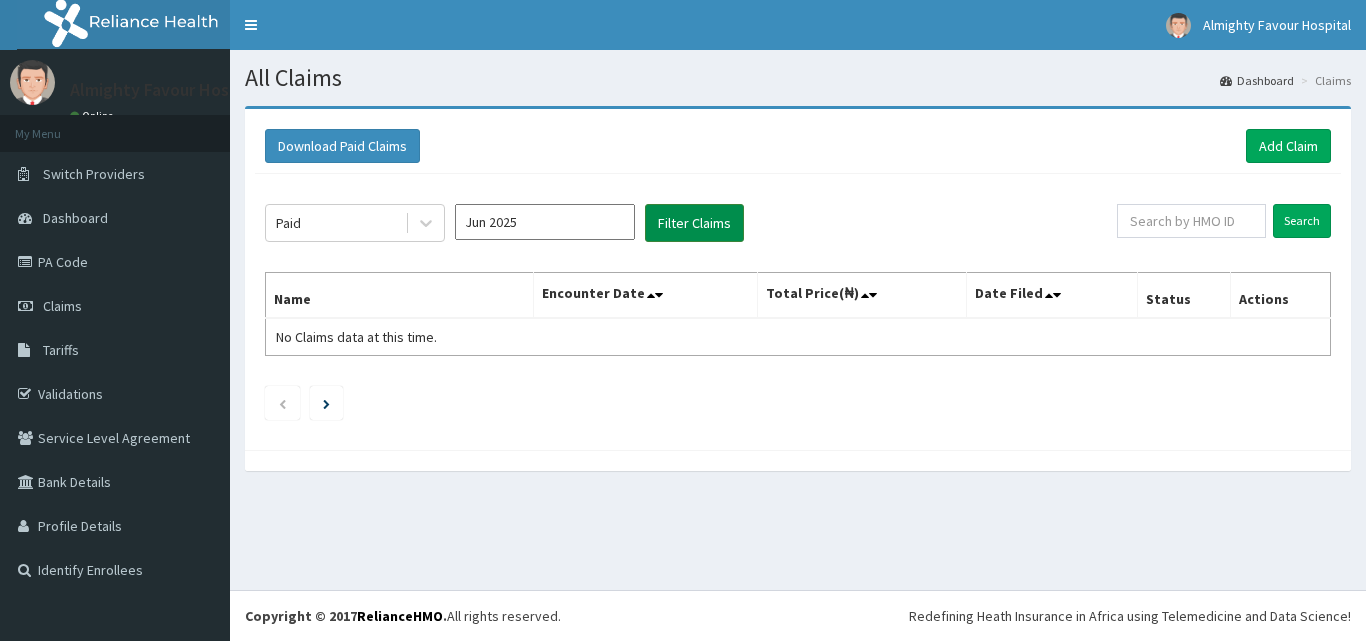 click on "Filter Claims" at bounding box center [694, 223] 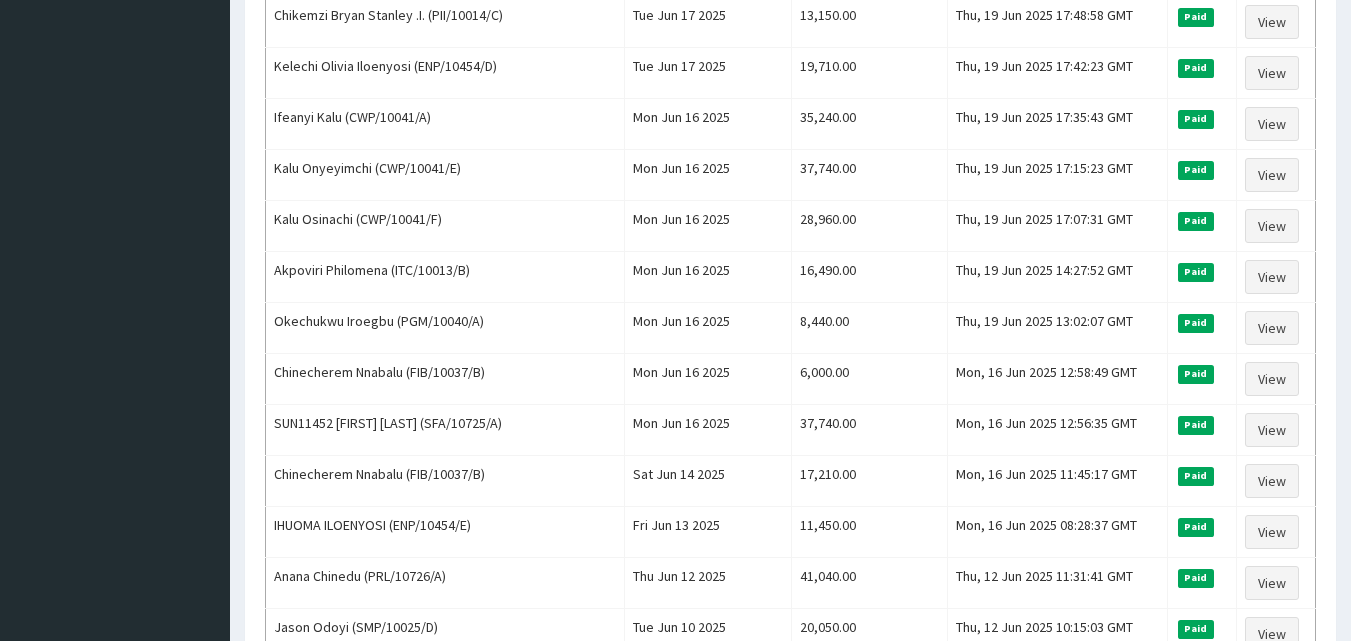 scroll, scrollTop: 747, scrollLeft: 0, axis: vertical 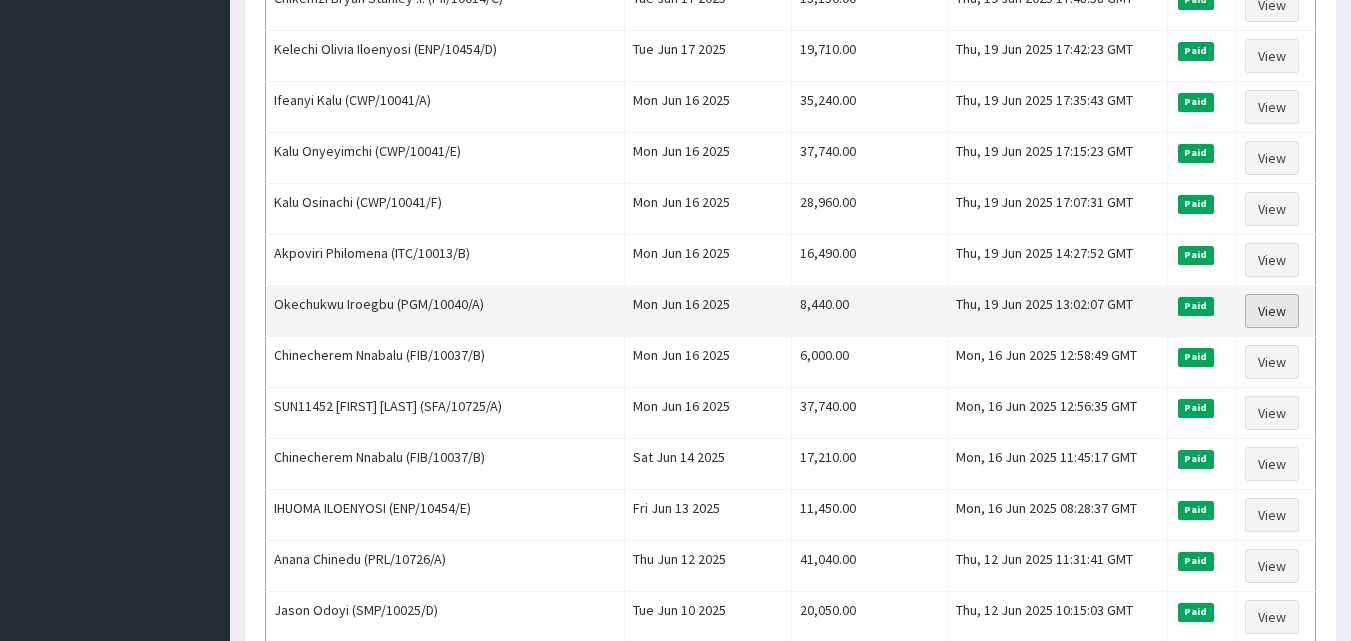 click on "View" at bounding box center [1272, 311] 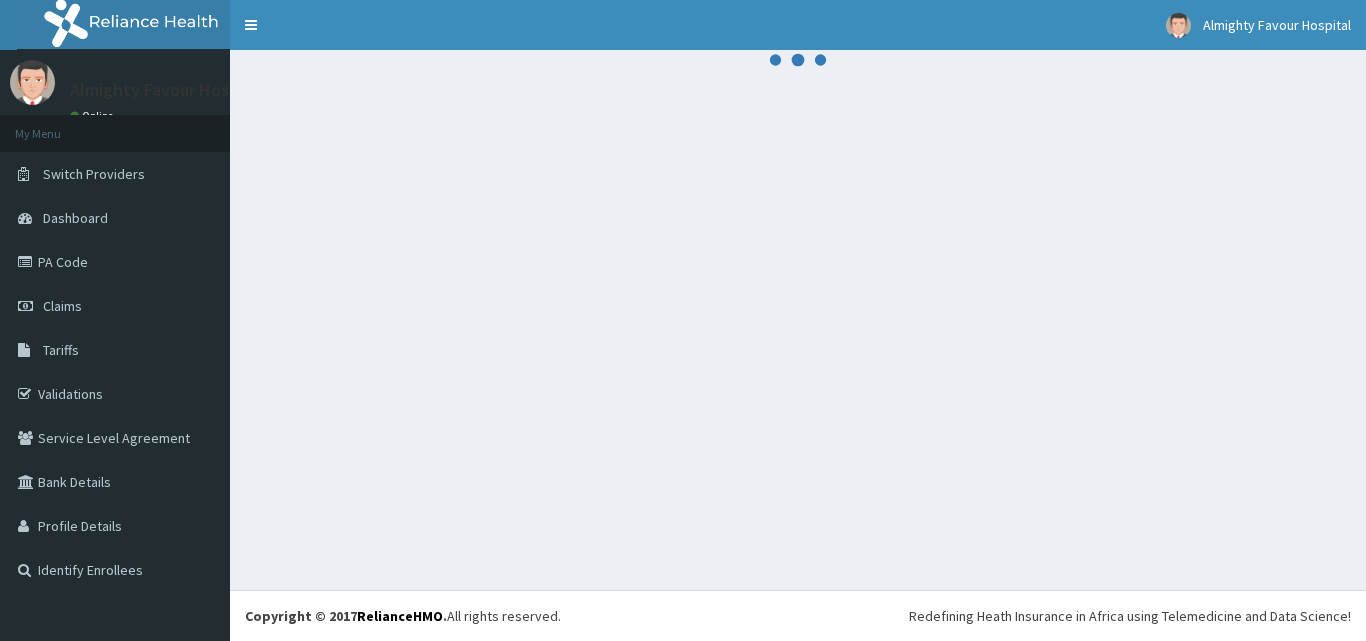scroll, scrollTop: 0, scrollLeft: 0, axis: both 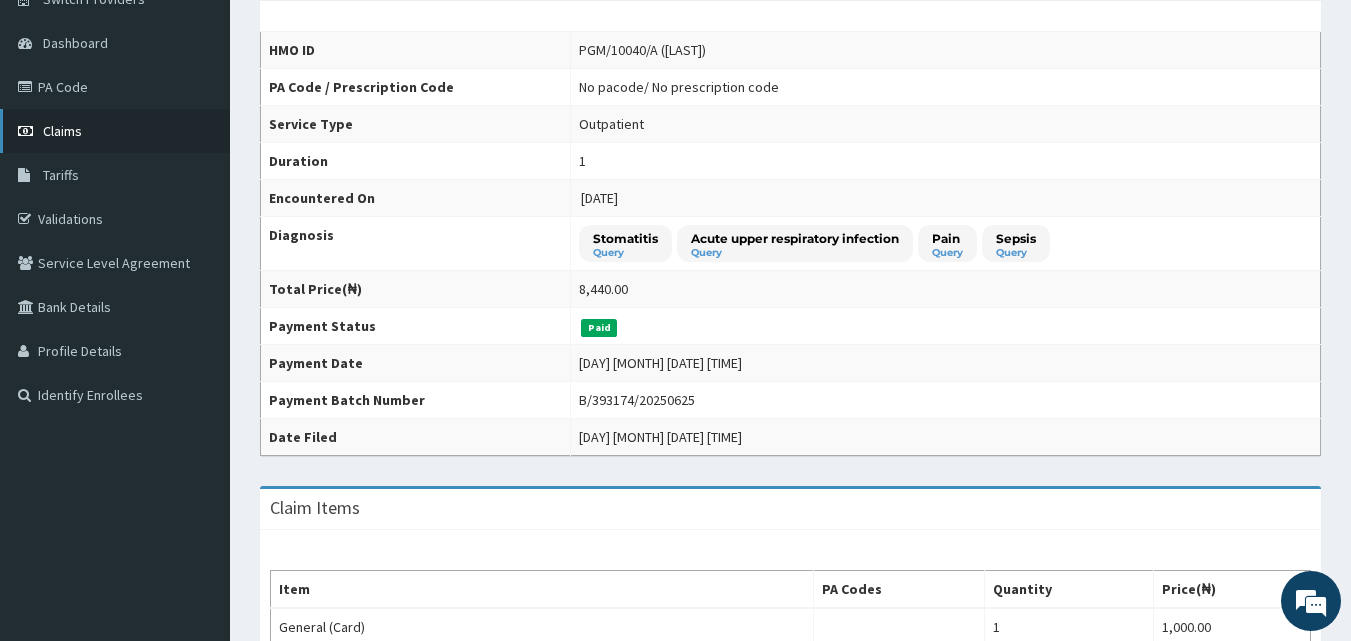 click on "Claims" at bounding box center [115, 131] 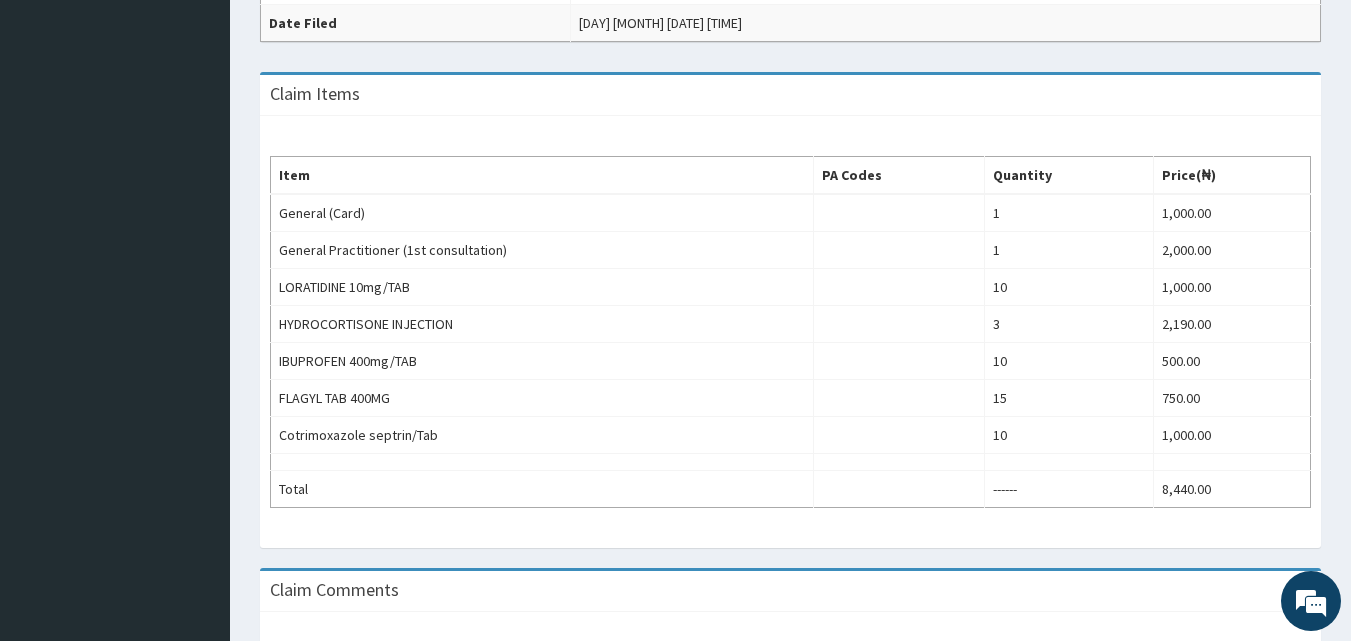 scroll, scrollTop: 522, scrollLeft: 0, axis: vertical 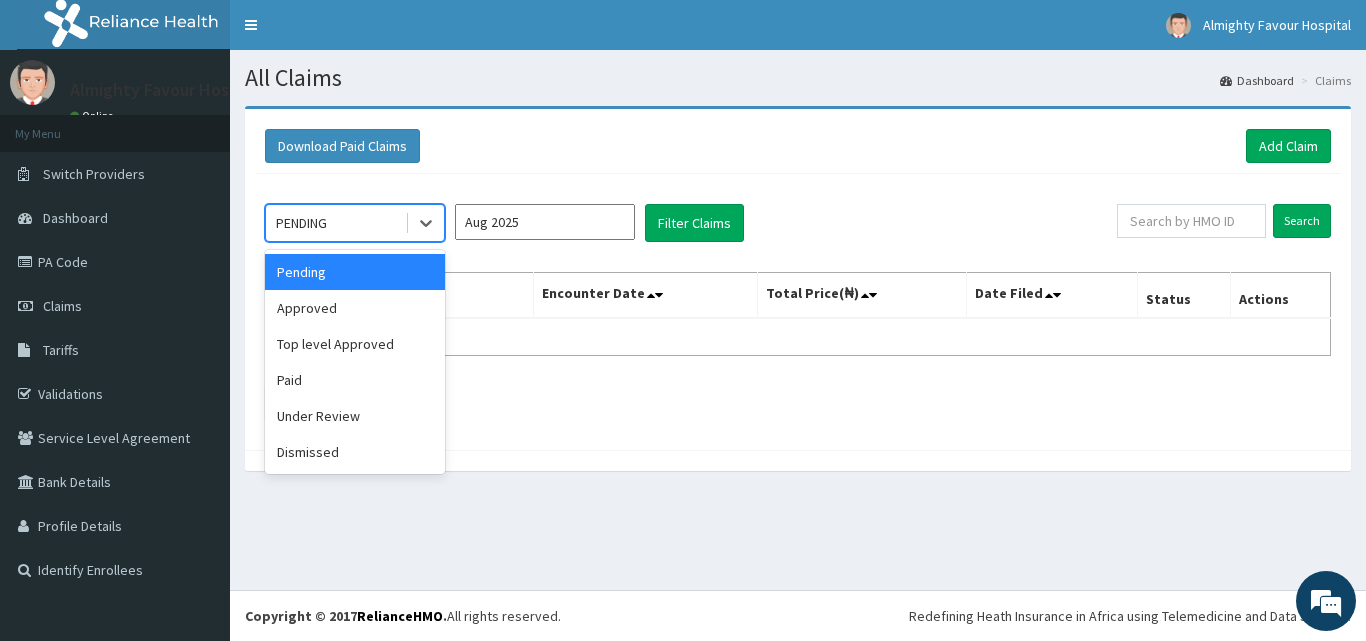 click on "Paid" at bounding box center [355, 380] 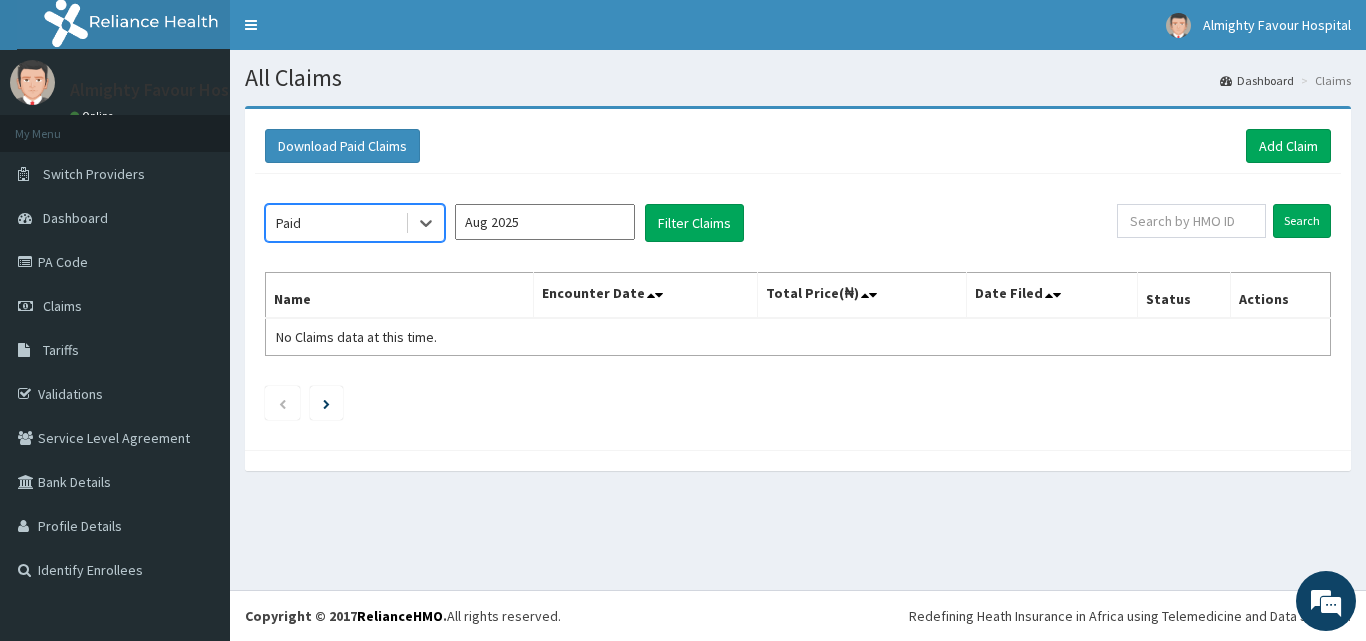 click on "Aug 2025" at bounding box center [545, 222] 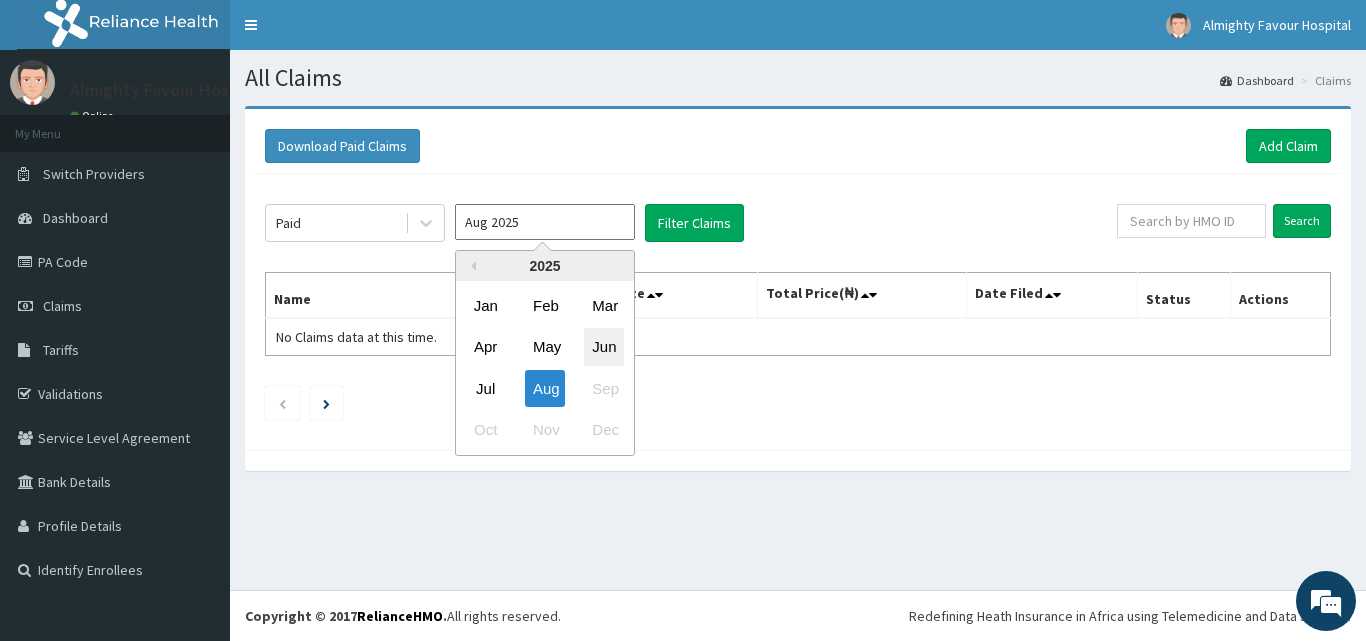 click on "Jun" at bounding box center (604, 347) 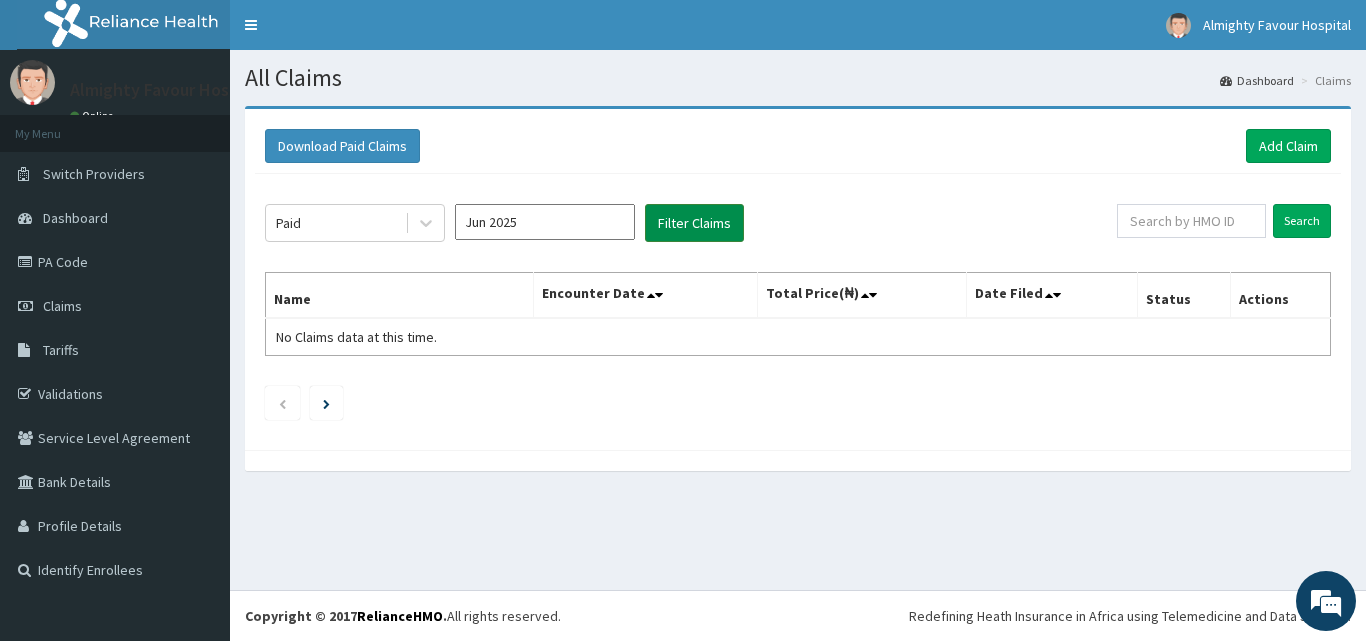 click on "Filter Claims" at bounding box center (694, 223) 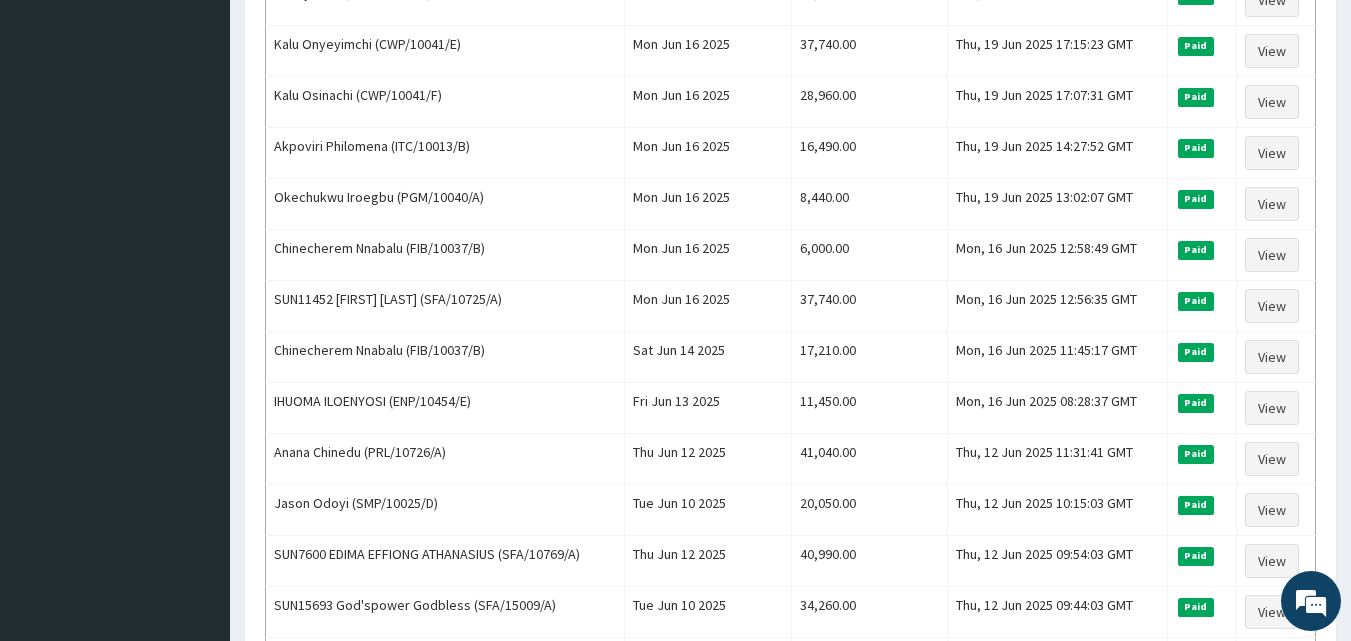 scroll, scrollTop: 862, scrollLeft: 0, axis: vertical 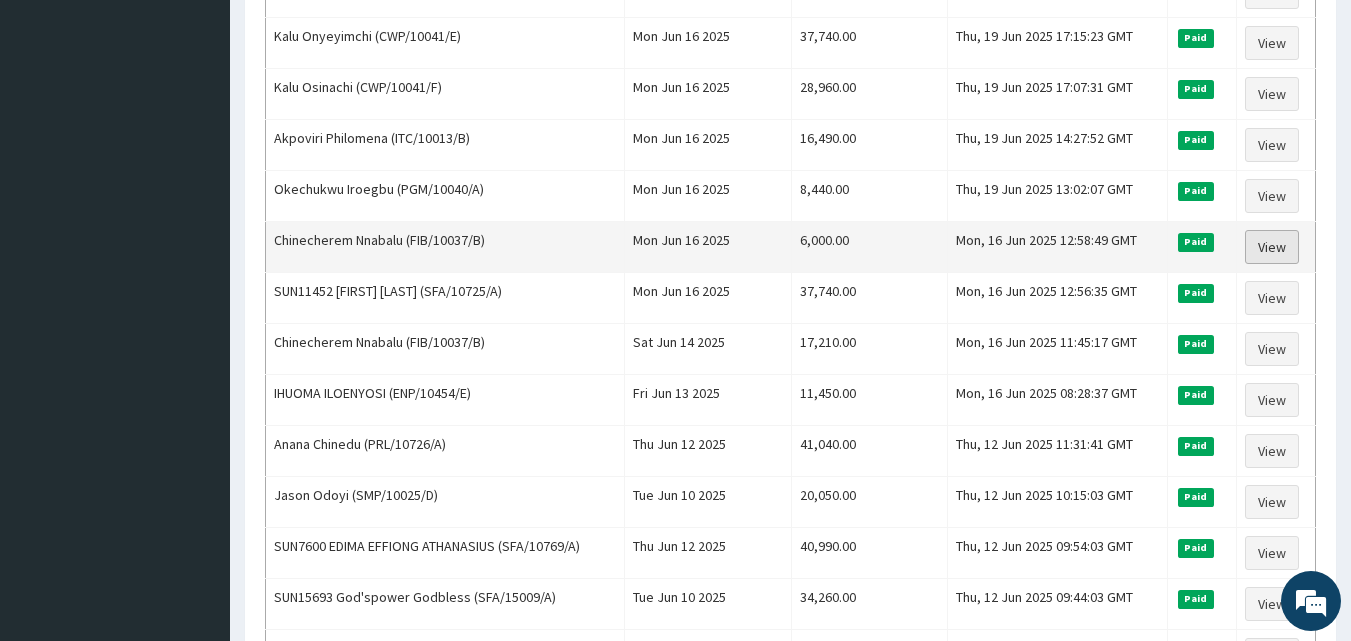 click on "View" at bounding box center [1272, 247] 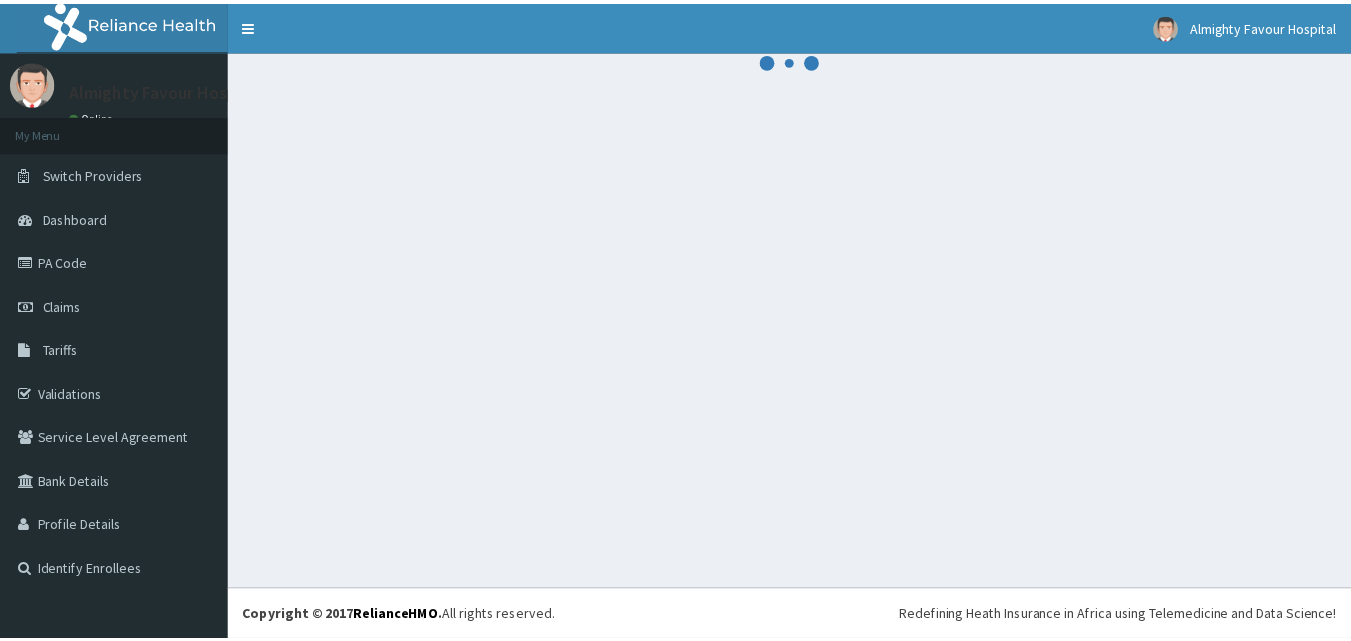 scroll, scrollTop: 0, scrollLeft: 0, axis: both 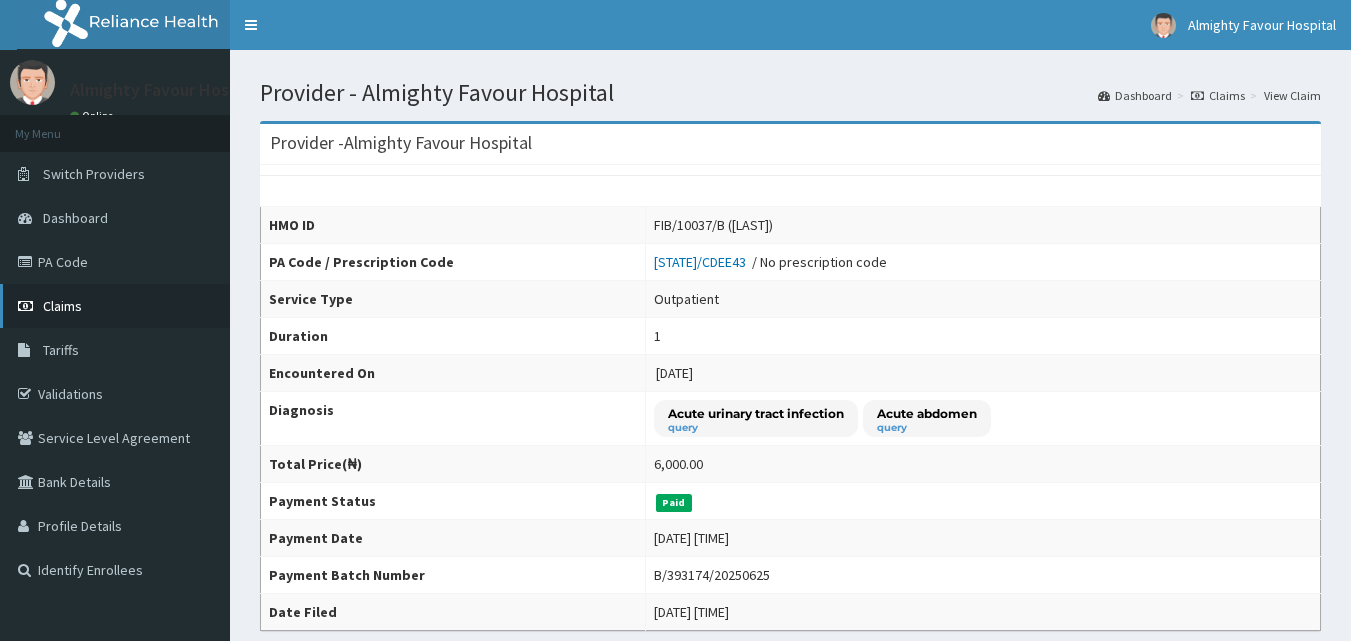 click on "Claims" at bounding box center [115, 306] 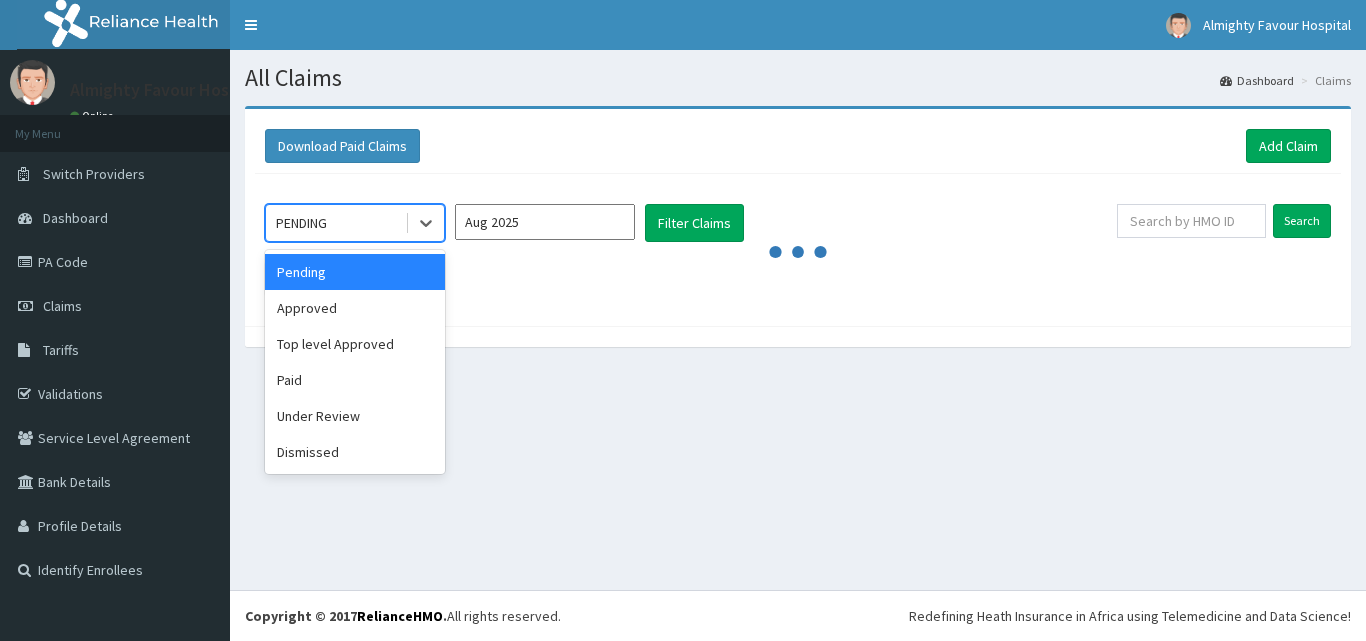 scroll, scrollTop: 0, scrollLeft: 0, axis: both 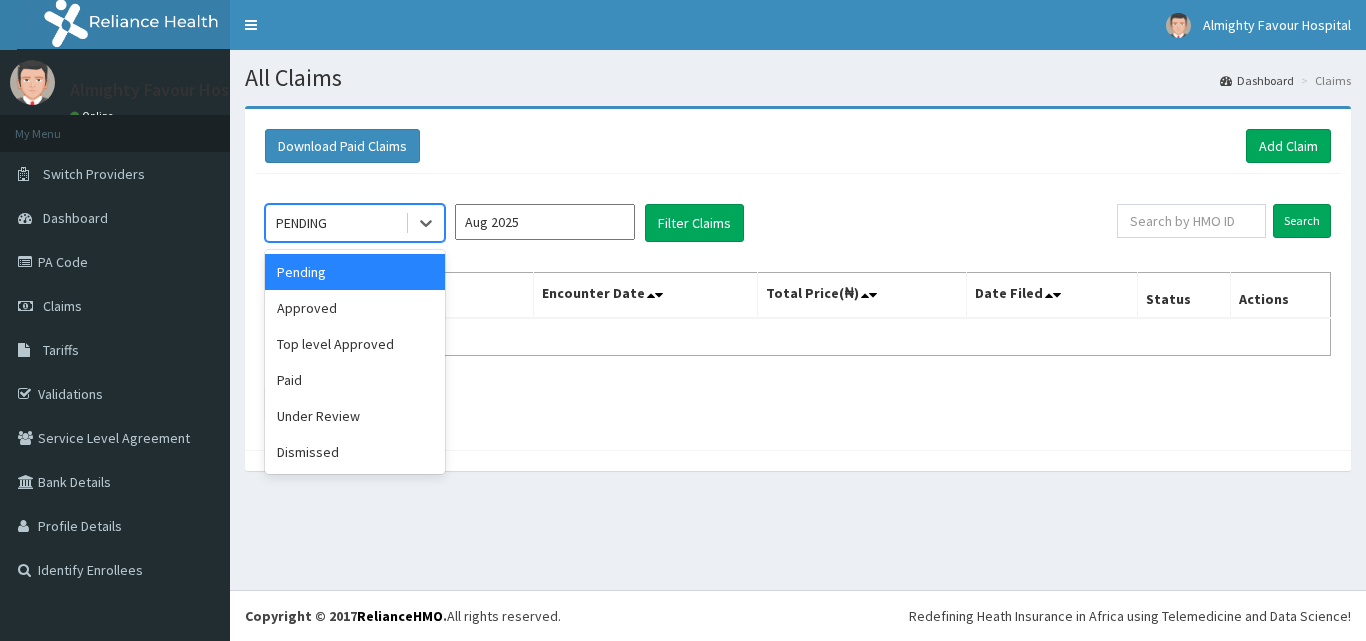 click on "Paid" at bounding box center [355, 380] 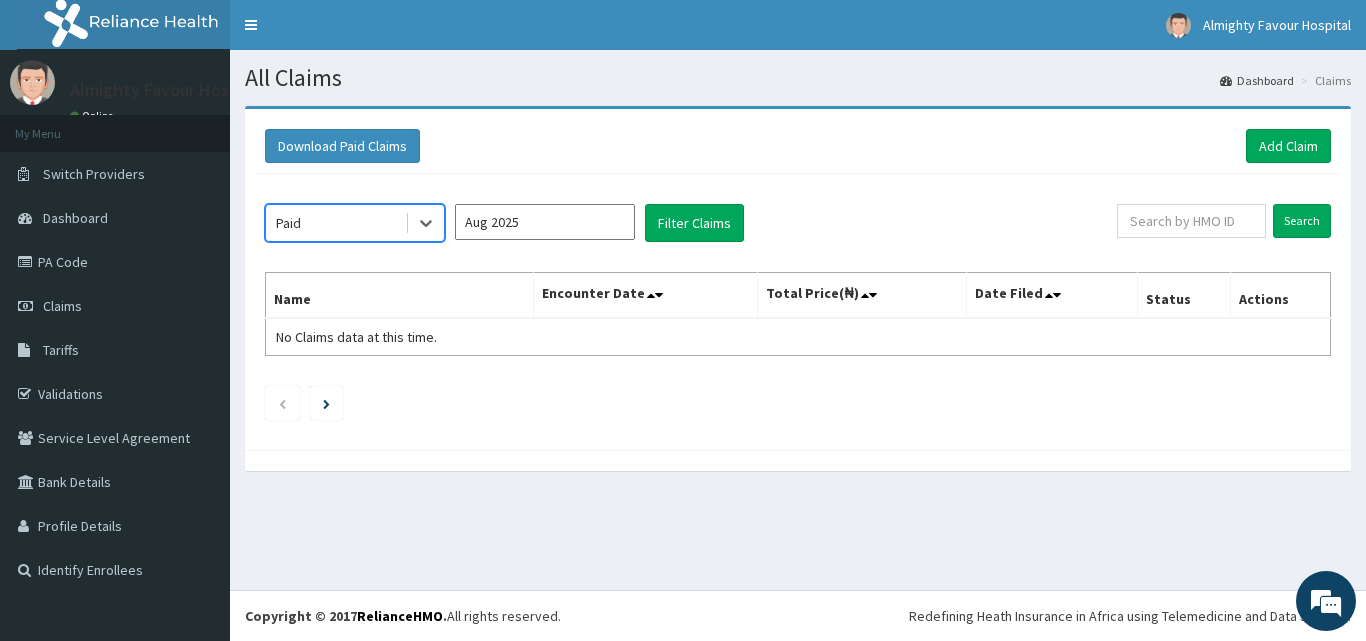 click on "Aug 2025" at bounding box center (545, 222) 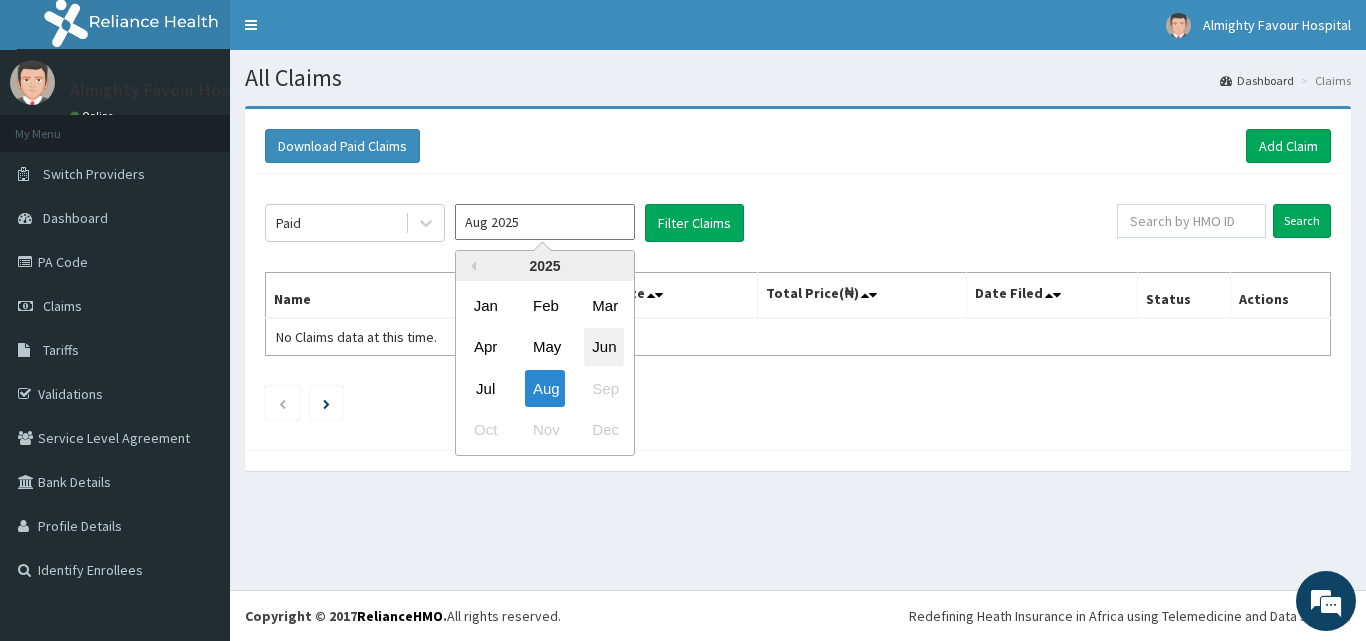click on "Jun" at bounding box center (604, 347) 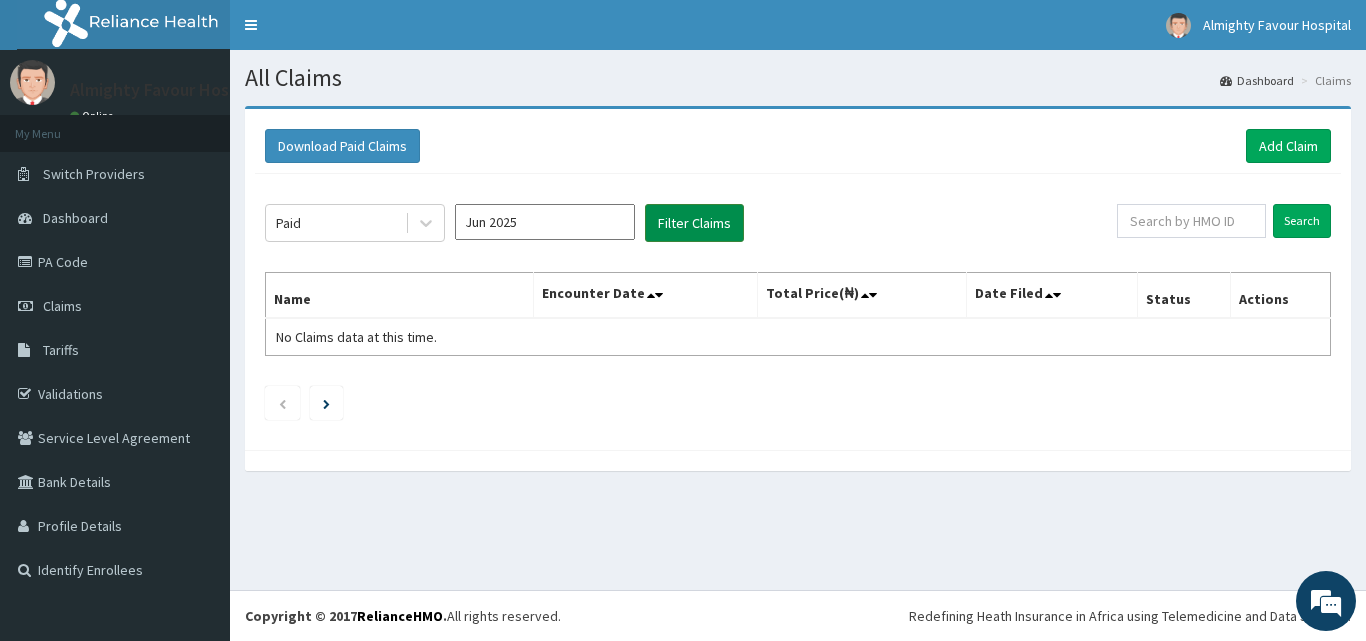 click on "Filter Claims" at bounding box center (694, 223) 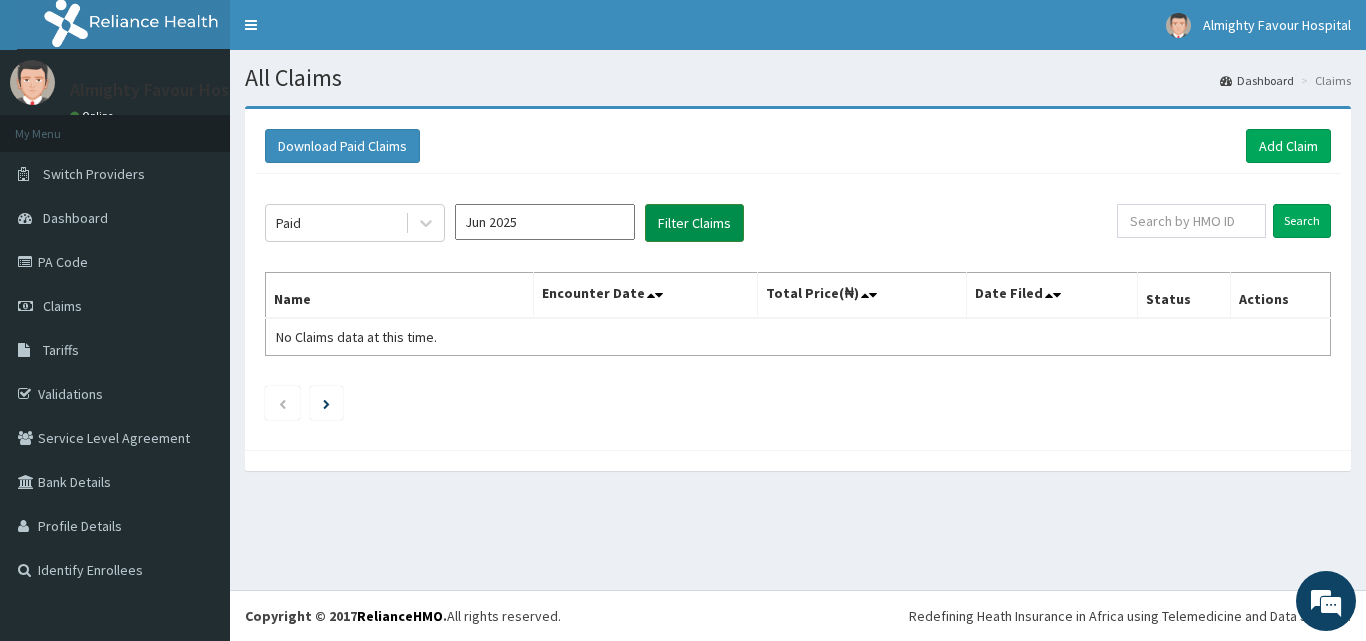 click on "Filter Claims" at bounding box center (694, 223) 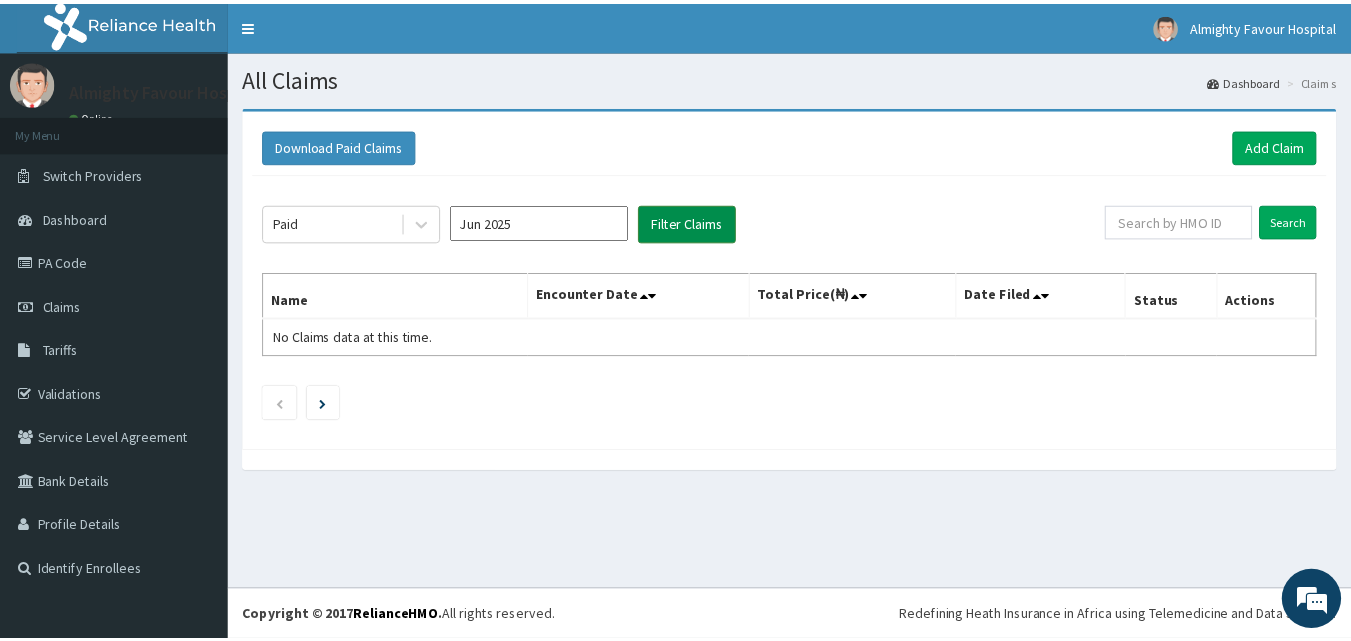 scroll, scrollTop: 0, scrollLeft: 0, axis: both 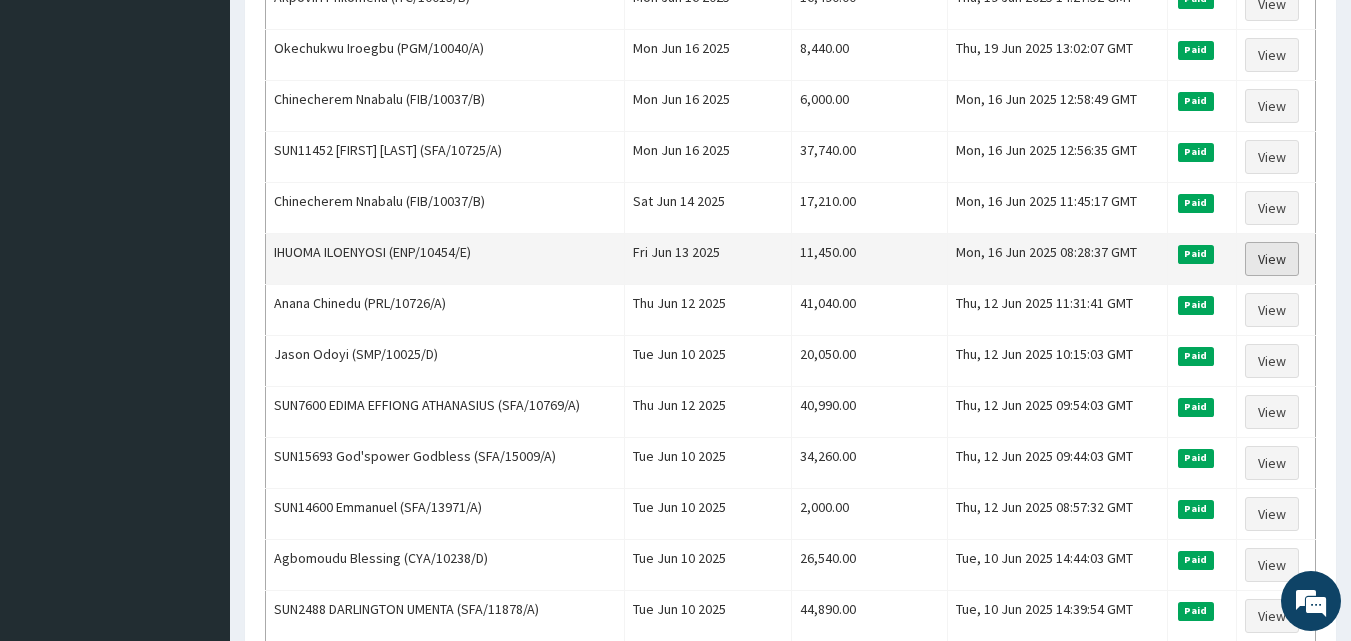 click on "View" at bounding box center (1272, 259) 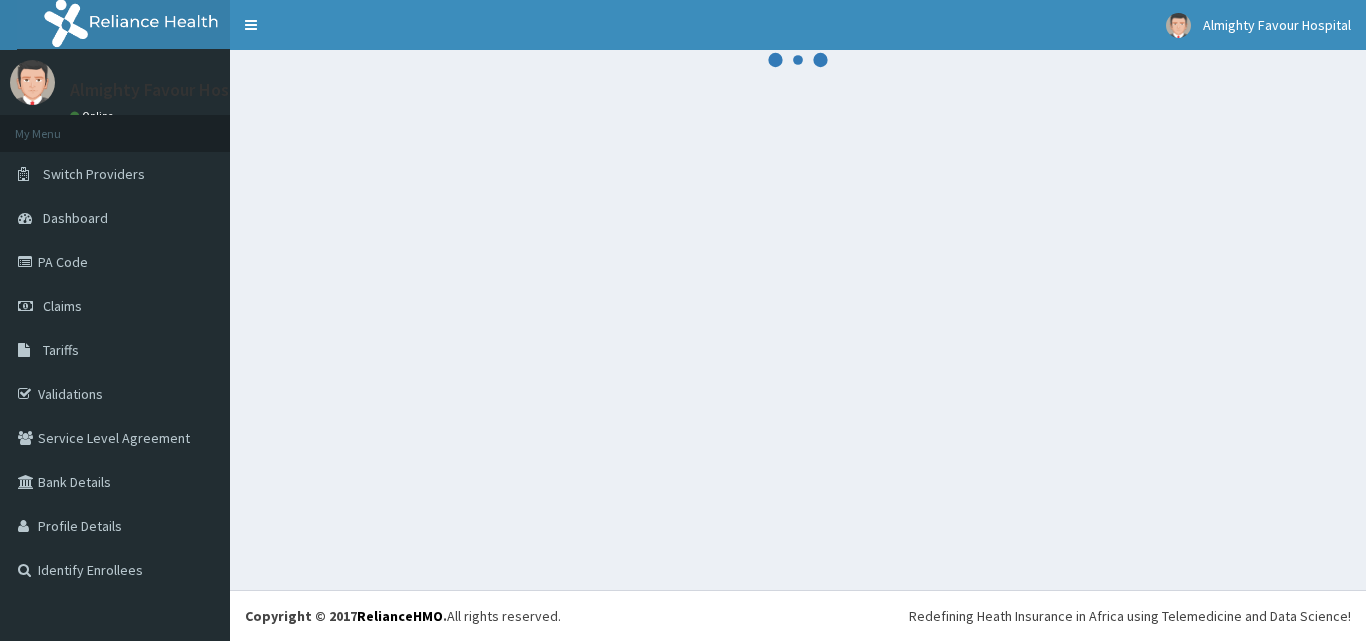scroll, scrollTop: 0, scrollLeft: 0, axis: both 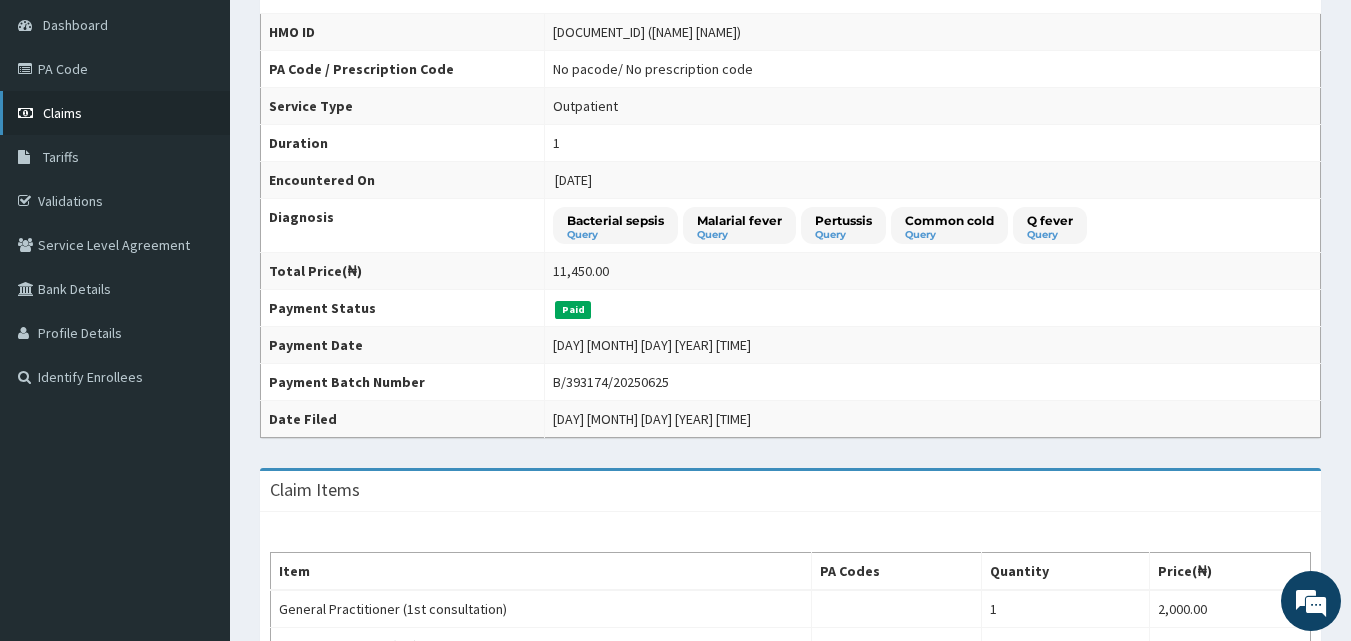 click on "Claims" at bounding box center (115, 113) 